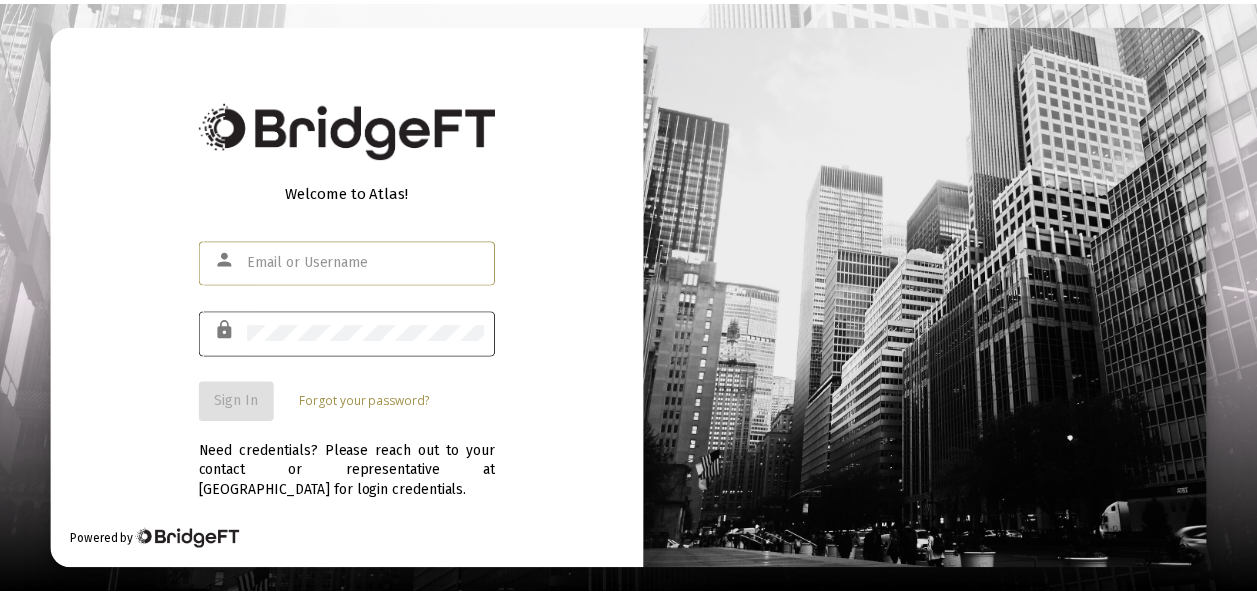 scroll, scrollTop: 0, scrollLeft: 0, axis: both 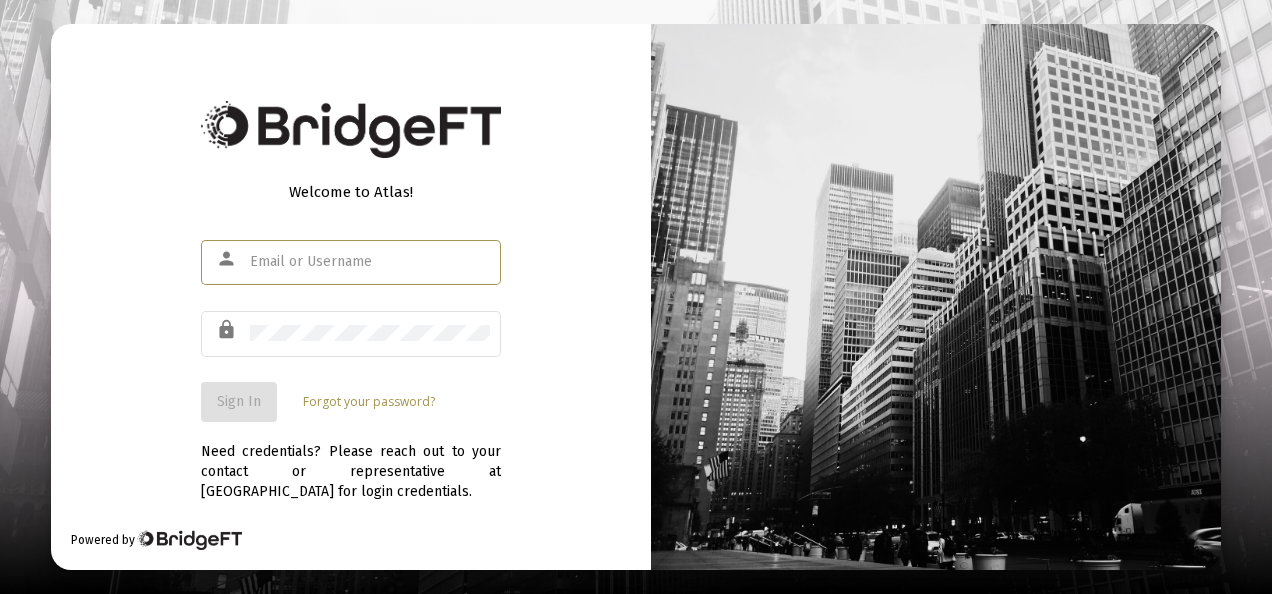 click at bounding box center (370, 262) 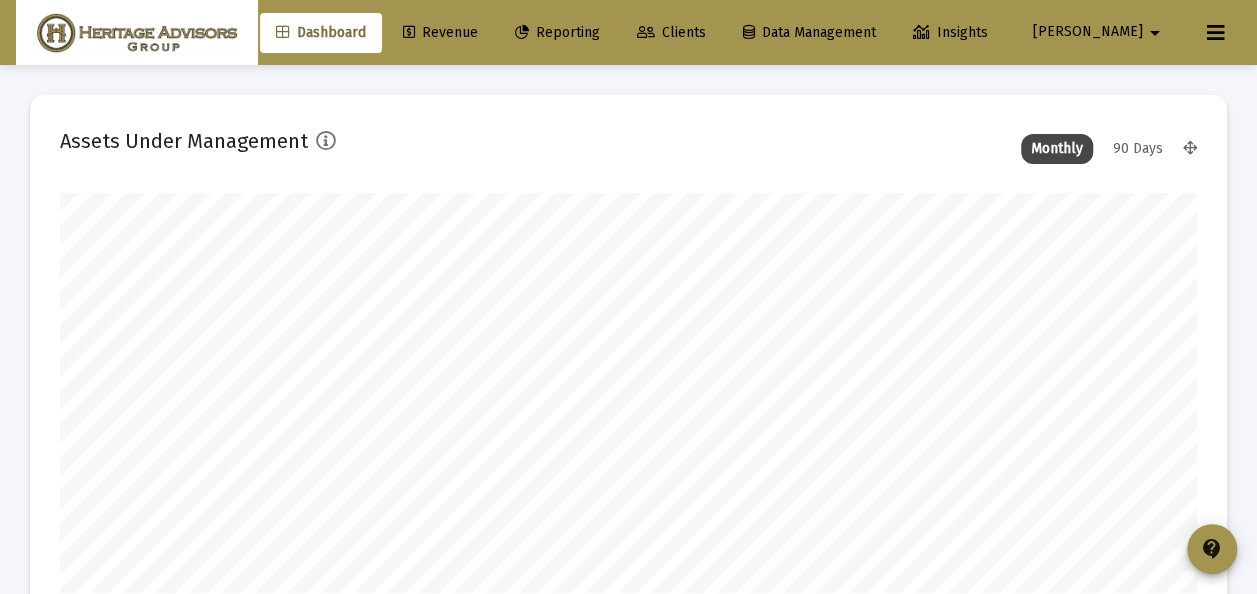 scroll, scrollTop: 999600, scrollLeft: 998863, axis: both 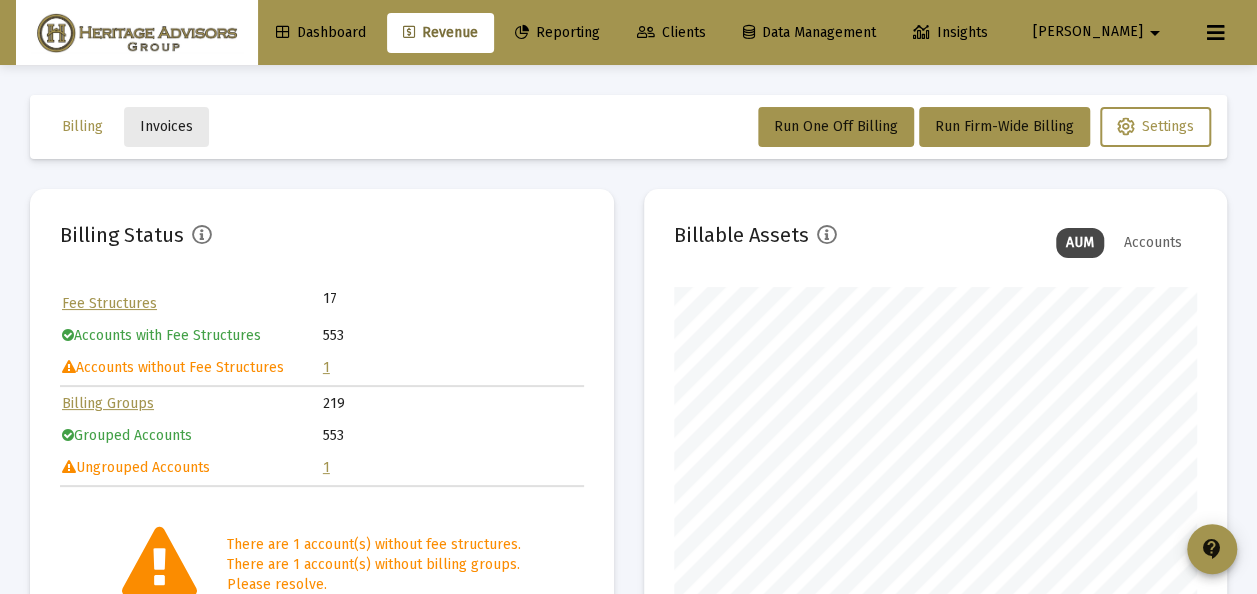 drag, startPoint x: 154, startPoint y: 130, endPoint x: 301, endPoint y: 242, distance: 184.8053 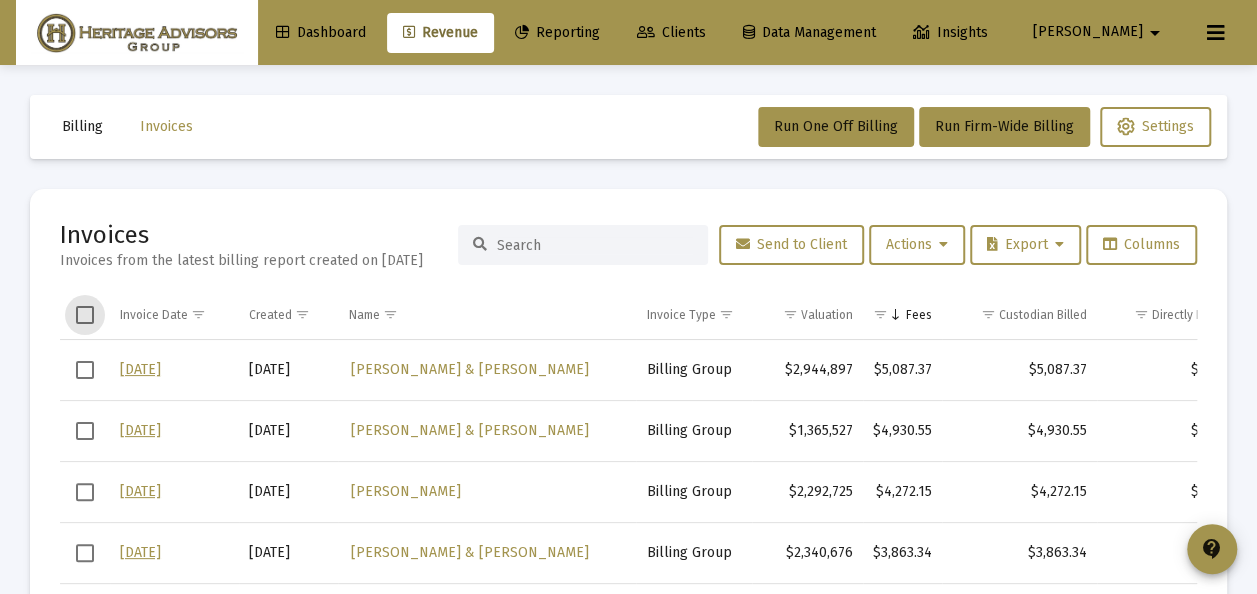 click at bounding box center (85, 315) 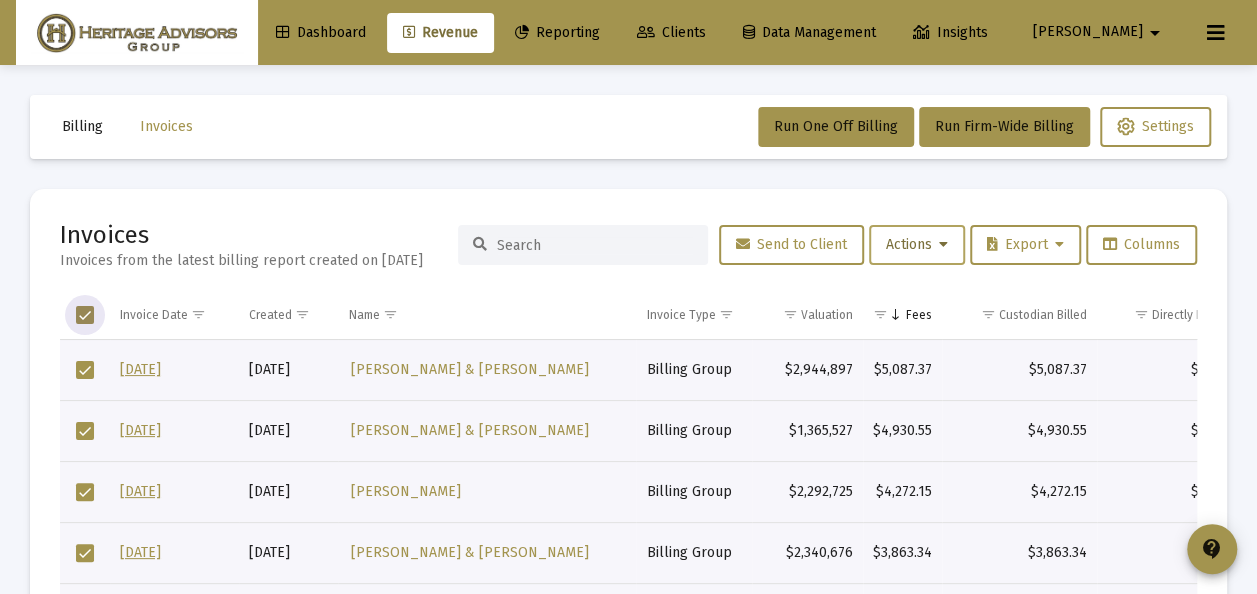 click on "Actions" 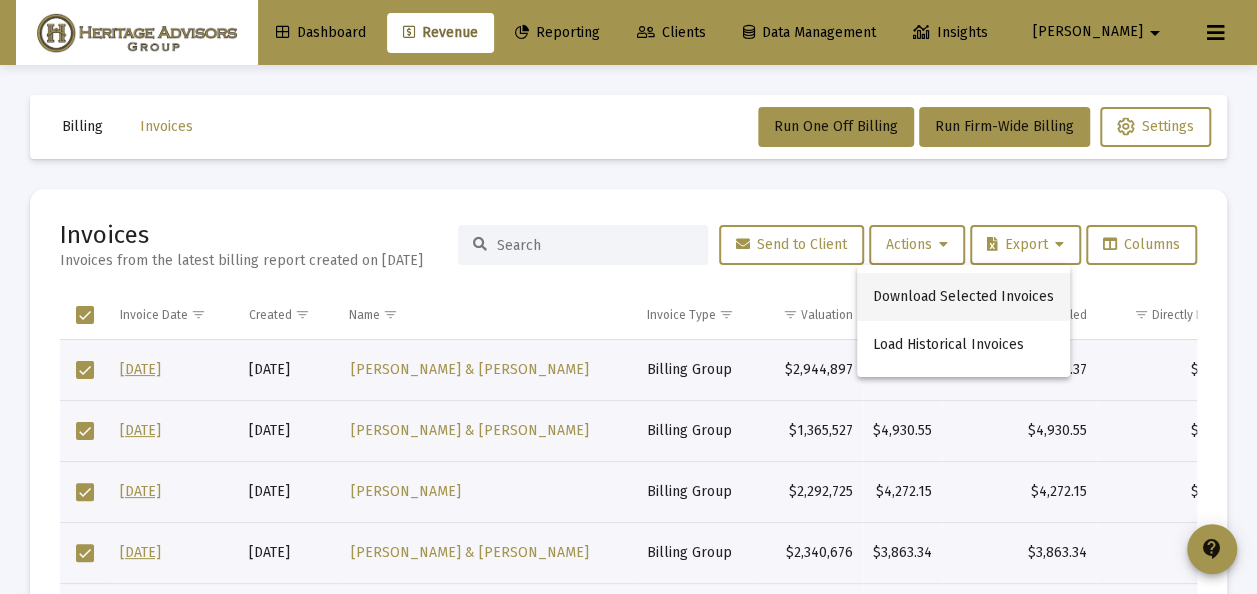 click on "Download Selected Invoices" at bounding box center [963, 297] 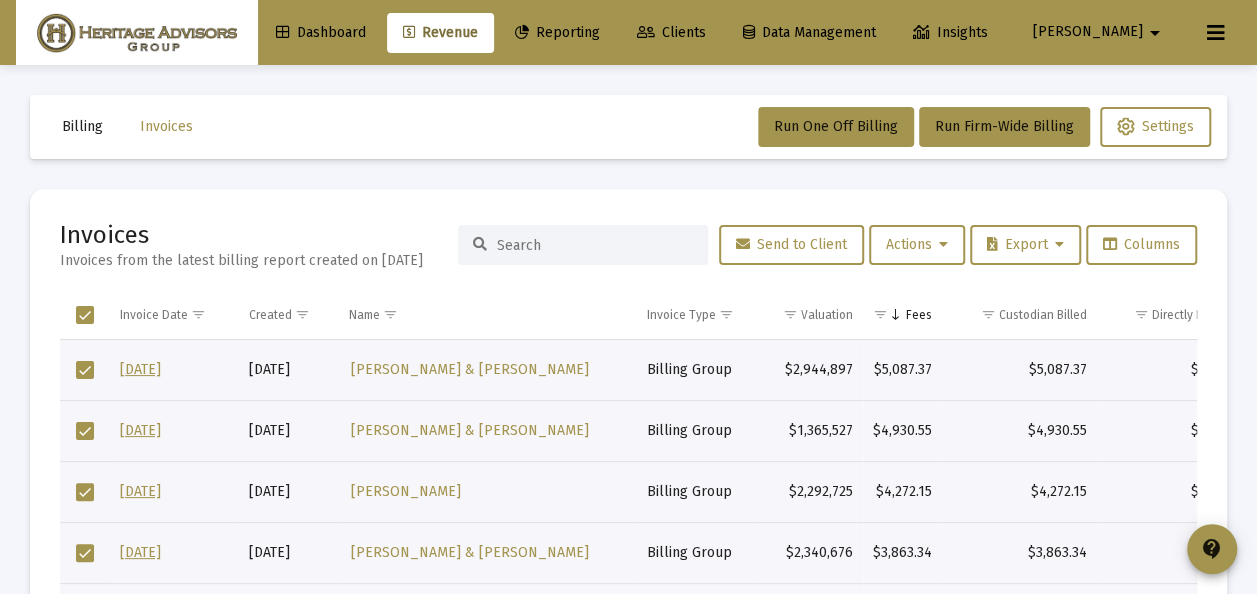 click on "Invoices Invoices from the latest billing report created on [DATE]  Send to Client   Actions   Export   Columns  Invoice Date Created Name Invoice Type Valuation Fees Custodian Billed Directly Billed Actions  [DATE]  [DATE] [PERSON_NAME] & [PERSON_NAME] Billing Group $2,944,897  $5,087.37   $5,087.37  $0.00  [DATE]  [DATE] [PERSON_NAME] & [PERSON_NAME] Billing Group $1,365,527  $4,930.55   $4,930.55  $0.00  [DATE]  [DATE] [PERSON_NAME] Billing Group $2,292,725  $4,272.15   $4,272.15  $0.00  [DATE]  [DATE] [PERSON_NAME] & [PERSON_NAME] Billing Group $2,340,676  $3,863.34   $3,863.34  $0.00  [DATE]  [DATE] [PERSON_NAME] & [PERSON_NAME] Household Billing Group $1,923,296  $3,810.36   $3,810.36  $0.00  [DATE]  [DATE] [PERSON_NAME] & [PERSON_NAME] Group $1,910,030  $3,793.79   $3,793.79  $0.00  [DATE]  [DATE] [PERSON_NAME] & [PERSON_NAME] Household Billing Group $1,482,283  $3,248.04   $3,248.04  $0.00  [DATE]  [DATE] [PERSON_NAME] & [PERSON_NAME] Billing Group $1,677,460 $0.00" 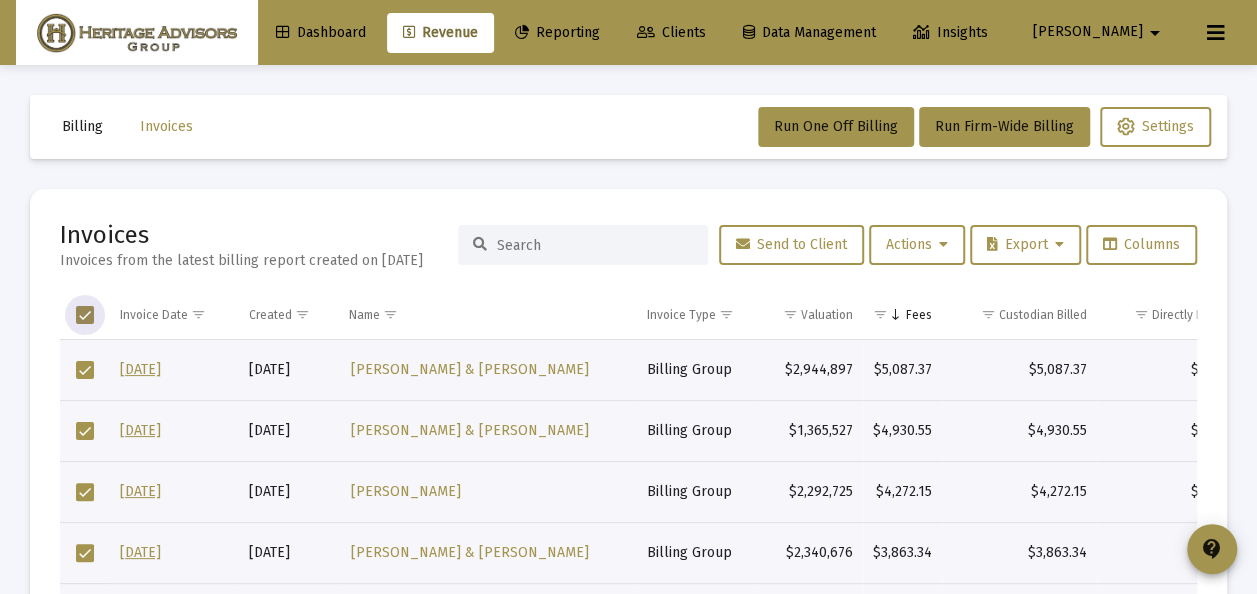 drag, startPoint x: 84, startPoint y: 312, endPoint x: 164, endPoint y: 347, distance: 87.32124 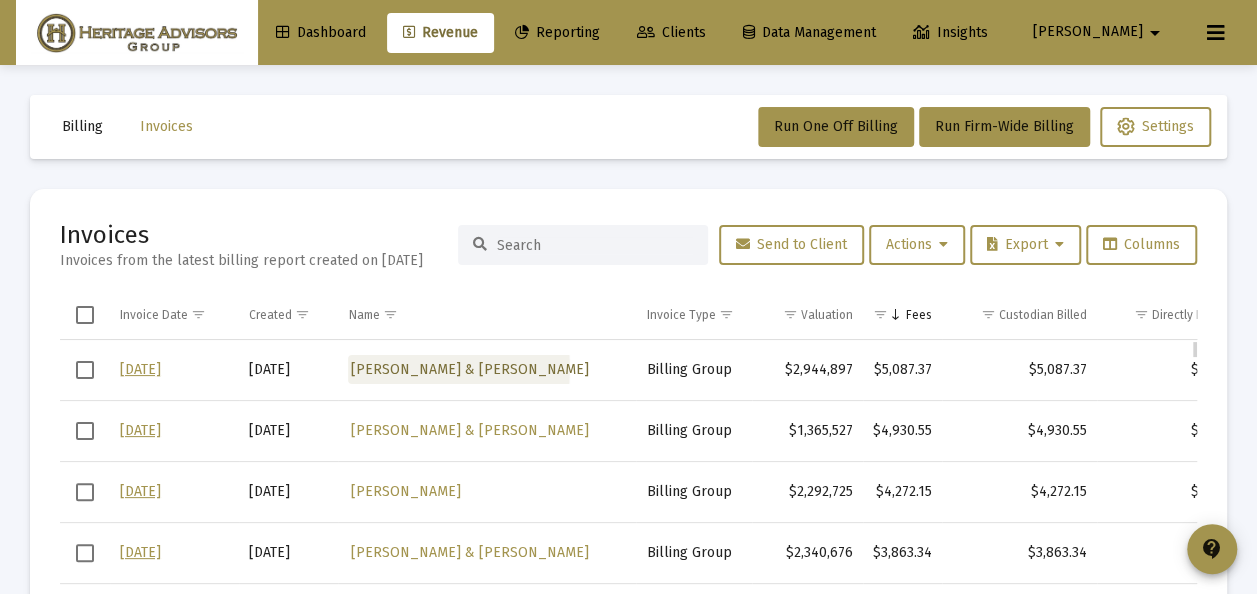 click on "[PERSON_NAME] & [PERSON_NAME]" at bounding box center [469, 369] 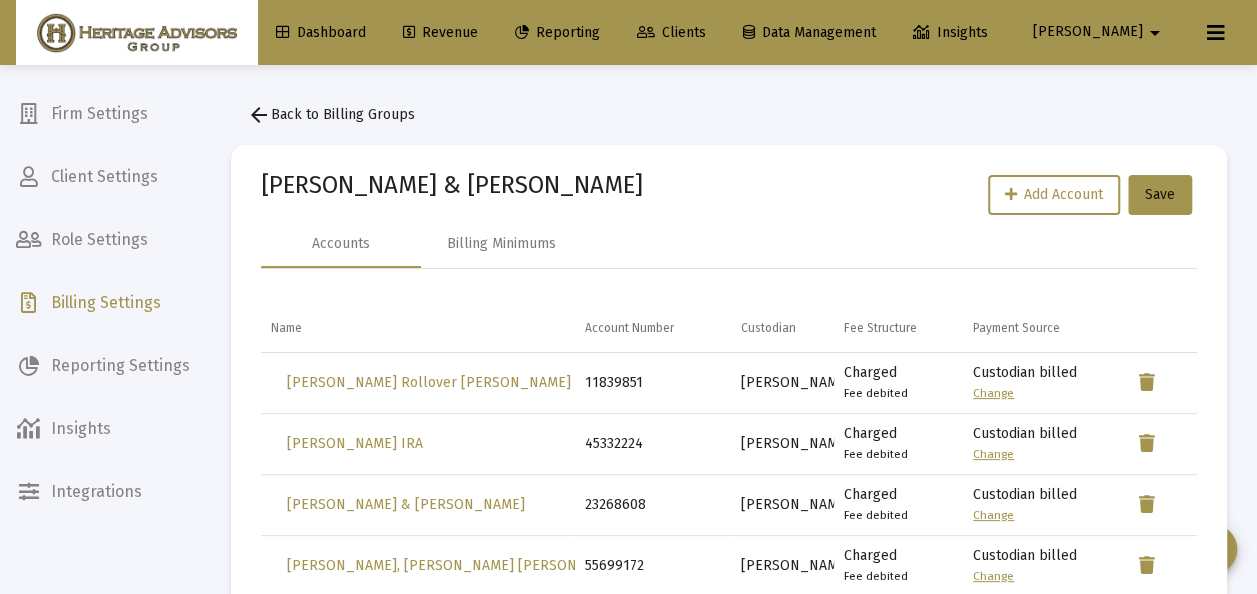 scroll, scrollTop: 66, scrollLeft: 0, axis: vertical 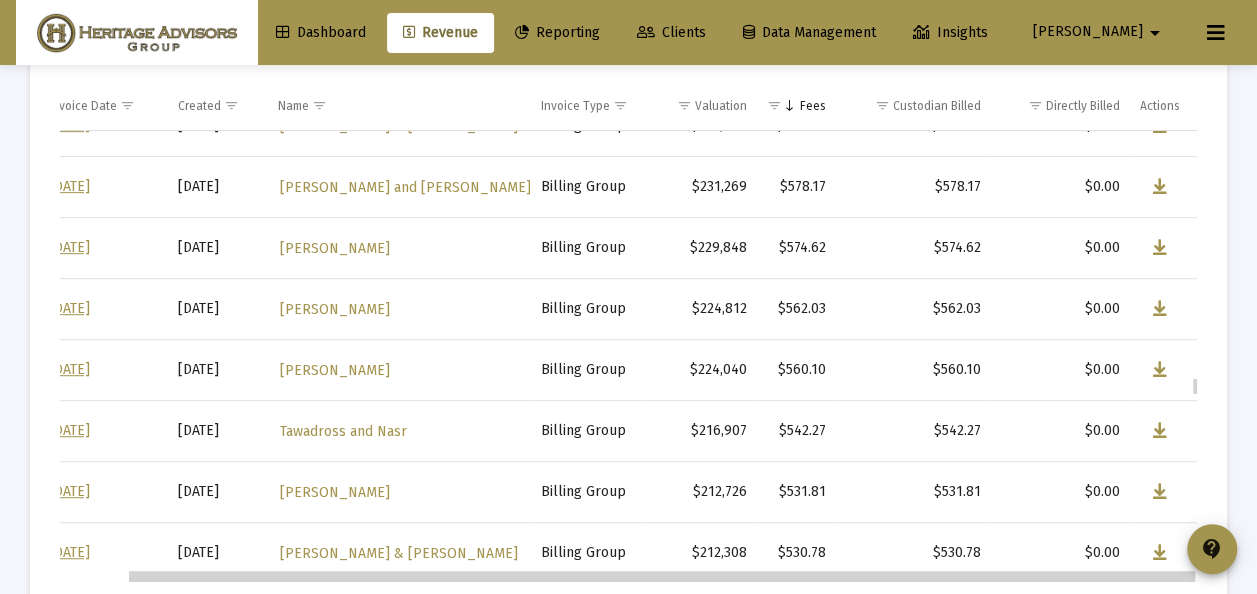 drag, startPoint x: 988, startPoint y: 576, endPoint x: 1074, endPoint y: 565, distance: 86.70064 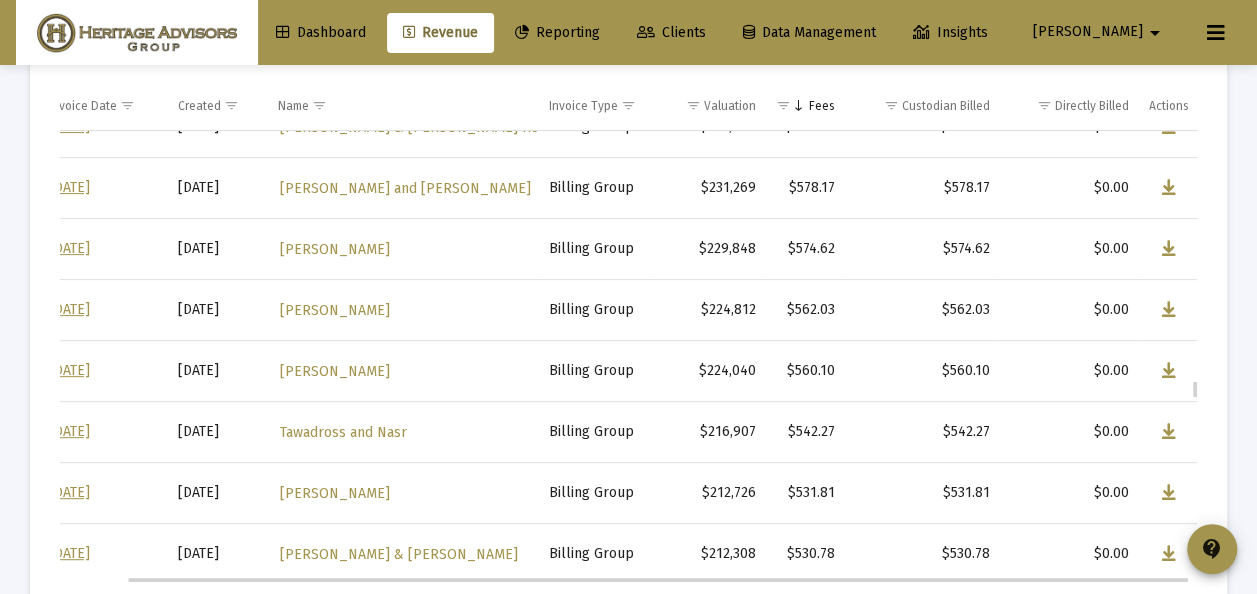scroll, scrollTop: 5804, scrollLeft: 71, axis: both 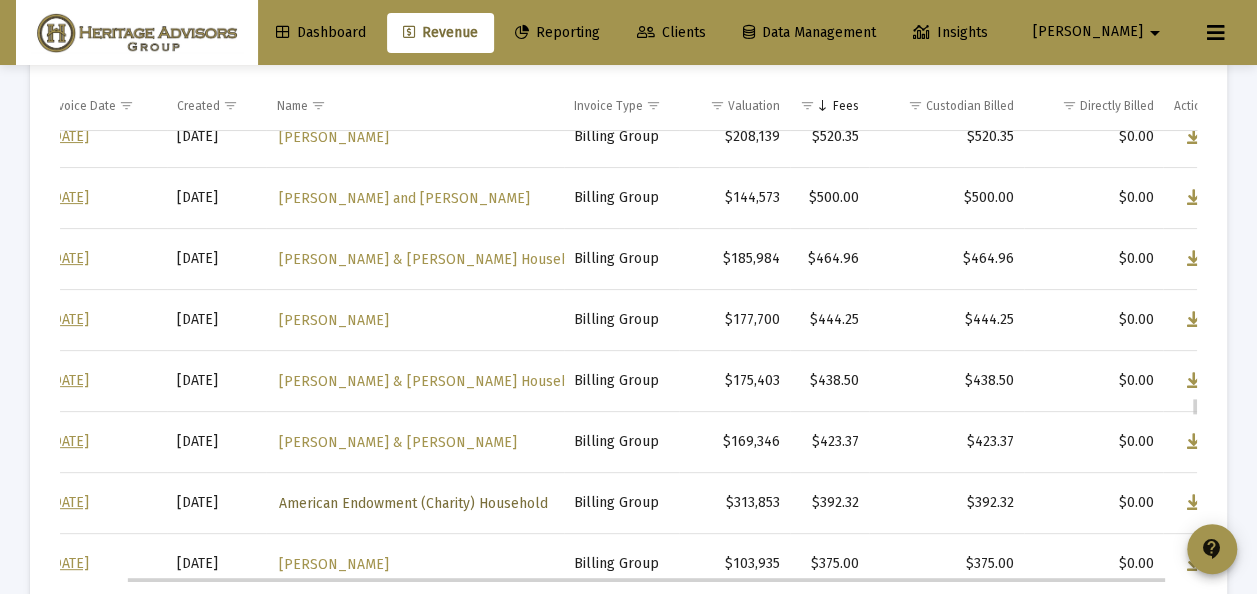click on "American Endowment (Charity) Household" at bounding box center (412, 502) 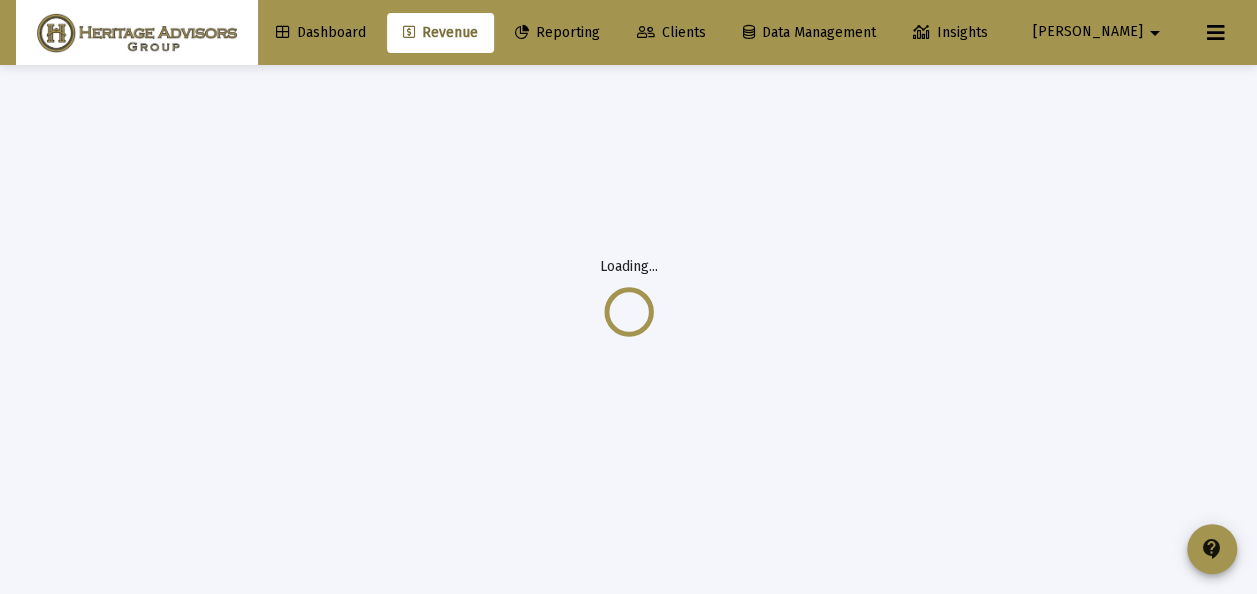 scroll, scrollTop: 65, scrollLeft: 0, axis: vertical 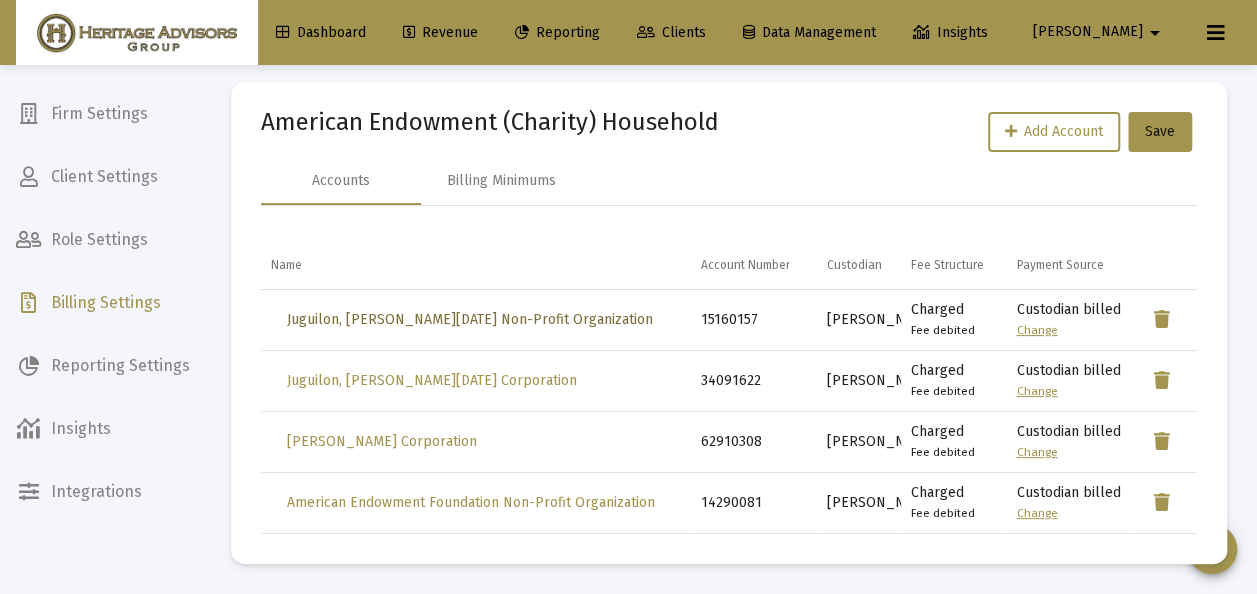 click on "Juguilon, [PERSON_NAME][DATE] Non-Profit Organization" at bounding box center (470, 319) 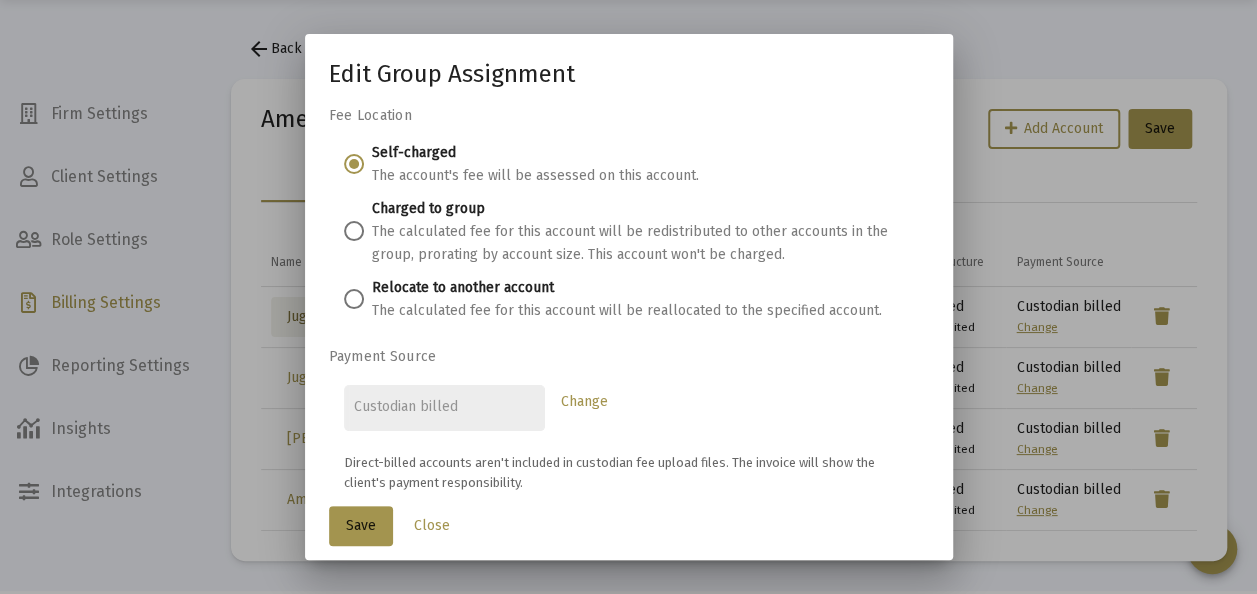 scroll, scrollTop: 0, scrollLeft: 0, axis: both 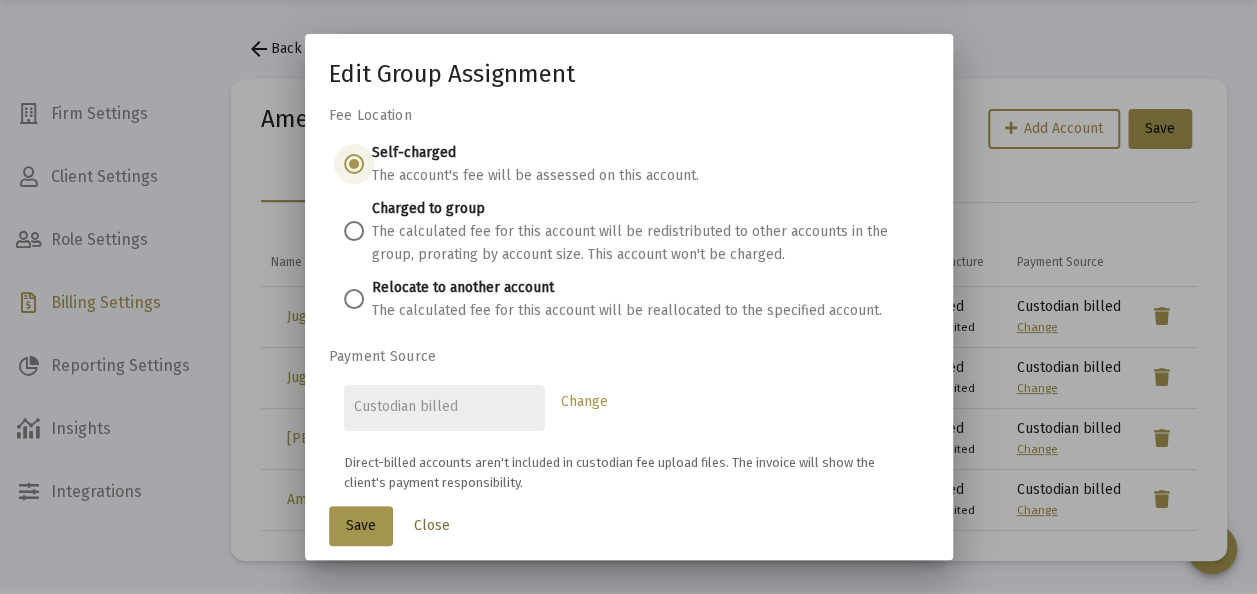 click on "Close" at bounding box center [432, 525] 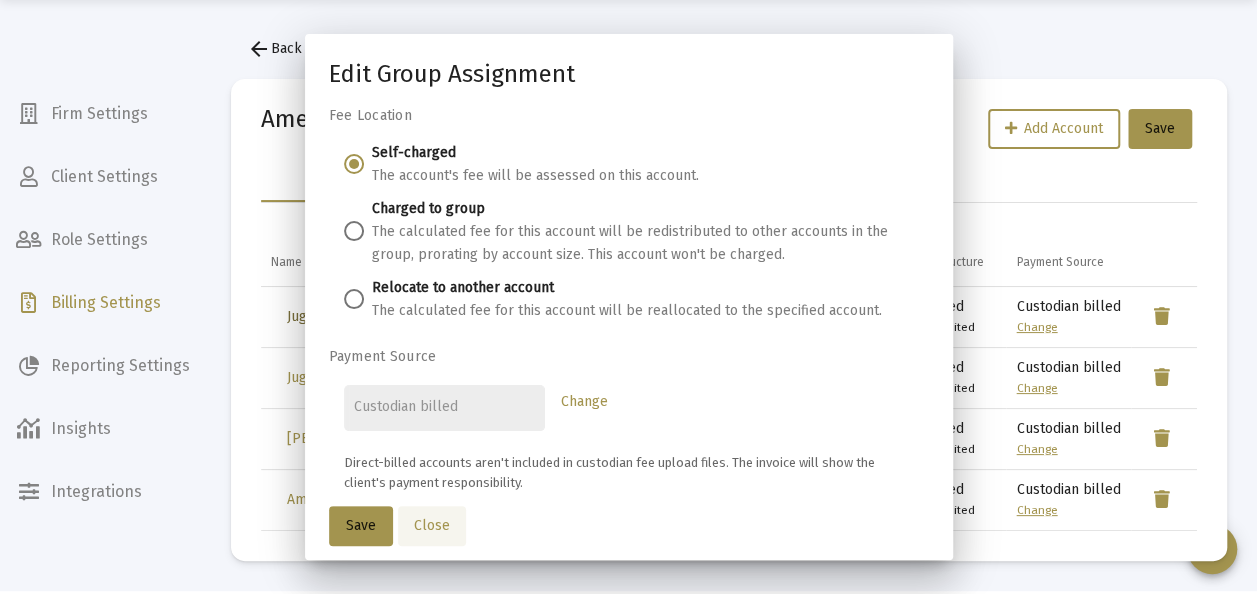 scroll, scrollTop: 66, scrollLeft: 0, axis: vertical 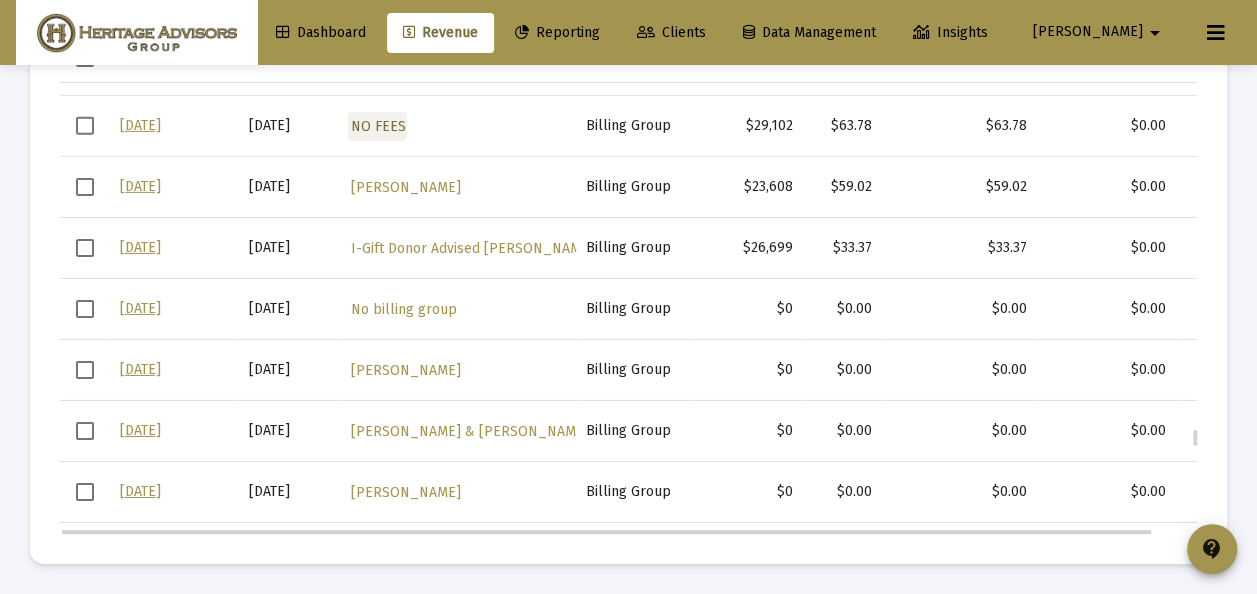 click on "NO FEES" at bounding box center (377, 125) 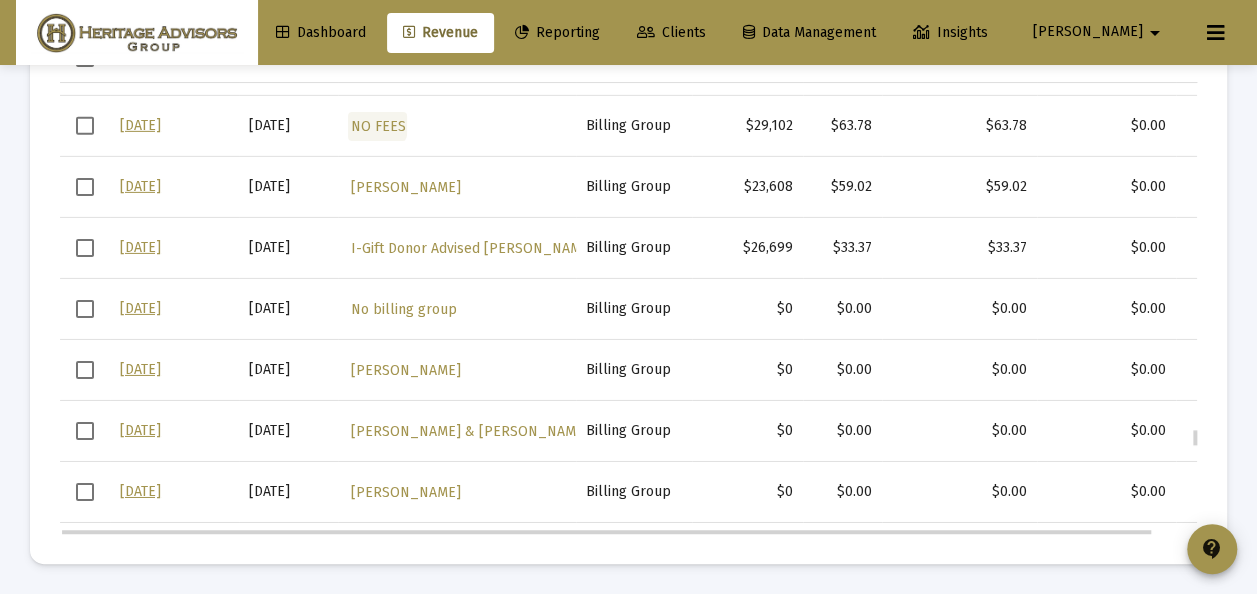 scroll, scrollTop: 65, scrollLeft: 0, axis: vertical 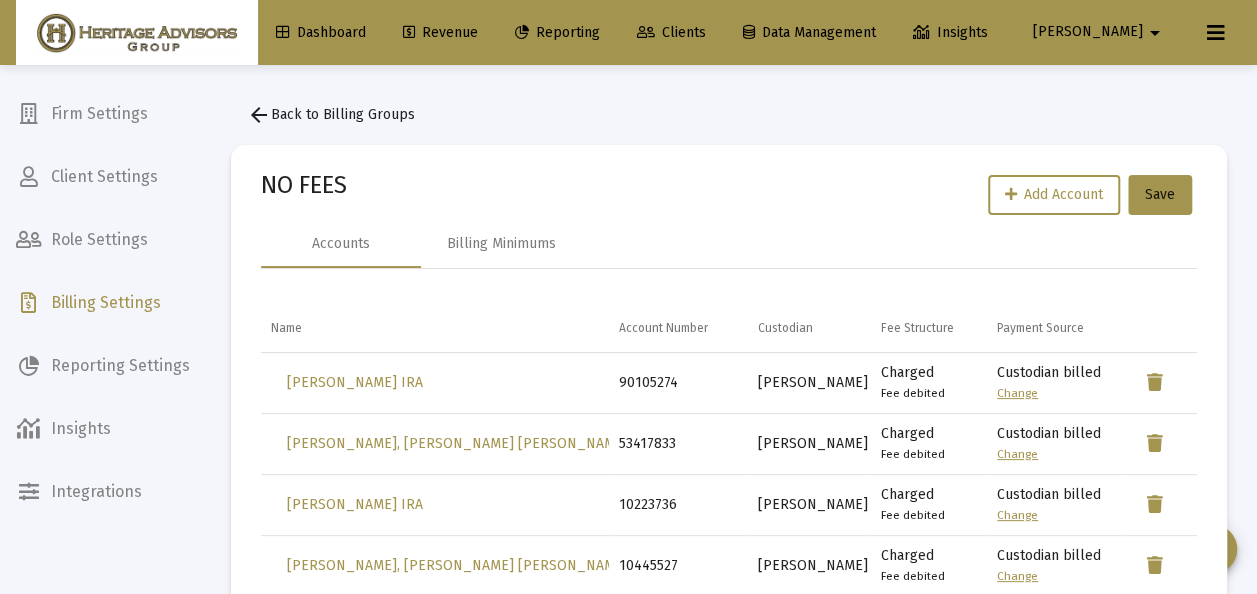 click on "arrow_back  Back to Billing Groups" 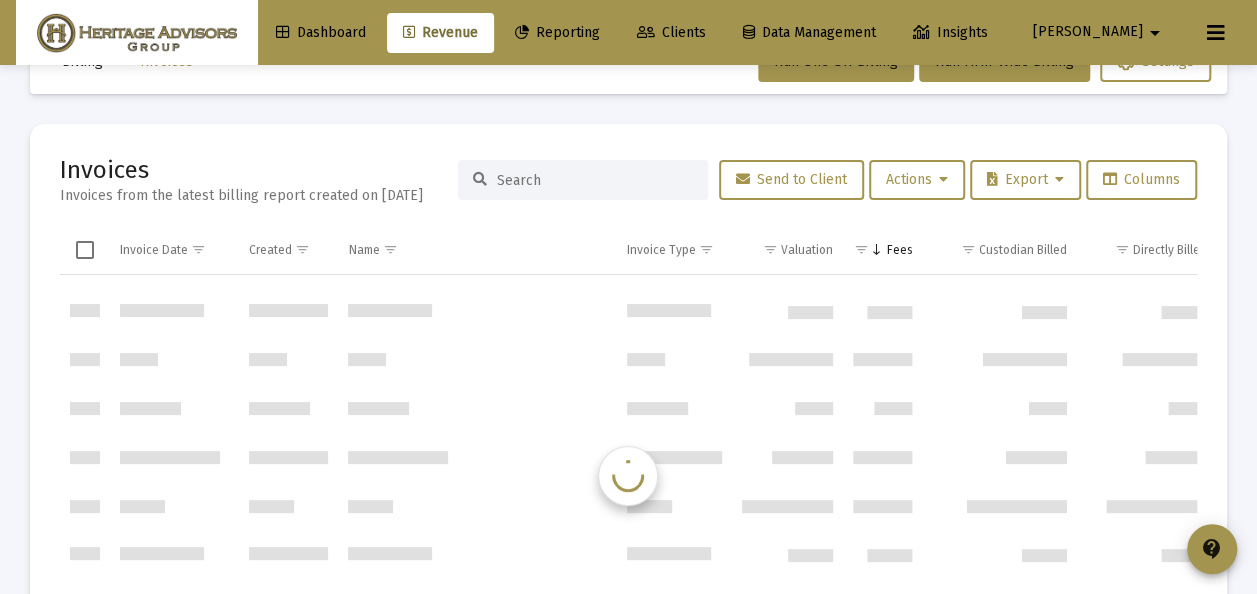 scroll, scrollTop: 0, scrollLeft: 0, axis: both 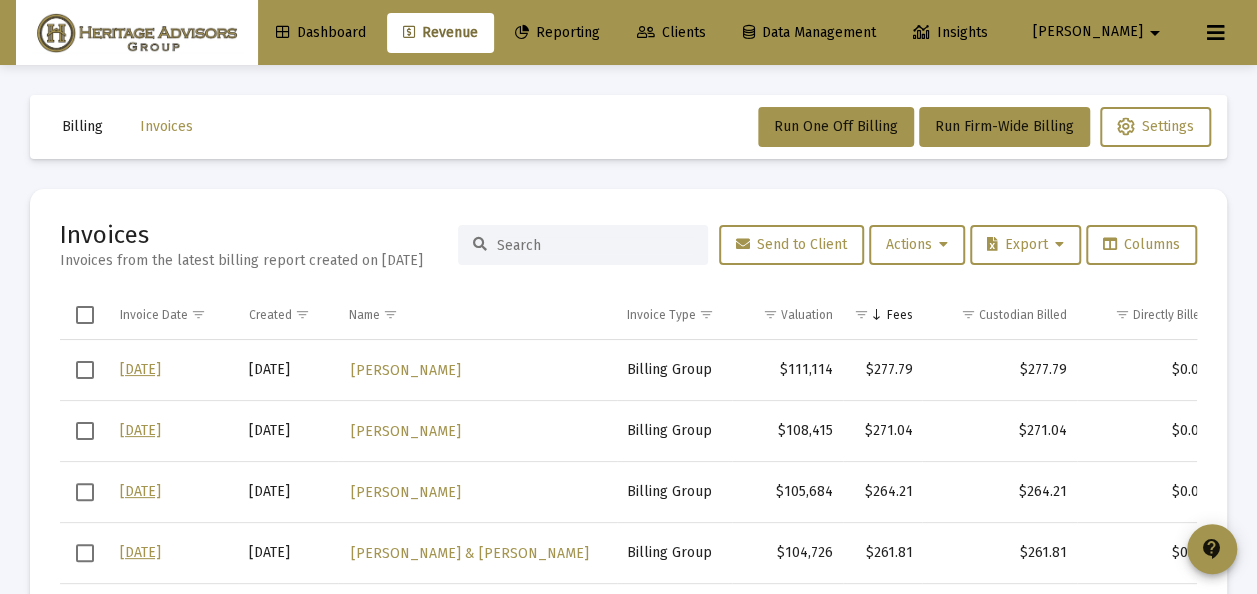 click at bounding box center (85, 315) 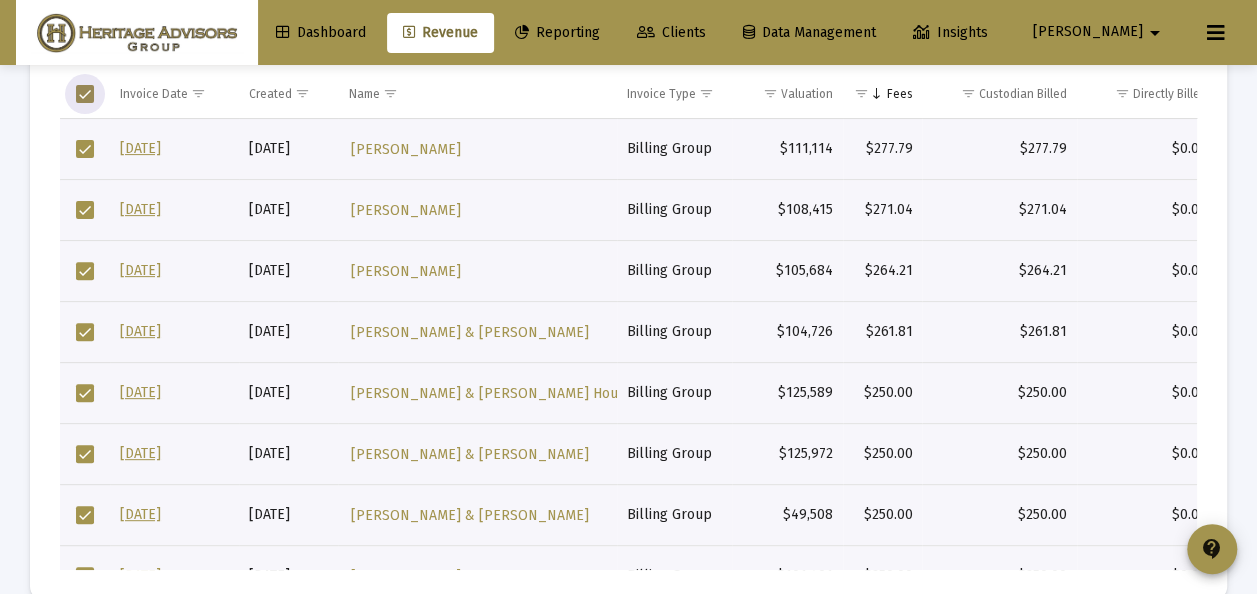 scroll, scrollTop: 222, scrollLeft: 0, axis: vertical 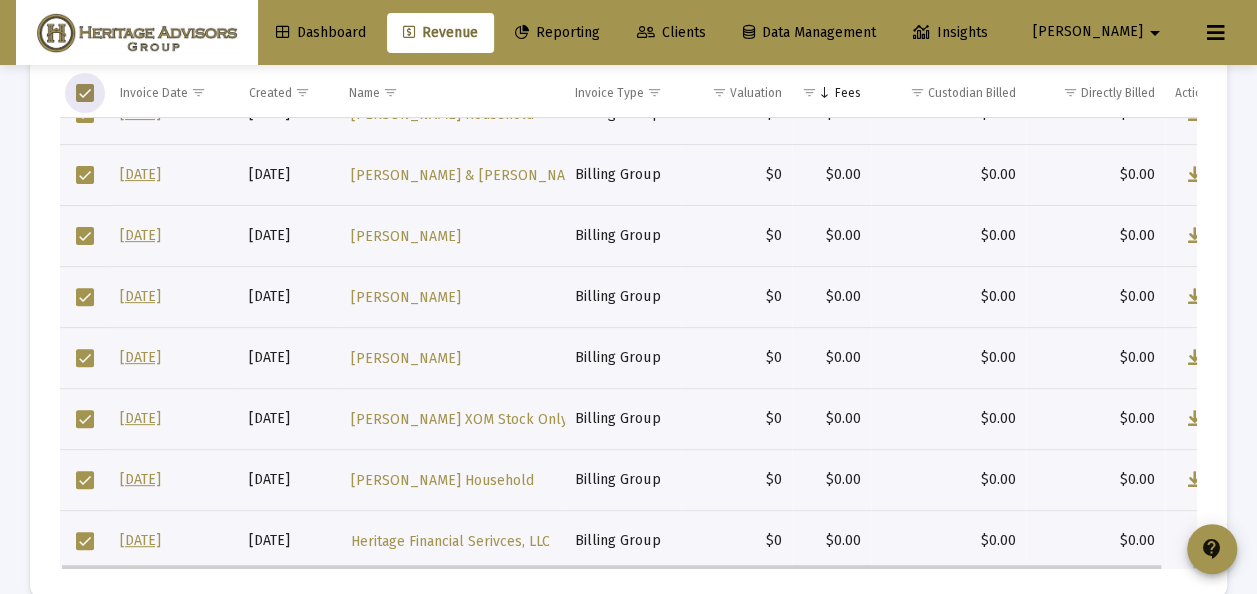 click at bounding box center (85, 541) 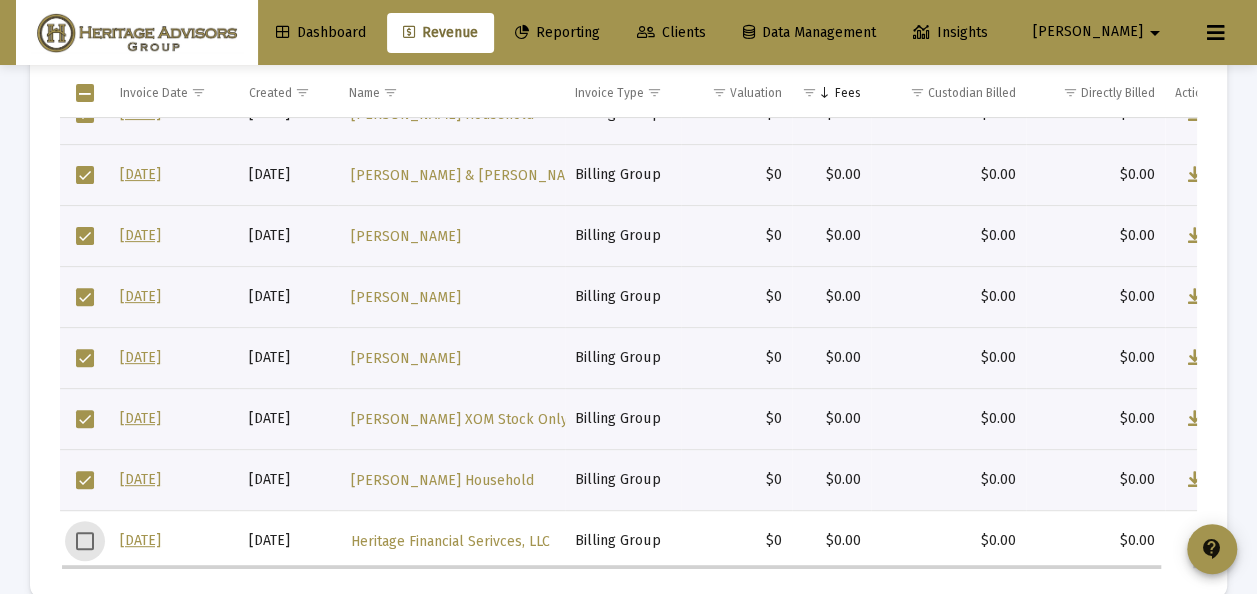 click at bounding box center (85, 480) 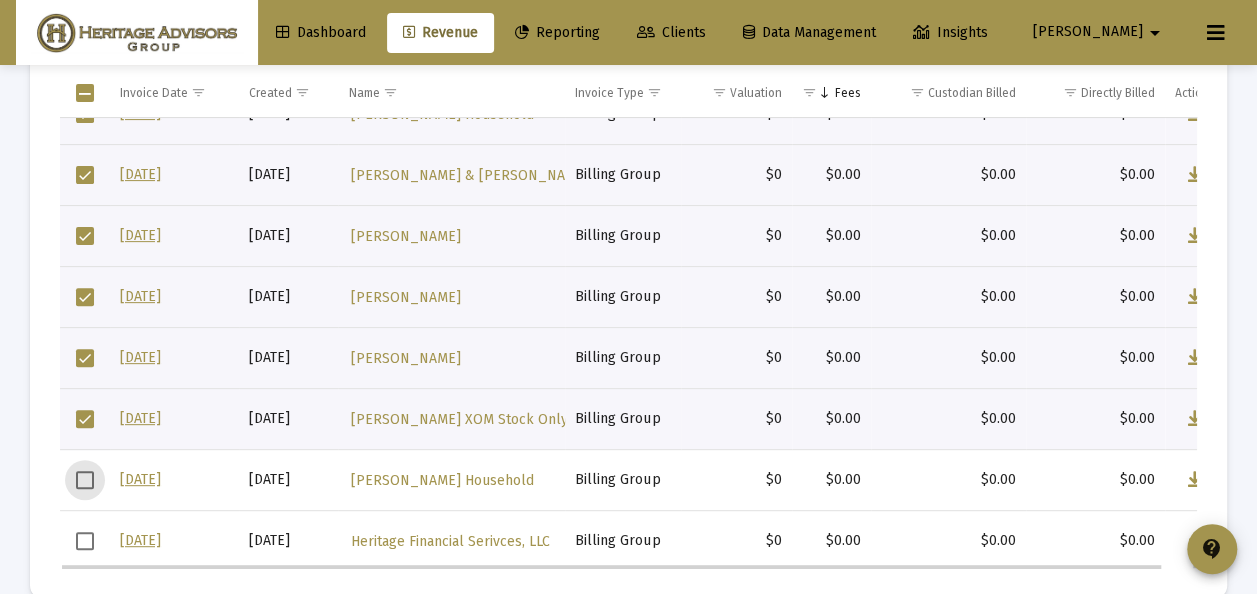drag, startPoint x: 82, startPoint y: 414, endPoint x: 84, endPoint y: 402, distance: 12.165525 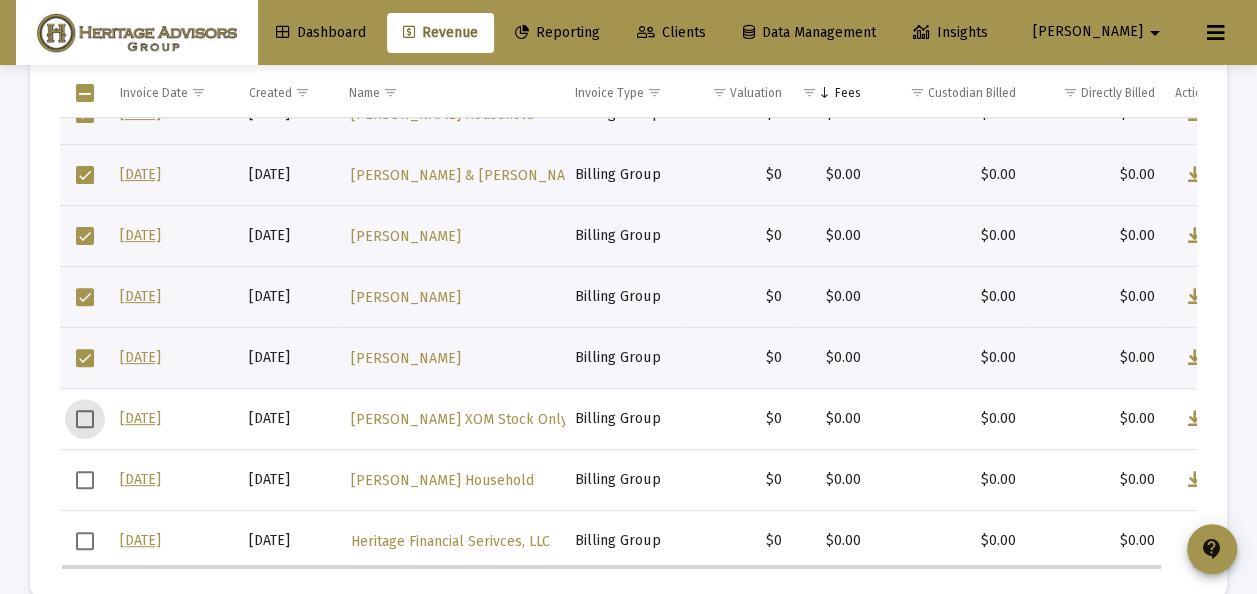 click at bounding box center [85, 358] 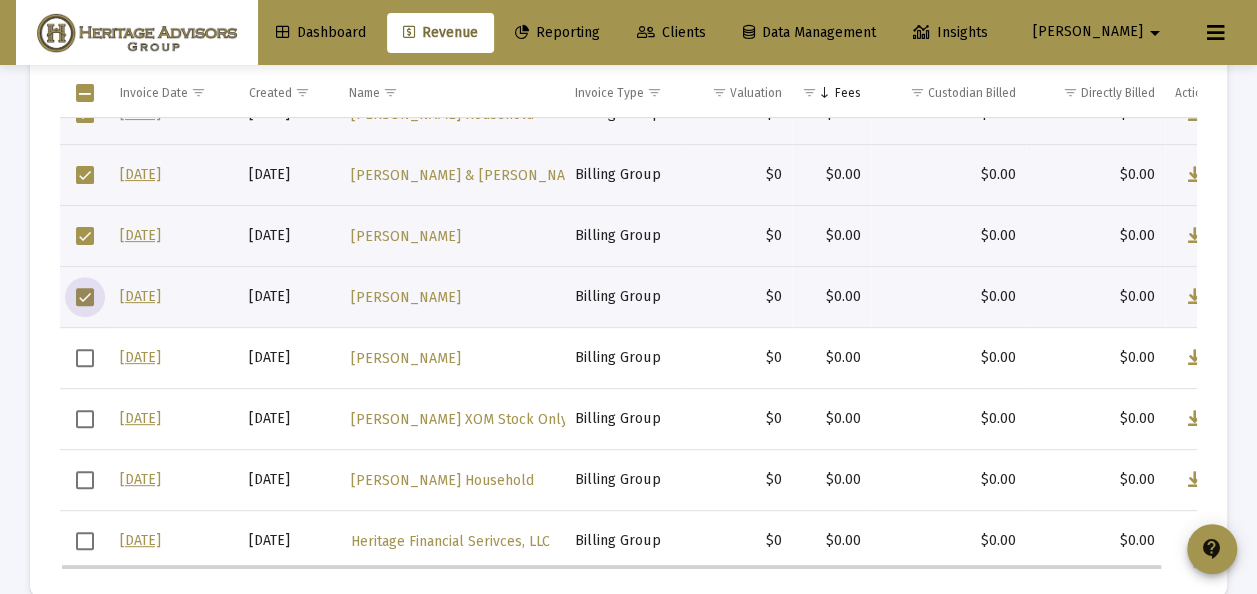 click at bounding box center (85, 297) 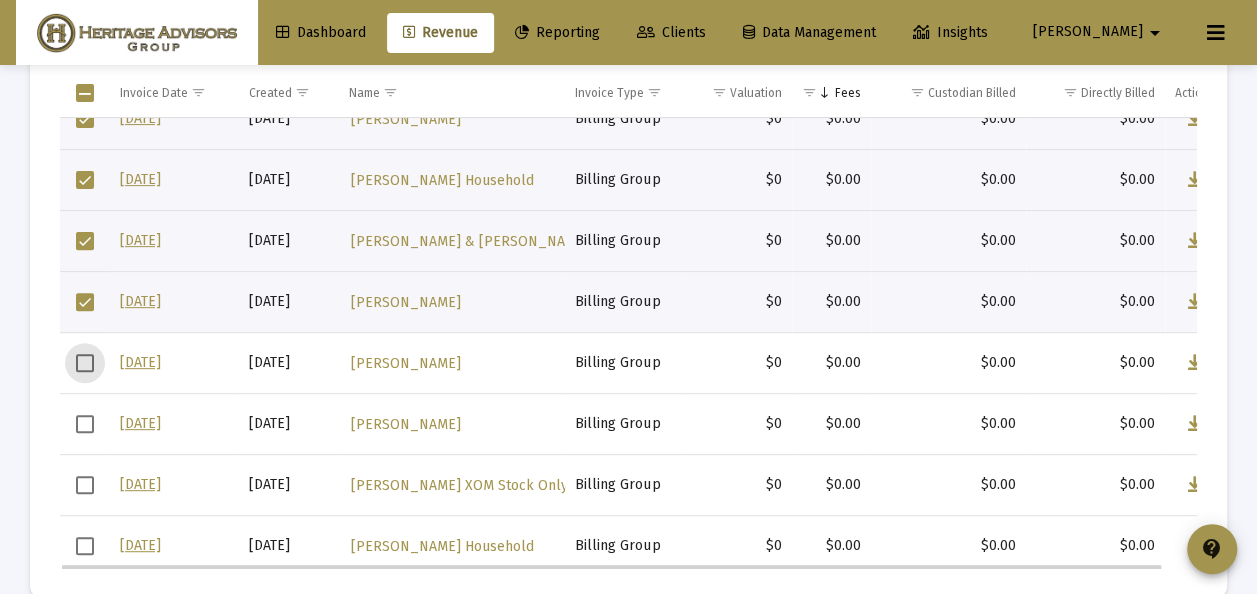 click at bounding box center (85, 302) 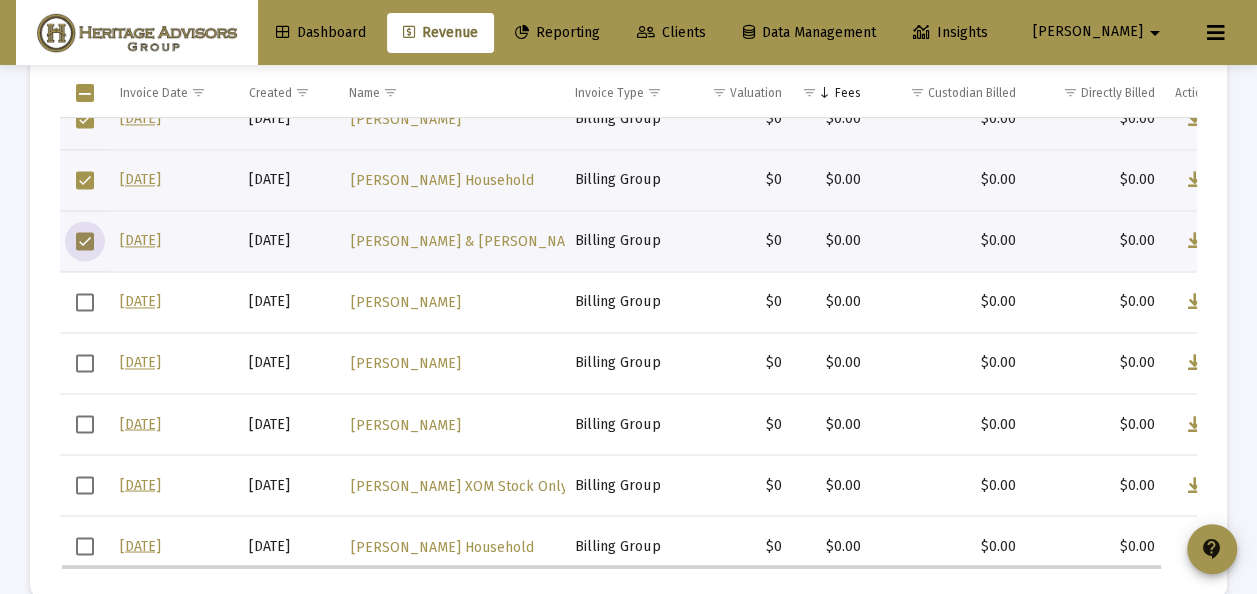 click at bounding box center (85, 241) 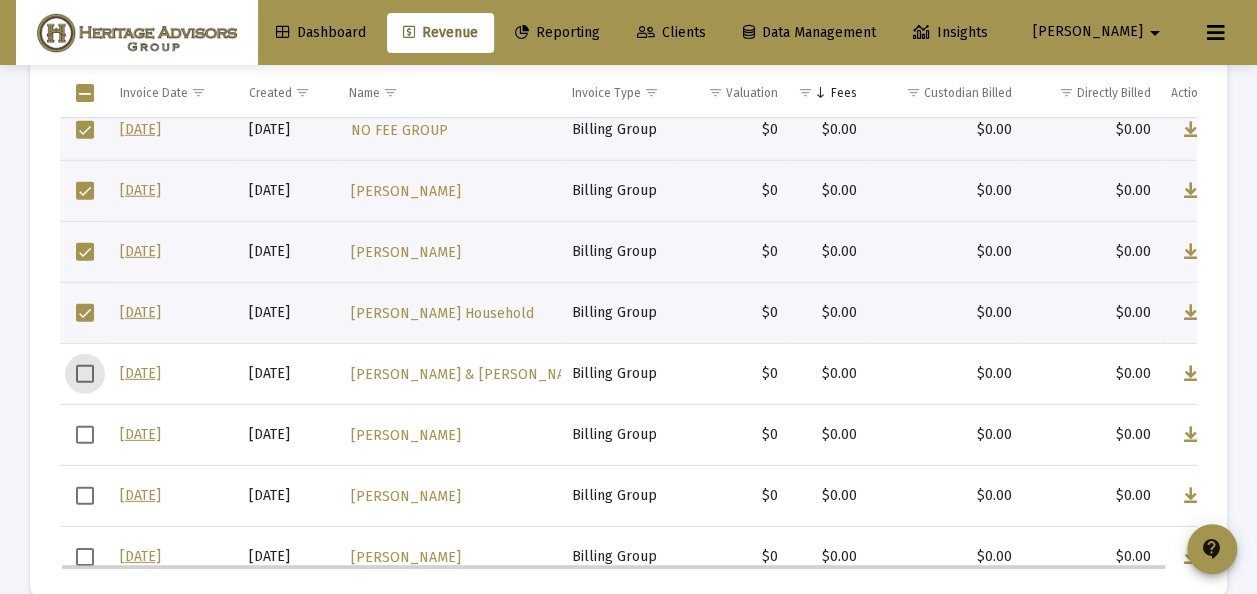 scroll, scrollTop: 9841, scrollLeft: 0, axis: vertical 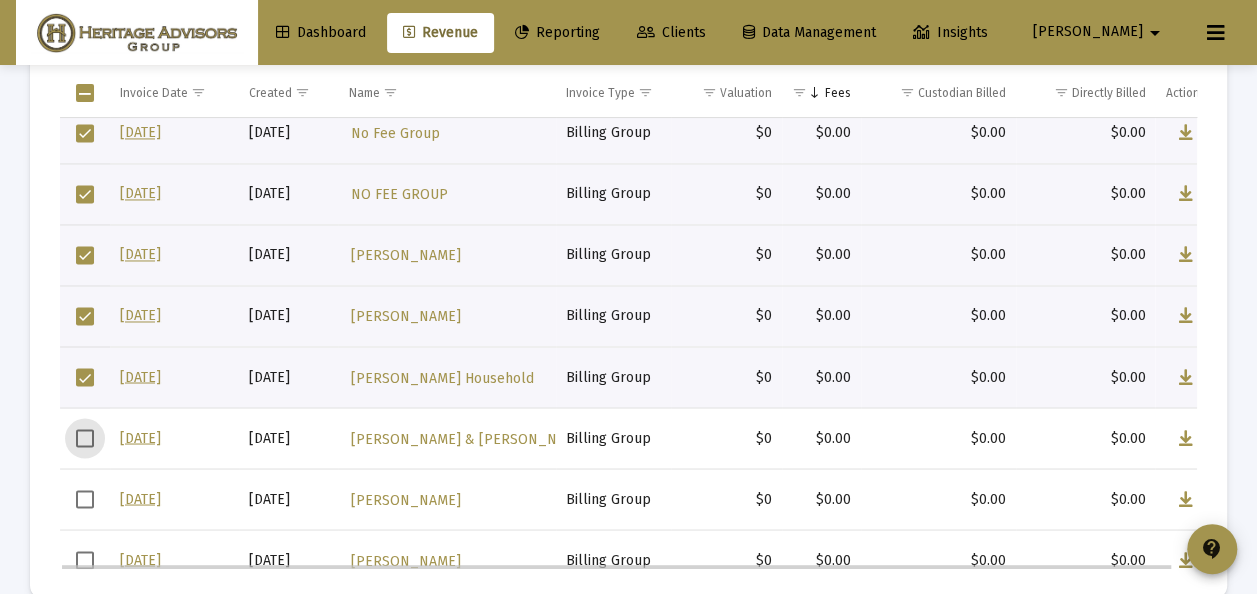 click on "[DATE]  [DATE] [PERSON_NAME] Billing Group $0  $0.00   $0.00  $0.00  [DATE]  [DATE] No Fee Group Billing Group $0  $0.00   $0.00  $0.00  [DATE]  [DATE] NO FEE GROUP Billing Group $0  $0.00   $0.00  $0.00  [DATE]  [DATE] [PERSON_NAME] Billing Group $0  $0.00   $0.00  $0.00  [DATE]  [DATE] [PERSON_NAME] Billing Group $0  $0.00   $0.00  $0.00  [DATE]  [DATE] [PERSON_NAME] Household Billing Group $0  $0.00   $0.00  $0.00  [DATE]  [DATE] [PERSON_NAME] & [PERSON_NAME] Group $0  $0.00   $0.00  $0.00  [DATE]  [DATE] [PERSON_NAME] Household Billing Group $0  $0.00   $0.00  $0.00  [DATE]  [DATE] [PERSON_NAME] Billing Group $0  $0.00   $0.00  $0.00  [DATE]  [DATE] [PERSON_NAME] Billing Group $0  $0.00   $0.00  $0.00" at bounding box center [641, -4446] 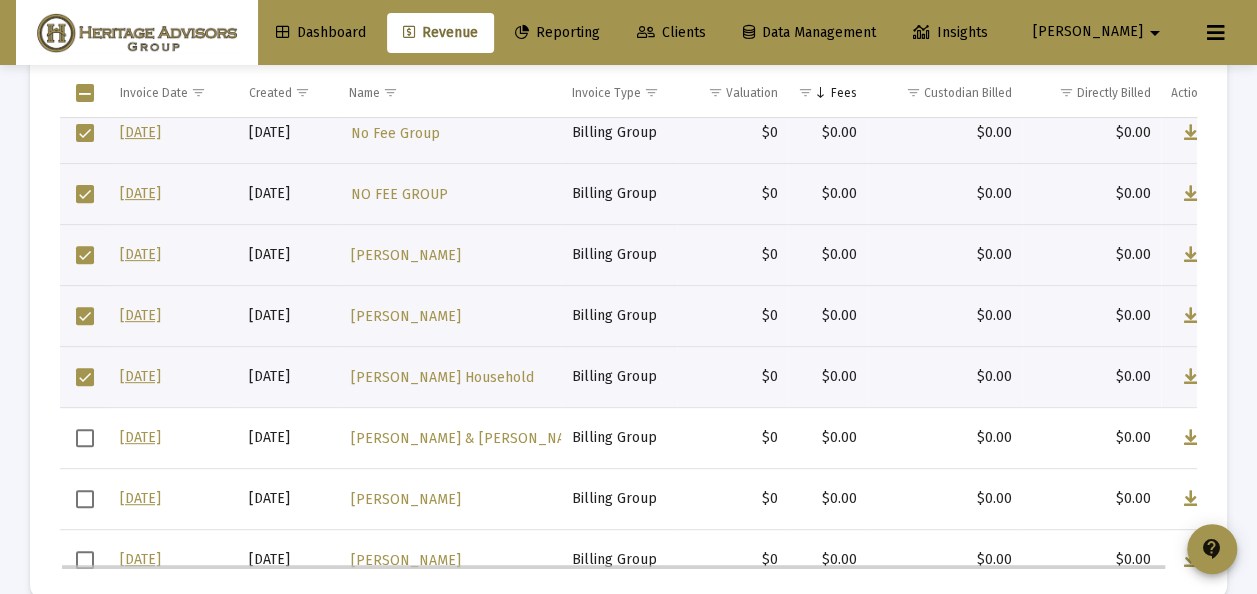 click at bounding box center (85, 377) 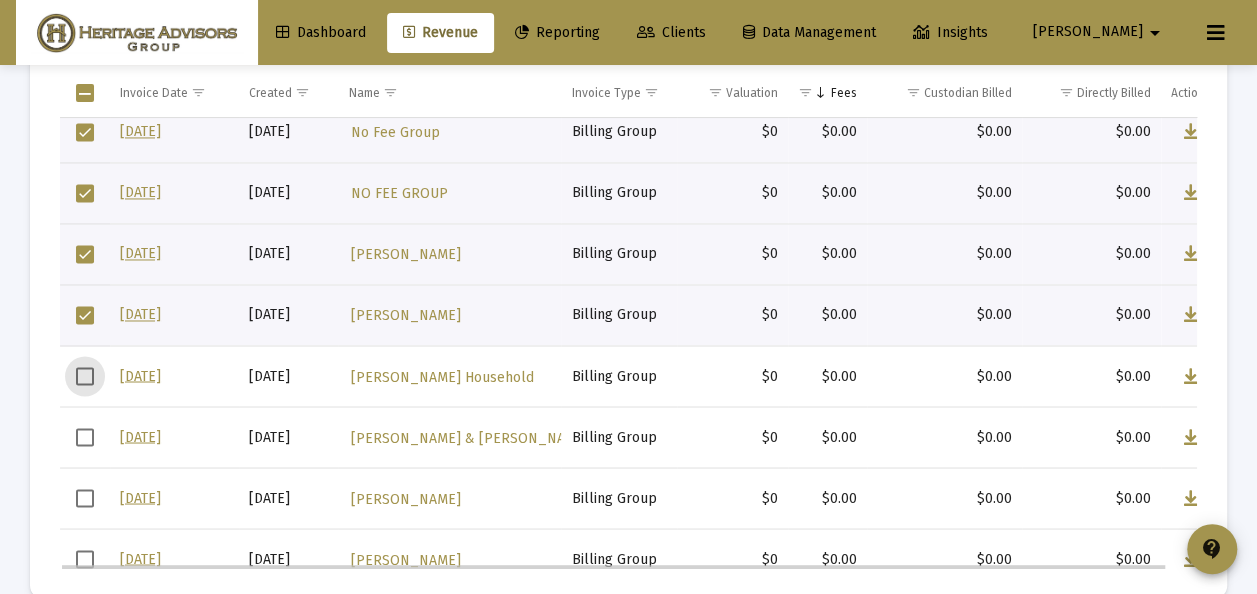 drag, startPoint x: 82, startPoint y: 311, endPoint x: 84, endPoint y: 300, distance: 11.18034 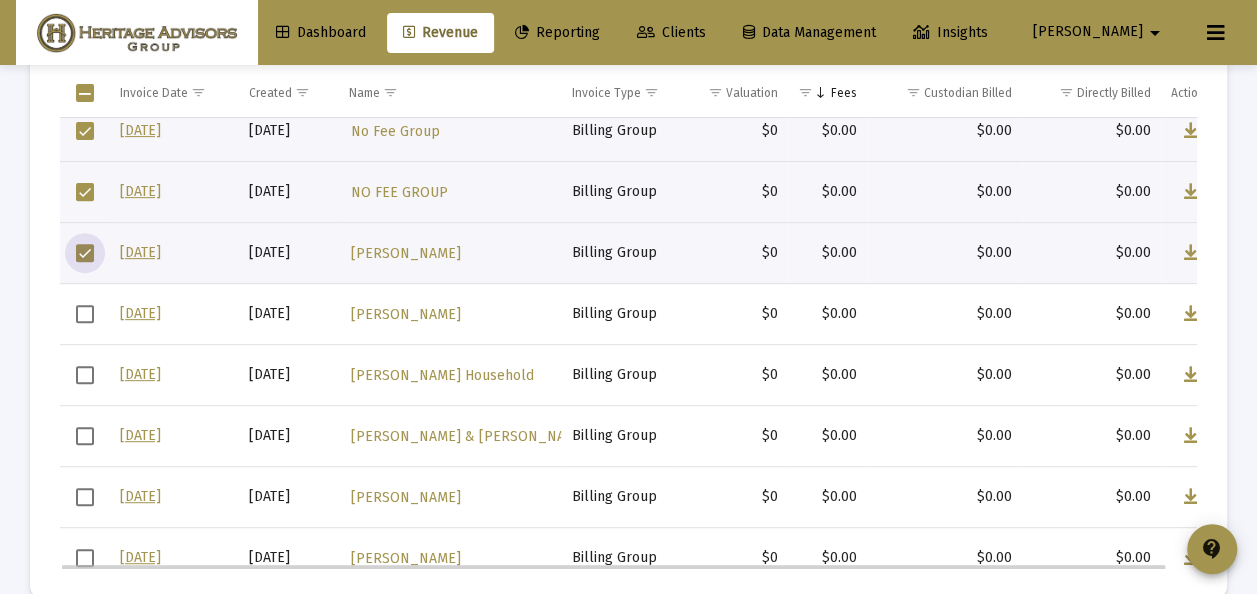 click at bounding box center (85, 253) 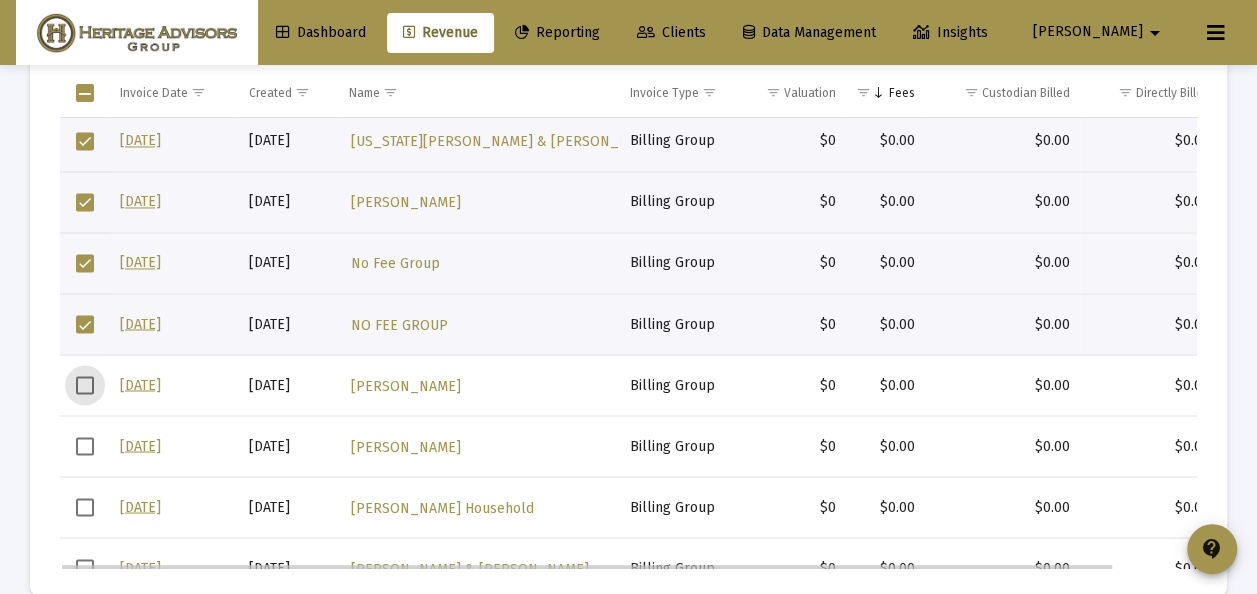 scroll, scrollTop: 9647, scrollLeft: 0, axis: vertical 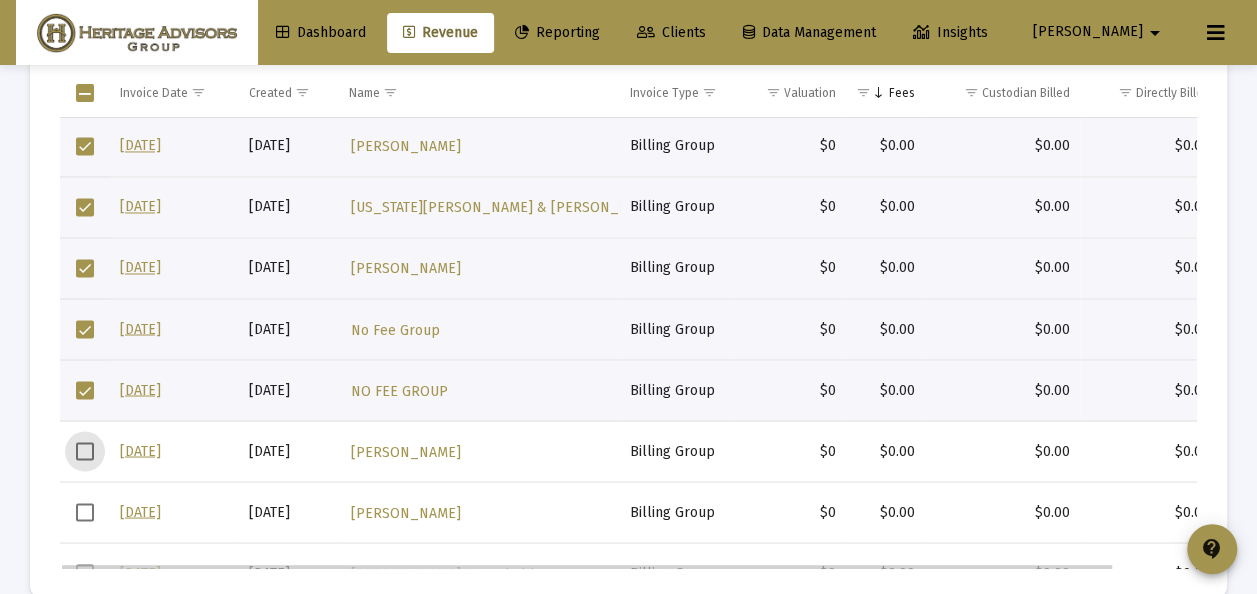 click at bounding box center [85, 390] 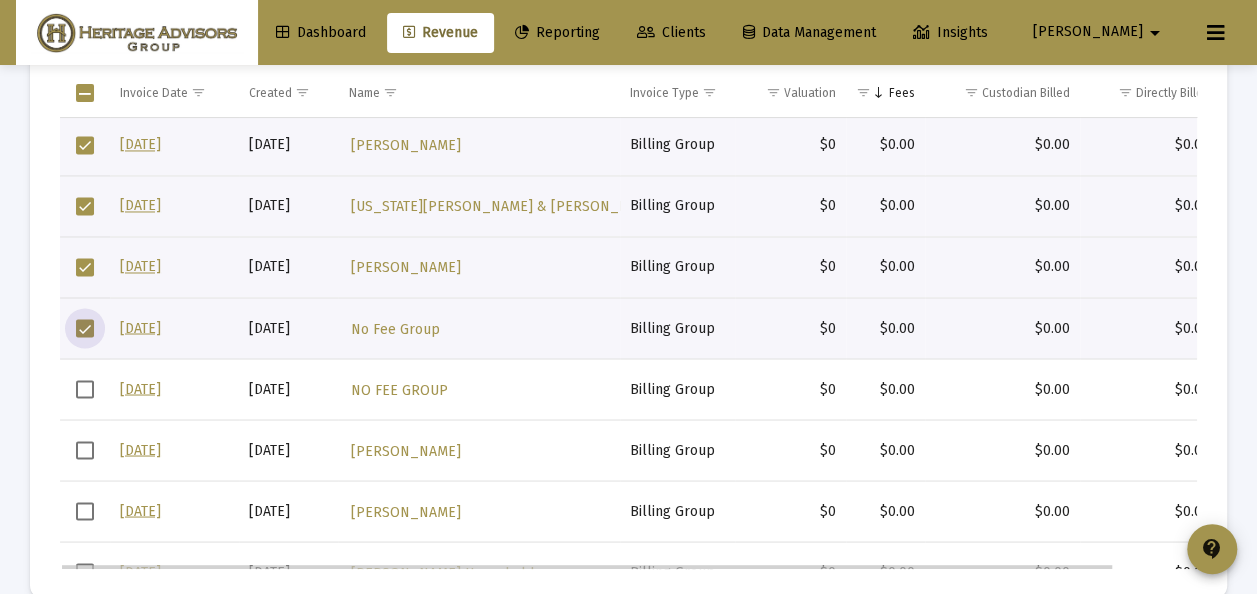 click at bounding box center [85, 328] 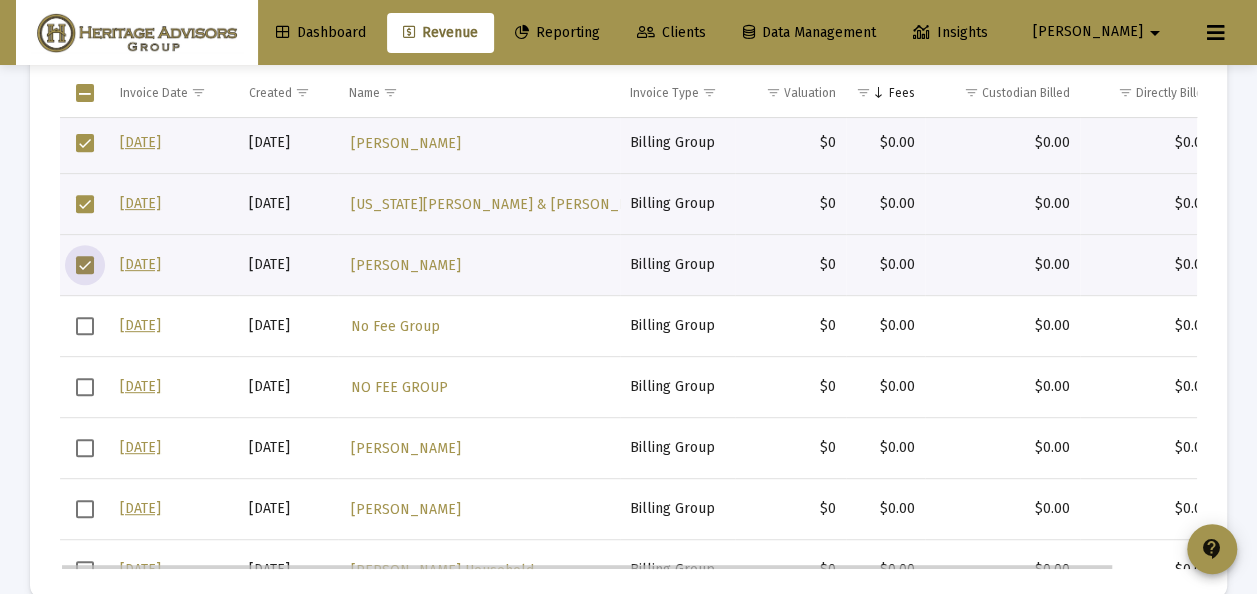 click at bounding box center (85, 265) 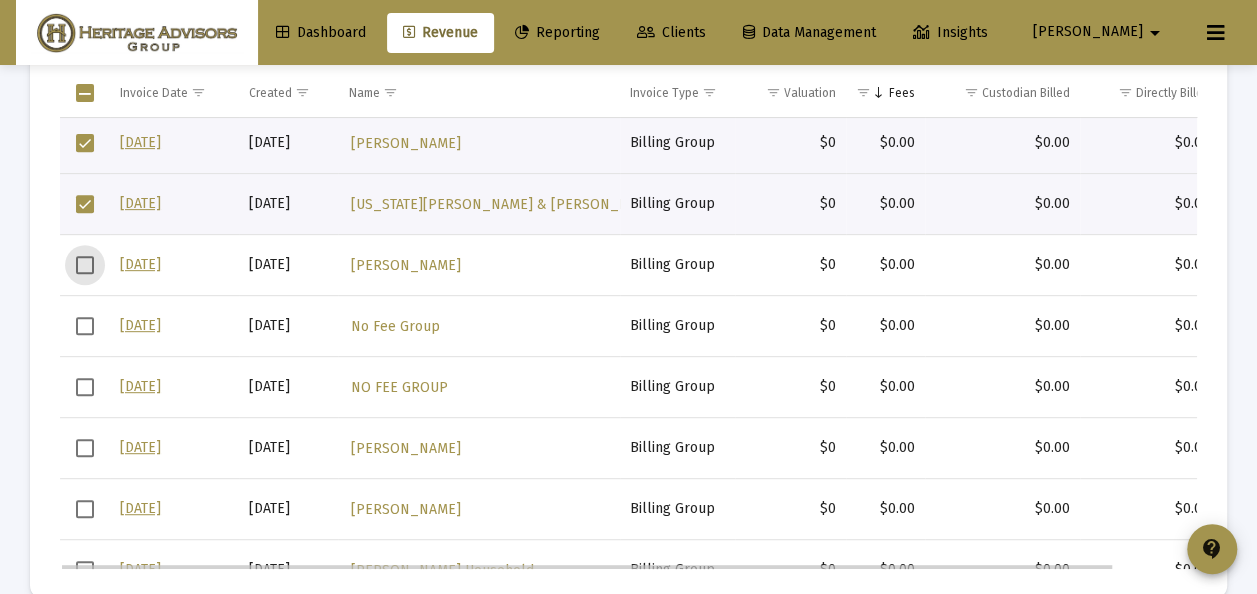 click at bounding box center (85, 204) 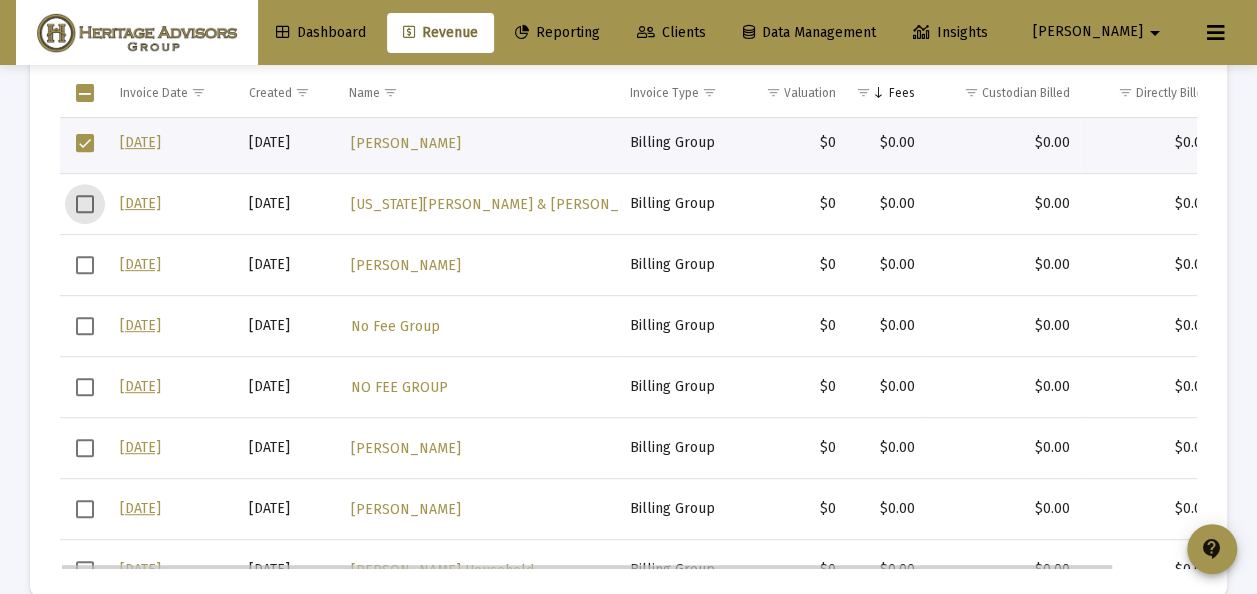 click at bounding box center (85, 143) 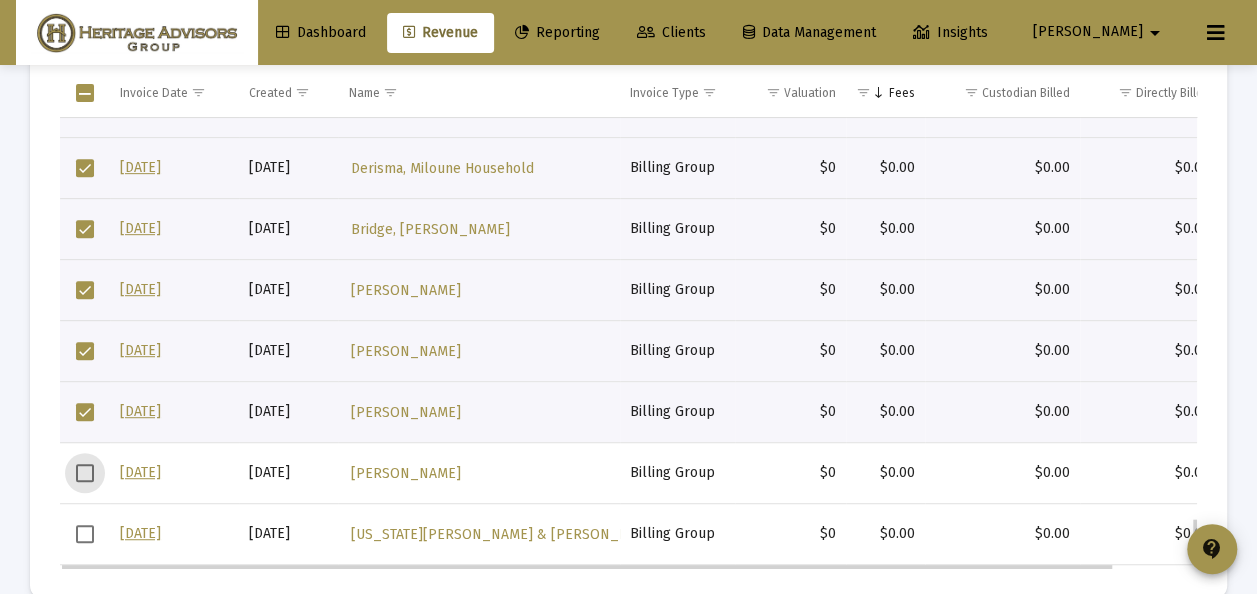 click at bounding box center (85, 412) 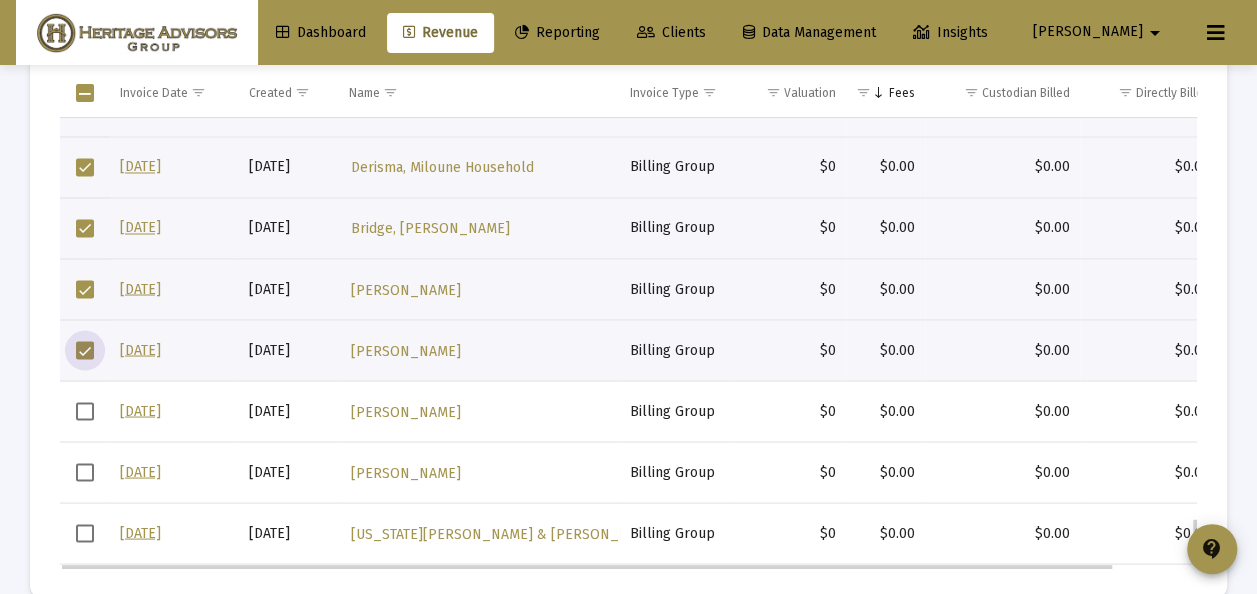 click at bounding box center [85, 350] 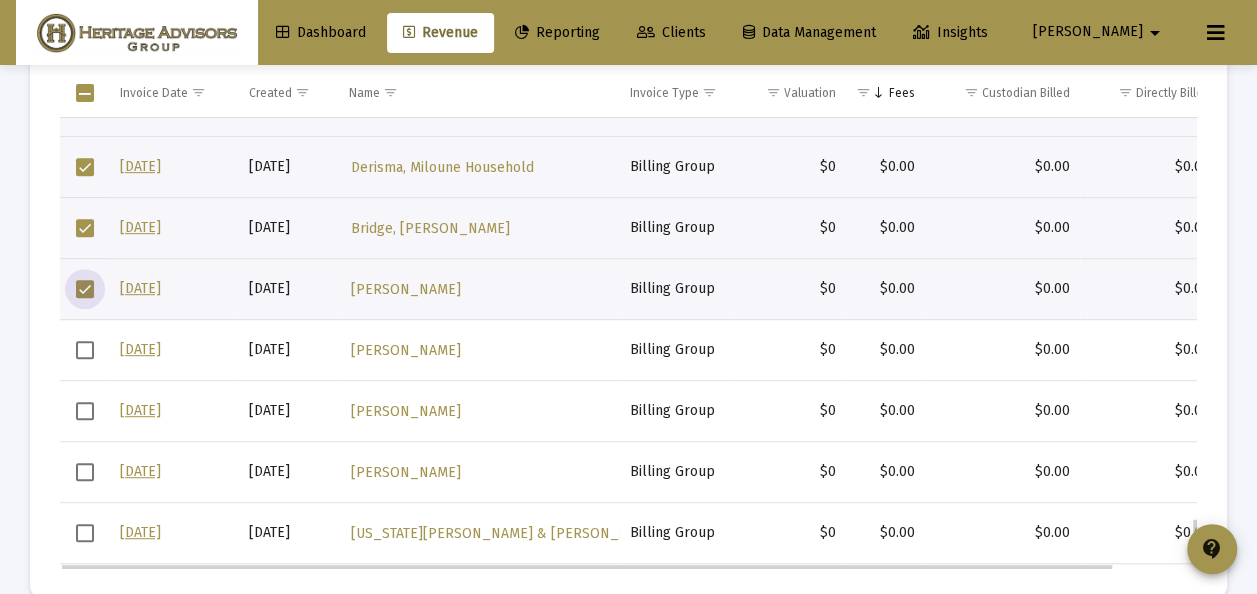 drag, startPoint x: 86, startPoint y: 289, endPoint x: 86, endPoint y: 272, distance: 17 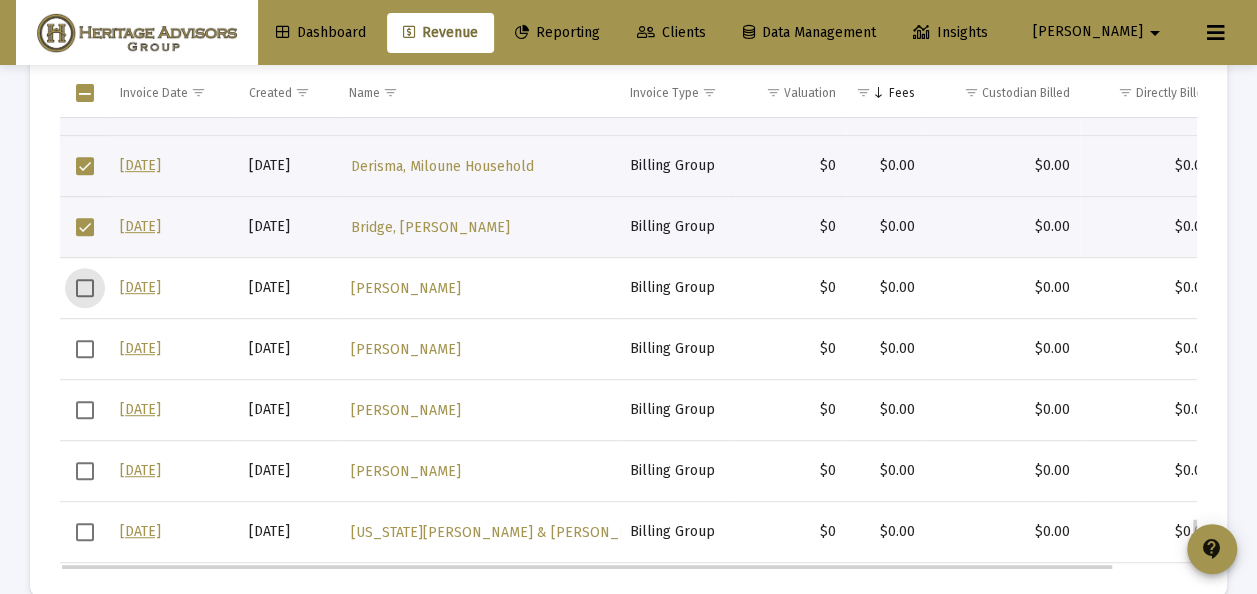 click at bounding box center [85, 227] 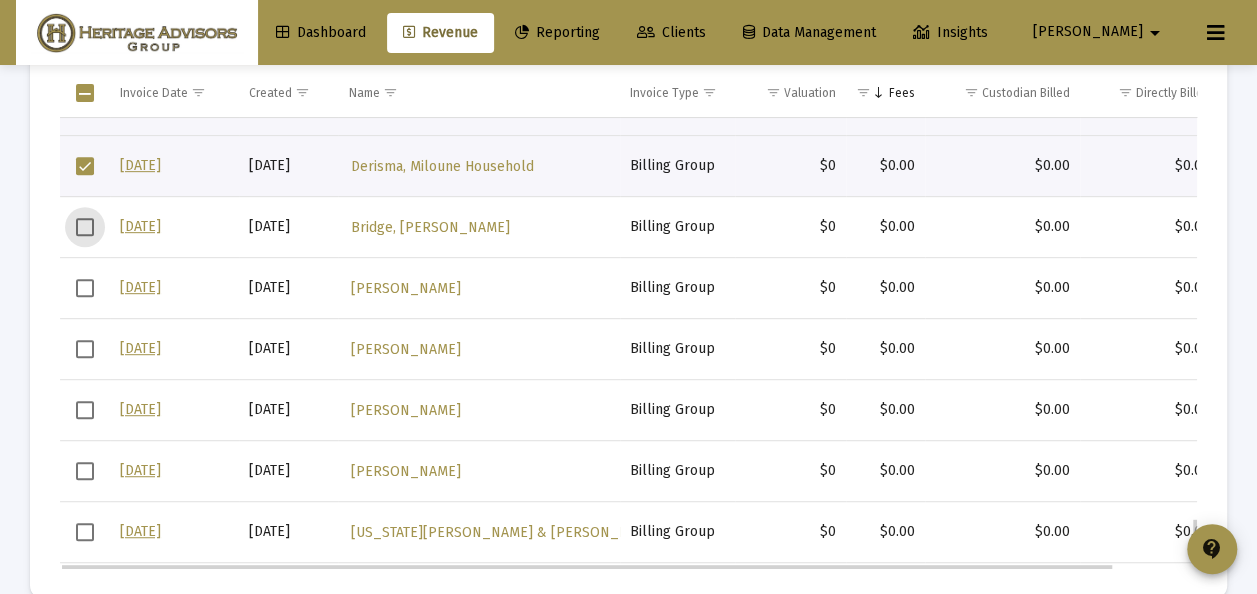 click at bounding box center (85, 166) 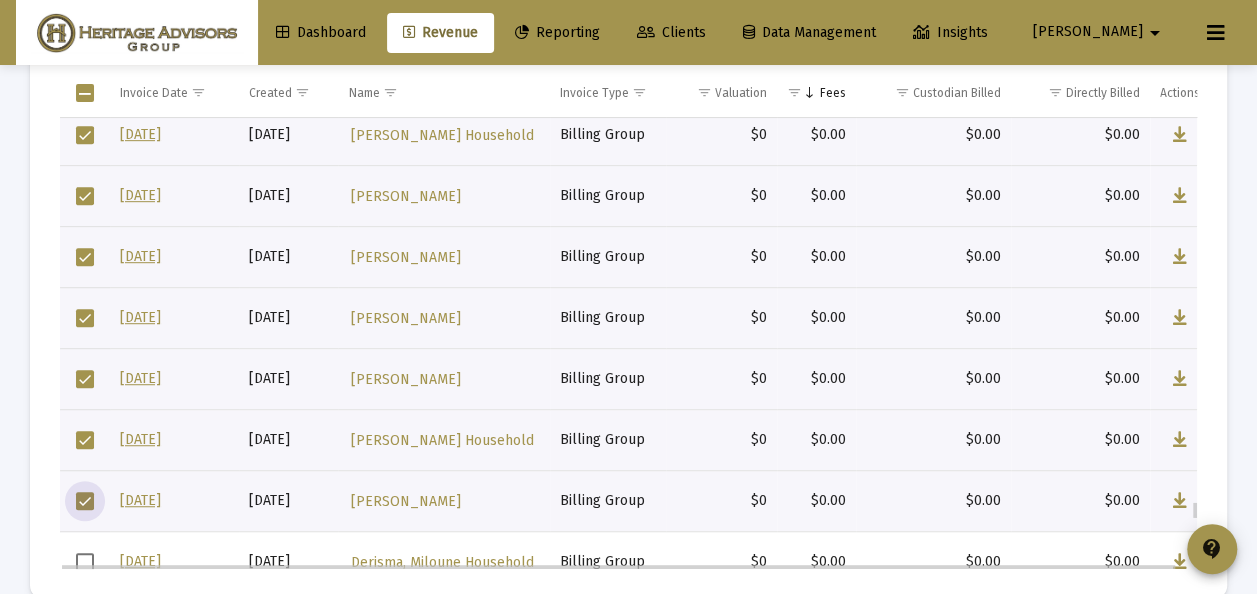 click at bounding box center [85, 501] 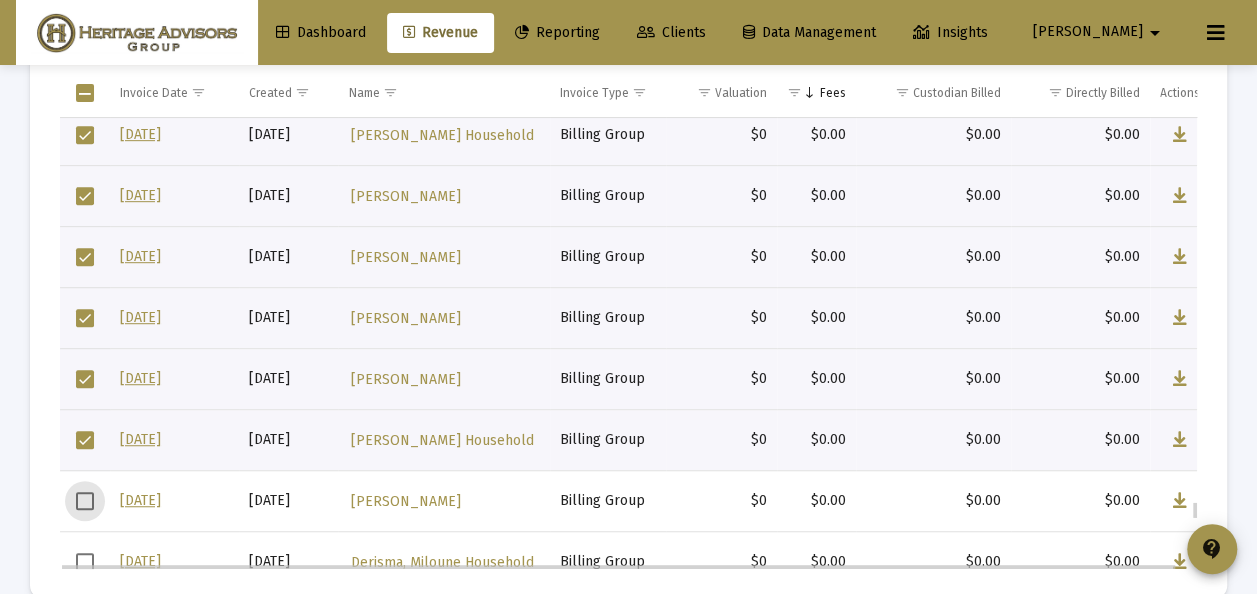click at bounding box center [85, 440] 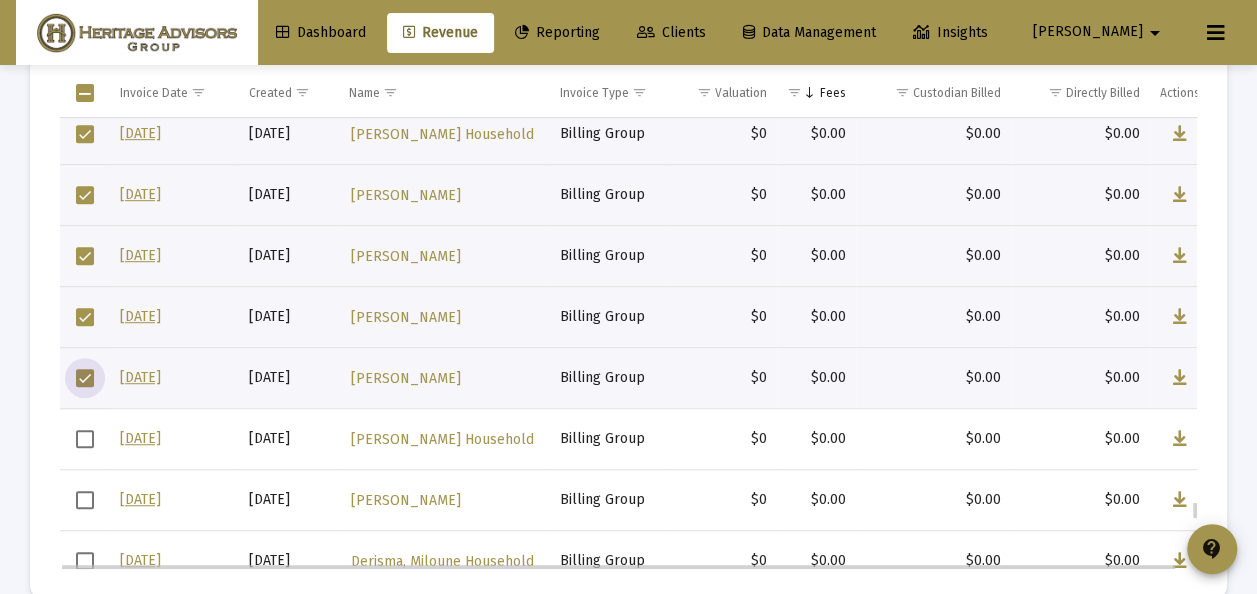 click at bounding box center [85, 378] 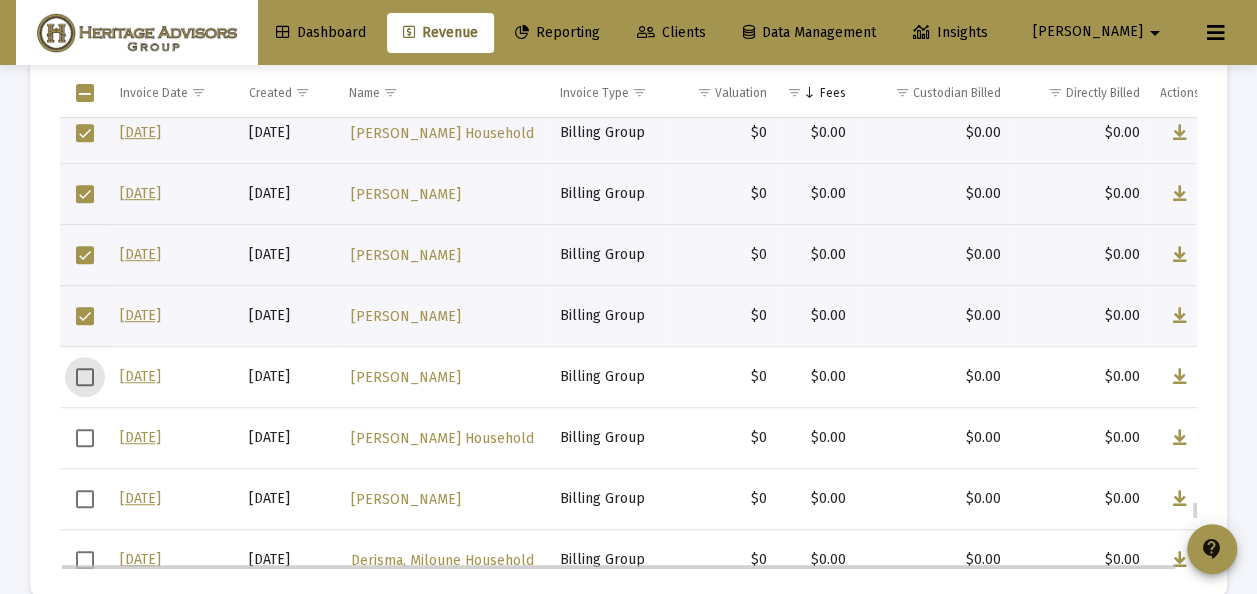 drag, startPoint x: 80, startPoint y: 316, endPoint x: 85, endPoint y: 288, distance: 28.442924 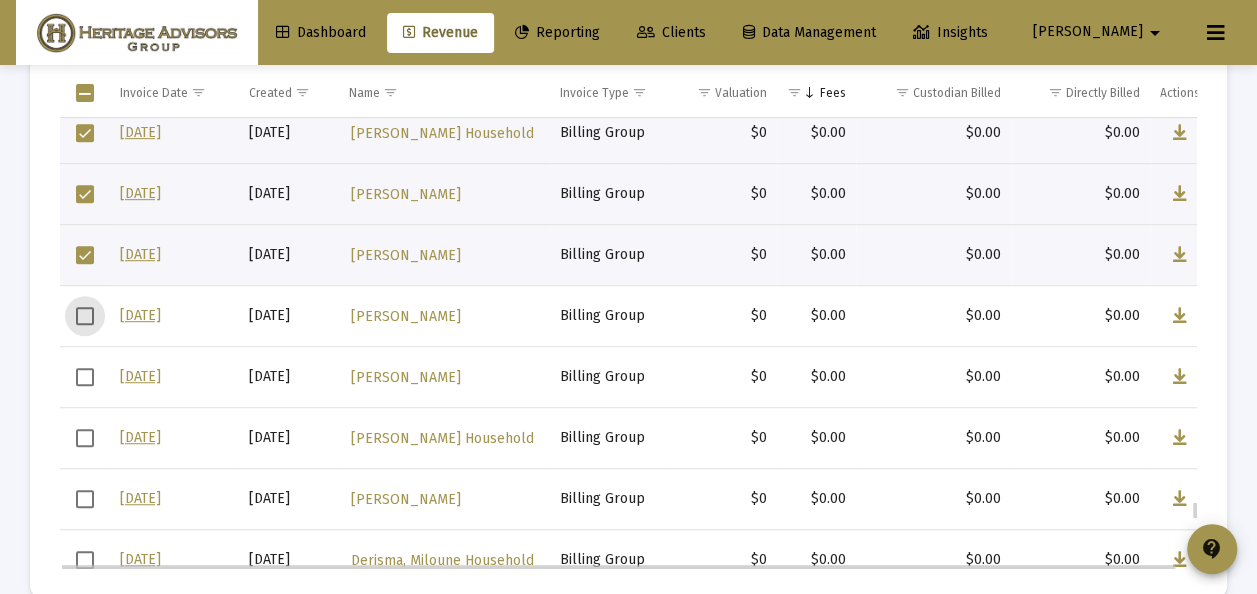 click at bounding box center (85, 255) 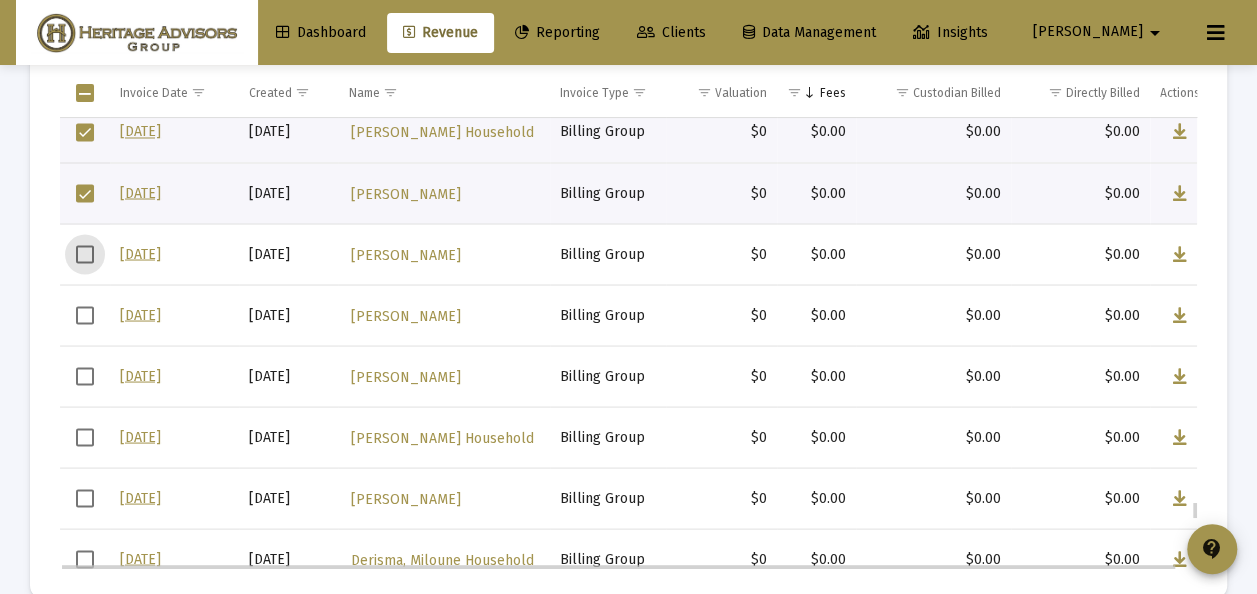 click at bounding box center (85, 193) 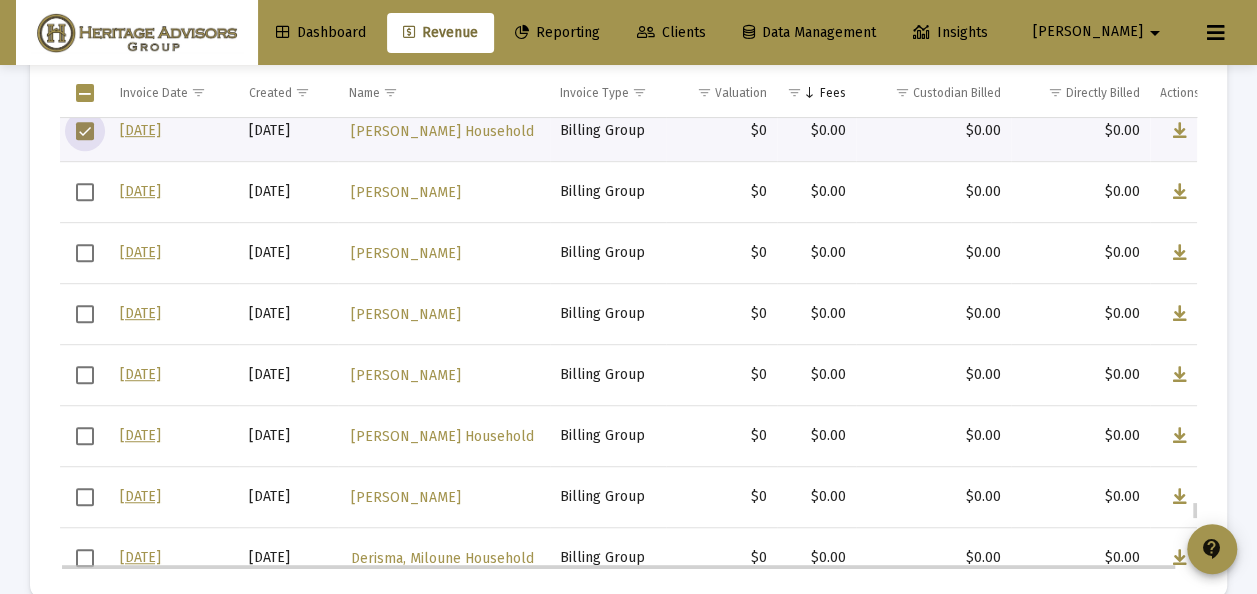 click at bounding box center (85, 131) 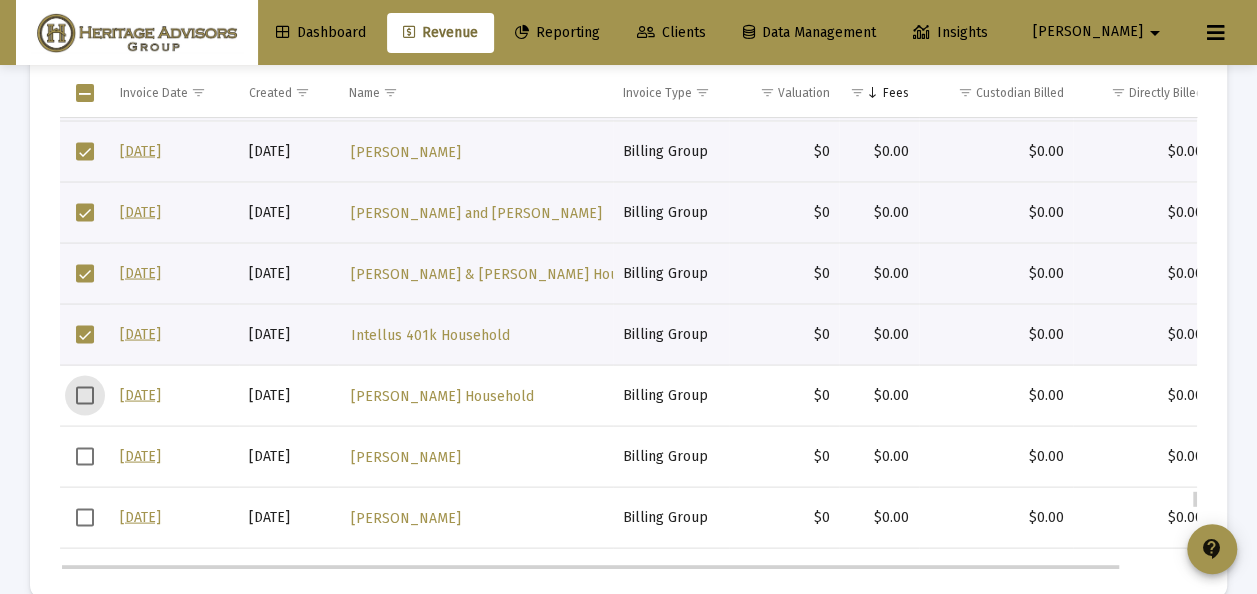 scroll, scrollTop: 8672, scrollLeft: 0, axis: vertical 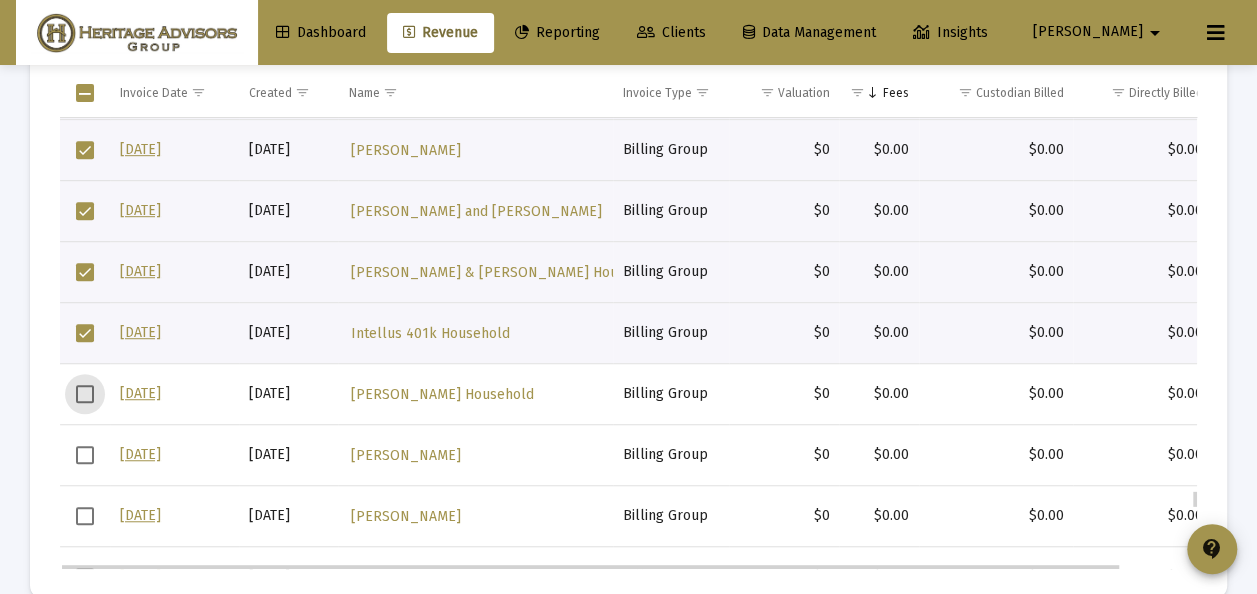 click at bounding box center (85, 333) 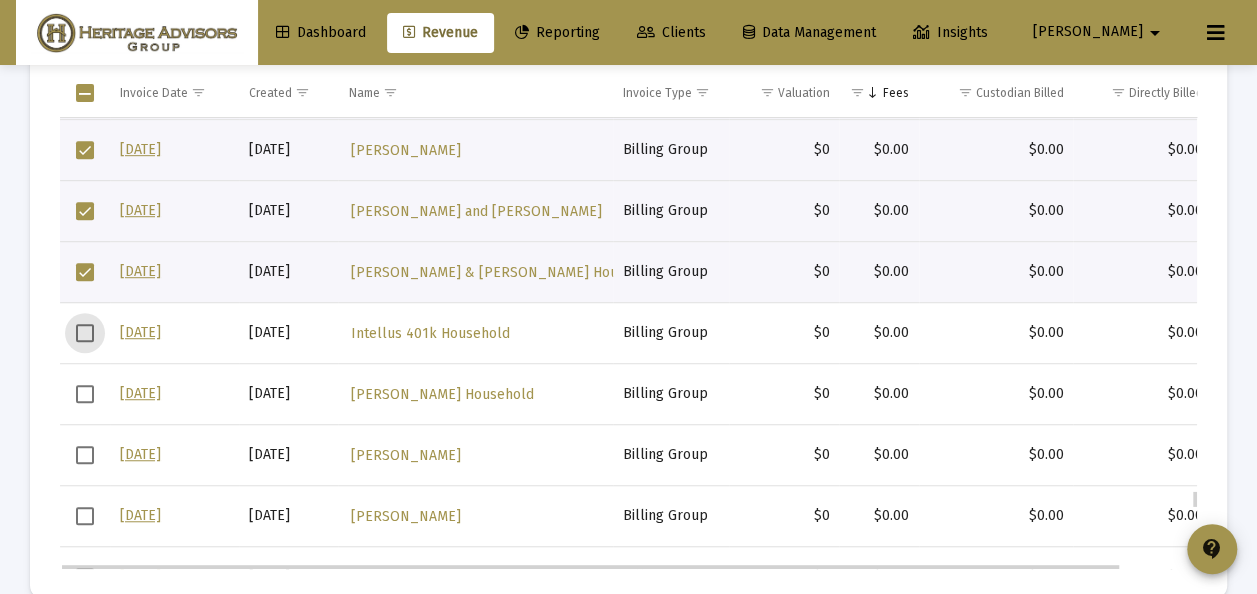 click at bounding box center [85, 272] 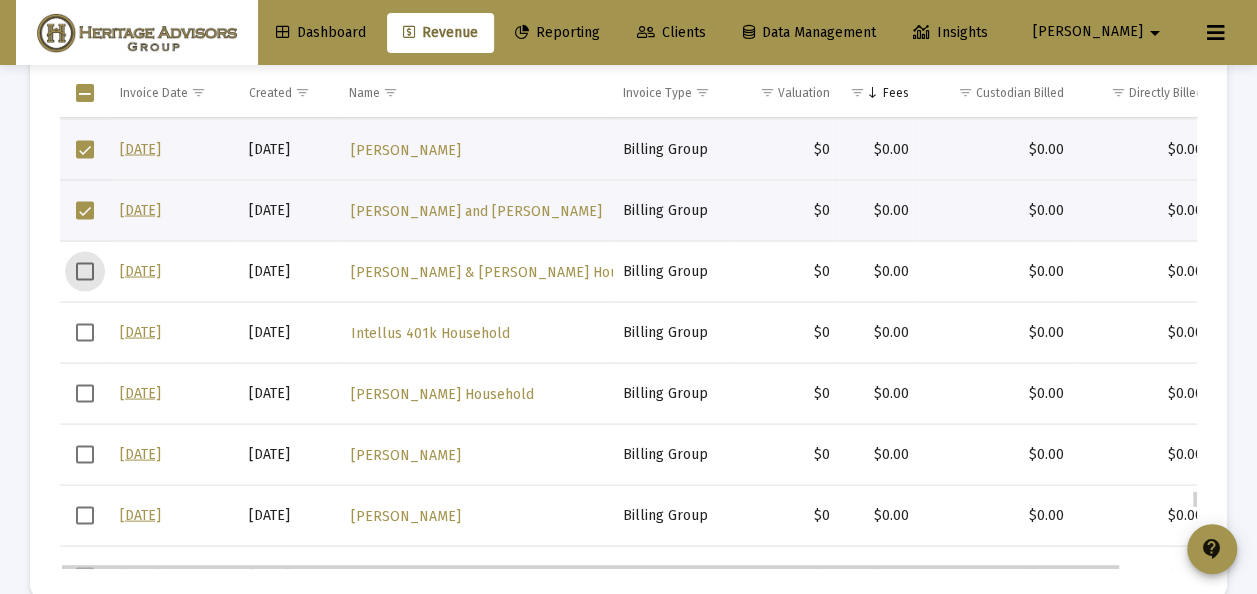 click at bounding box center (85, 210) 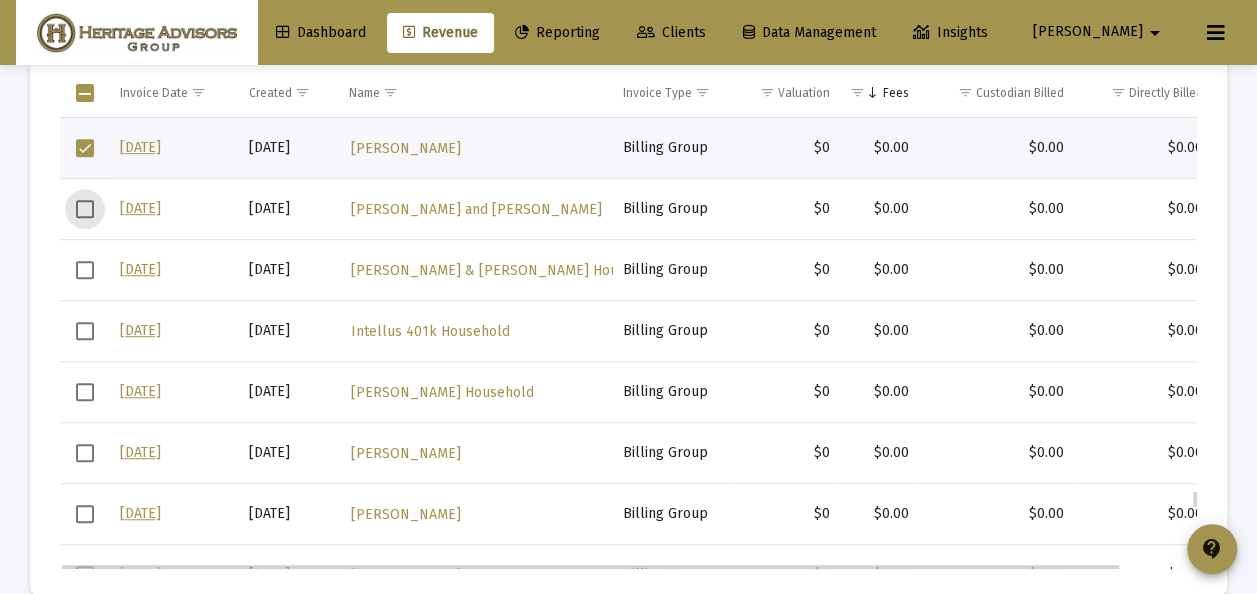 click at bounding box center [85, 148] 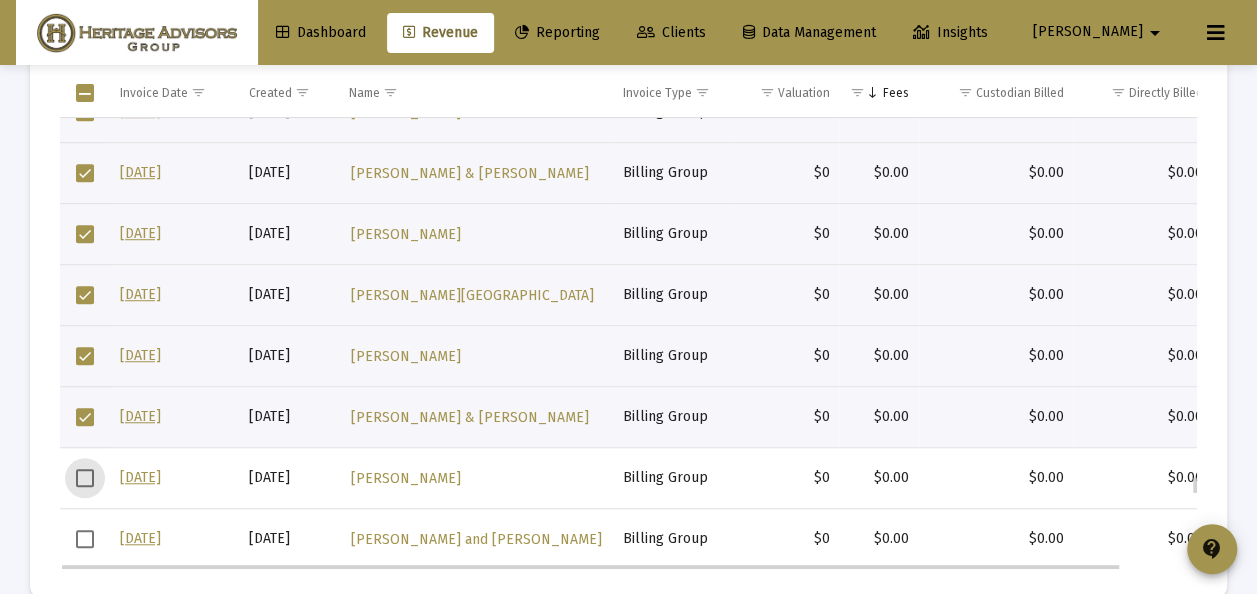 drag, startPoint x: 88, startPoint y: 418, endPoint x: 83, endPoint y: 356, distance: 62.201286 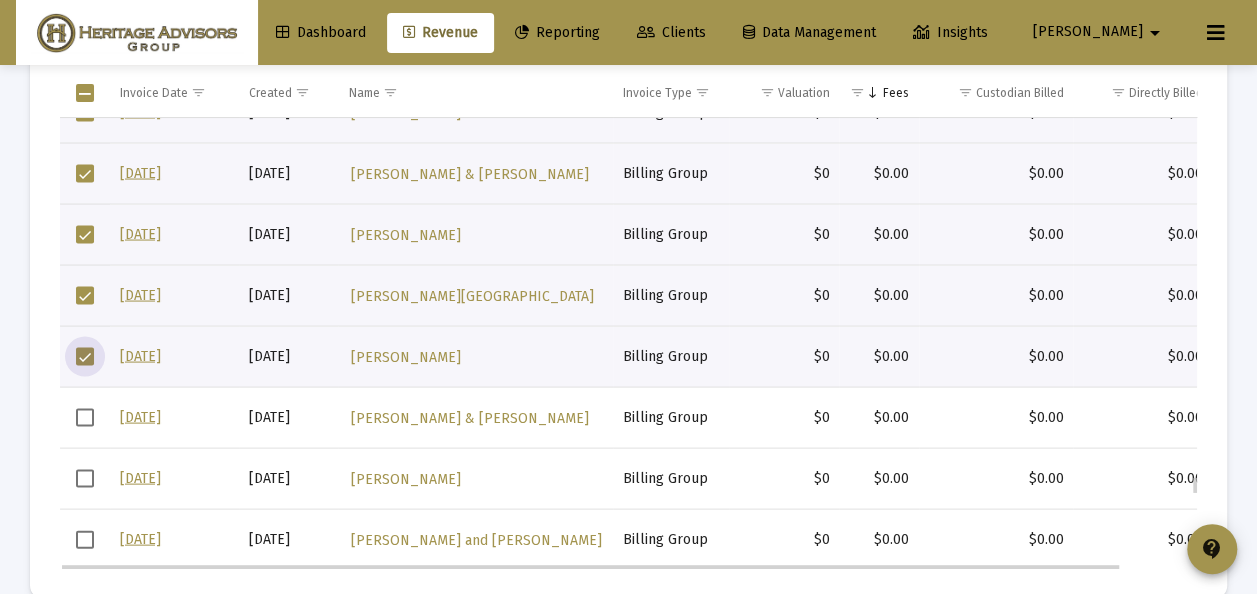 click at bounding box center (85, 356) 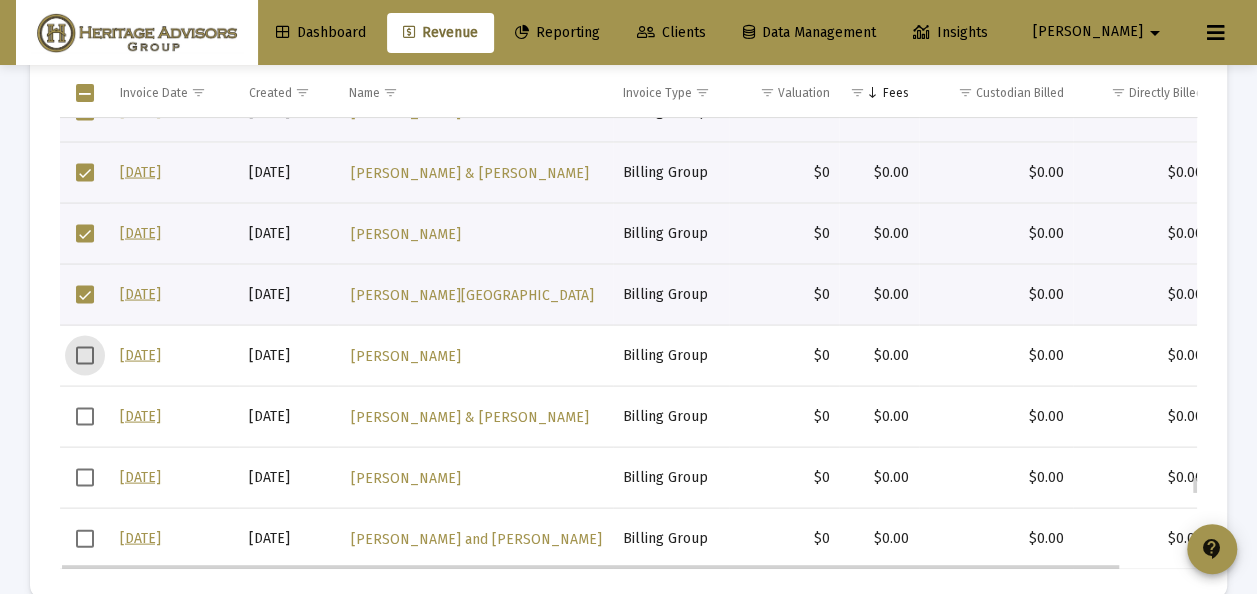 click at bounding box center [85, 294] 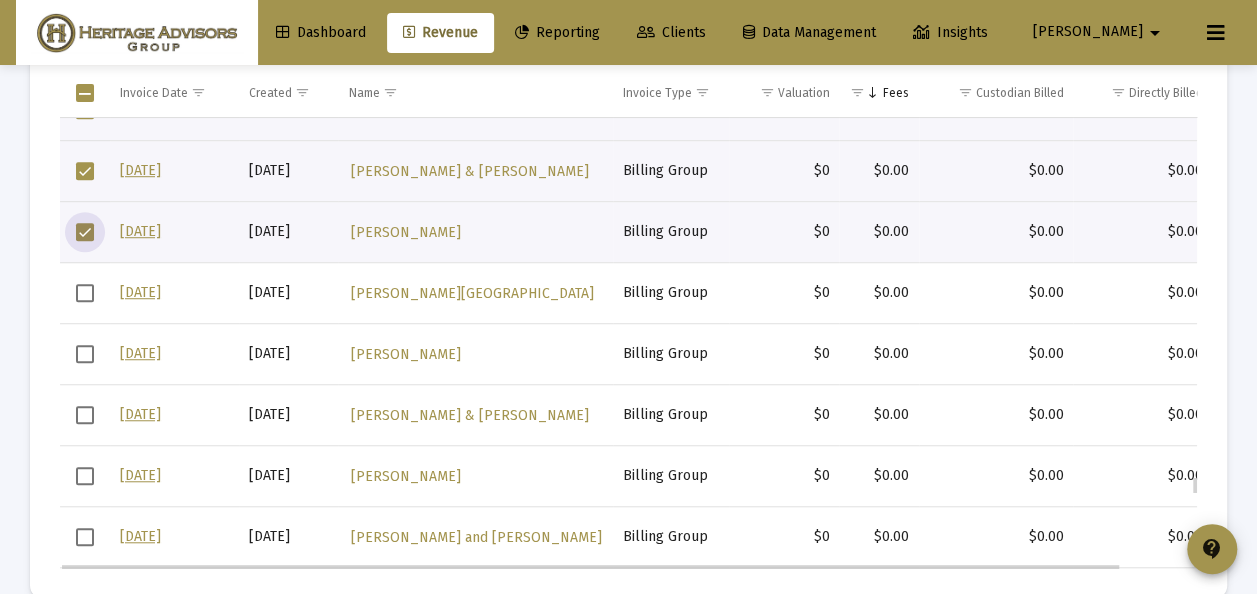 click at bounding box center [85, 232] 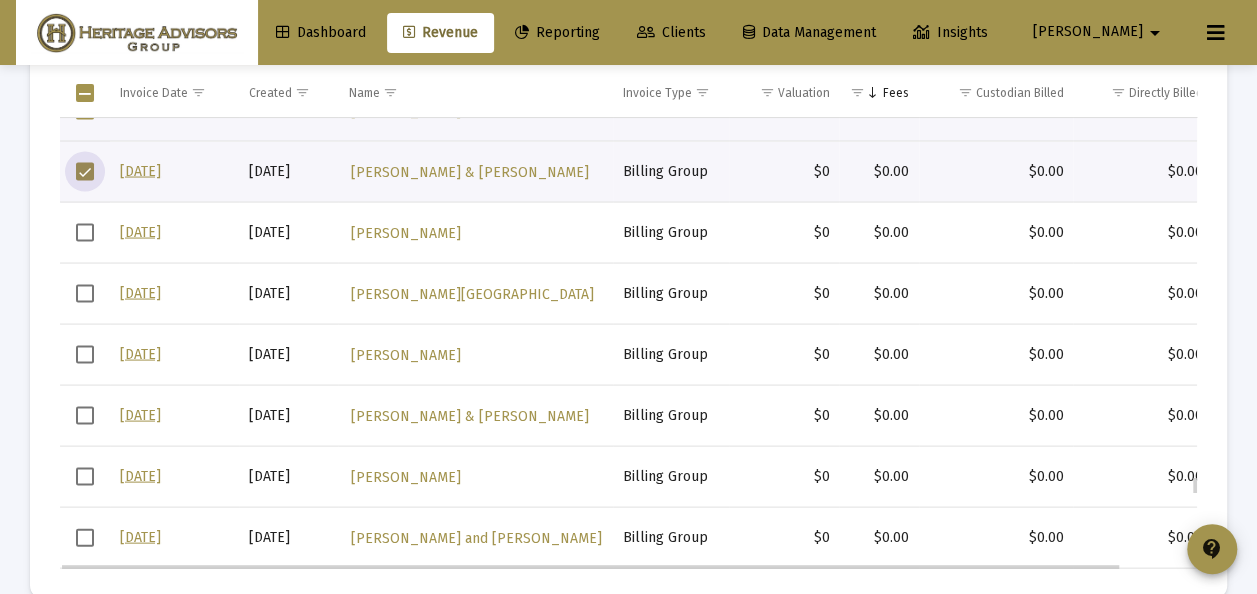 click at bounding box center (85, 171) 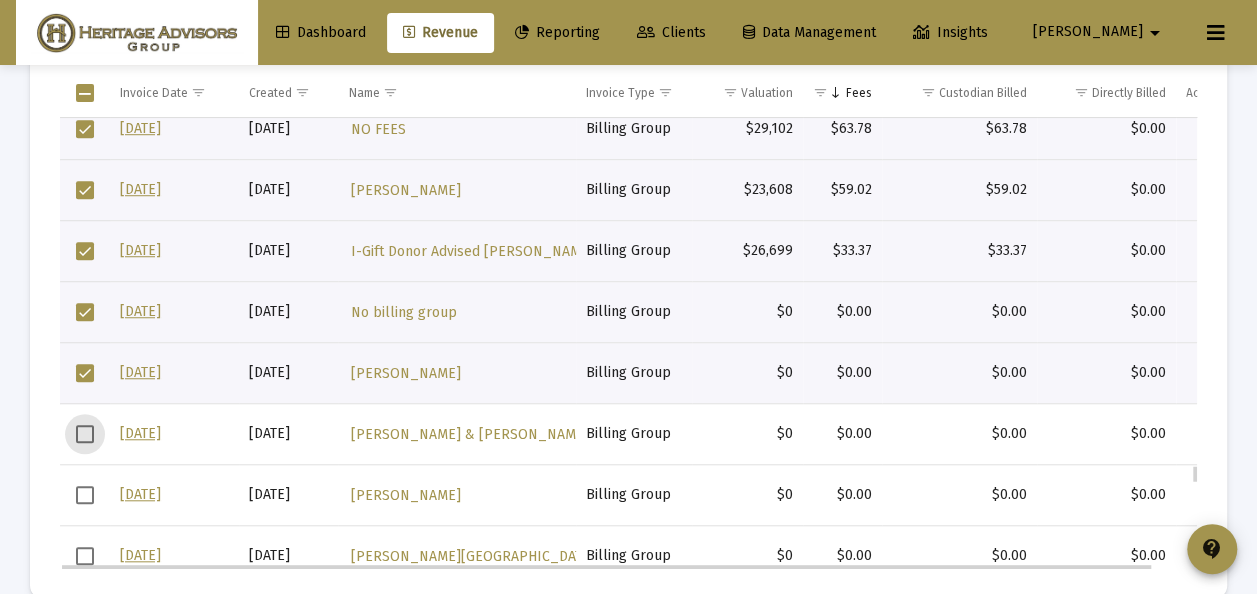 click at bounding box center (85, 373) 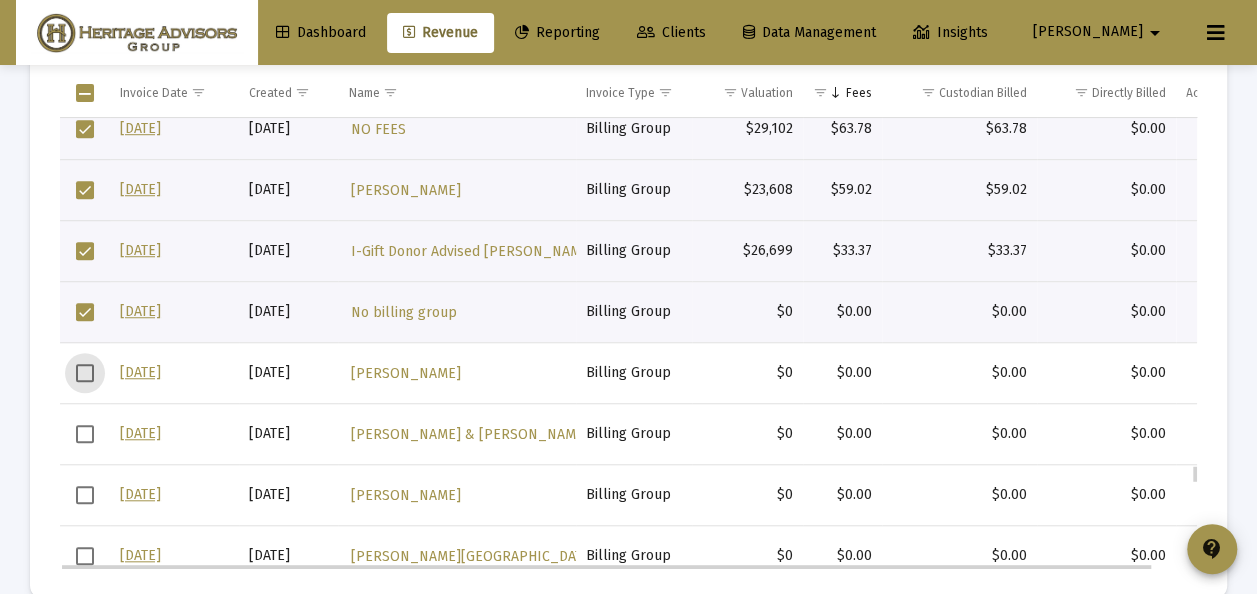 scroll, scrollTop: 8086, scrollLeft: 0, axis: vertical 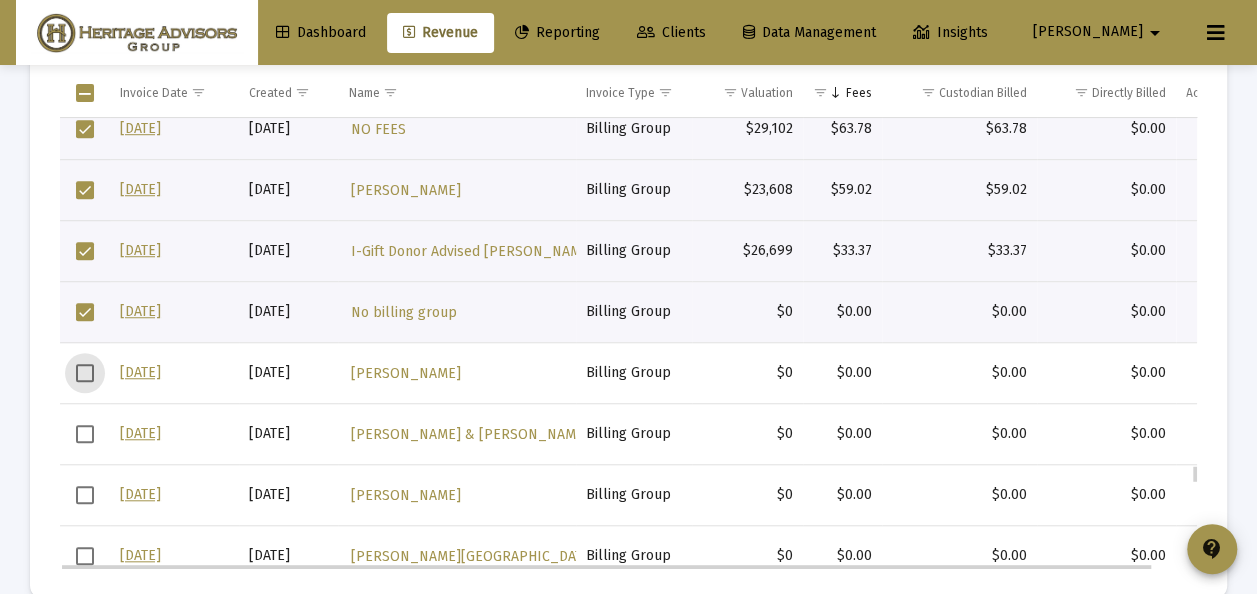 click at bounding box center [85, 312] 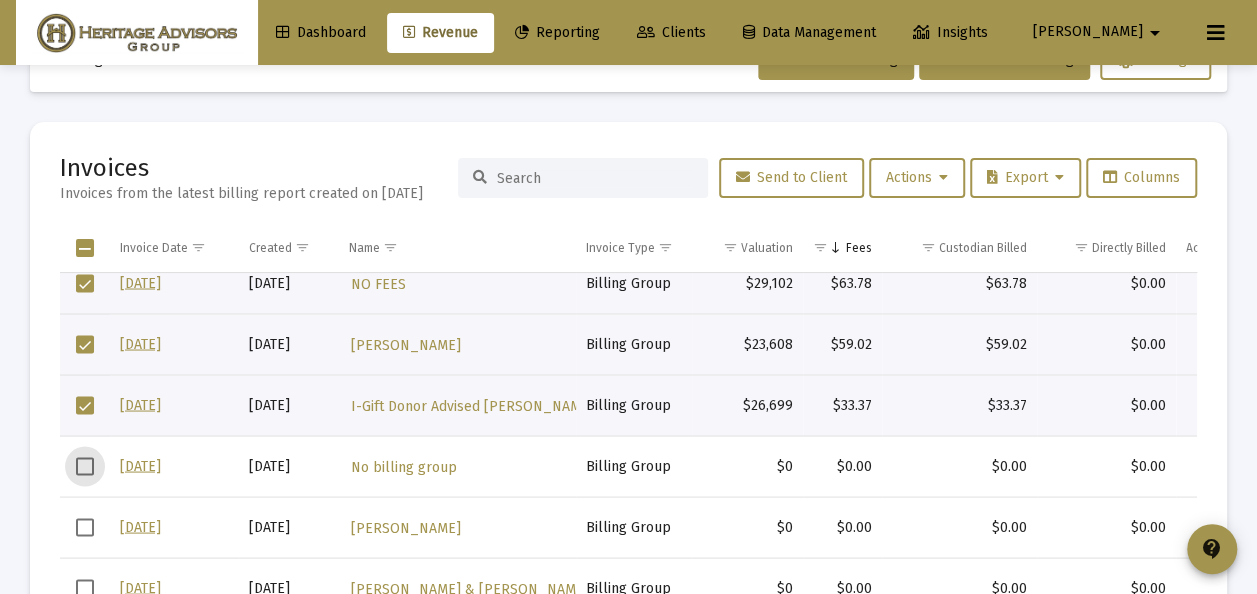 scroll, scrollTop: 0, scrollLeft: 0, axis: both 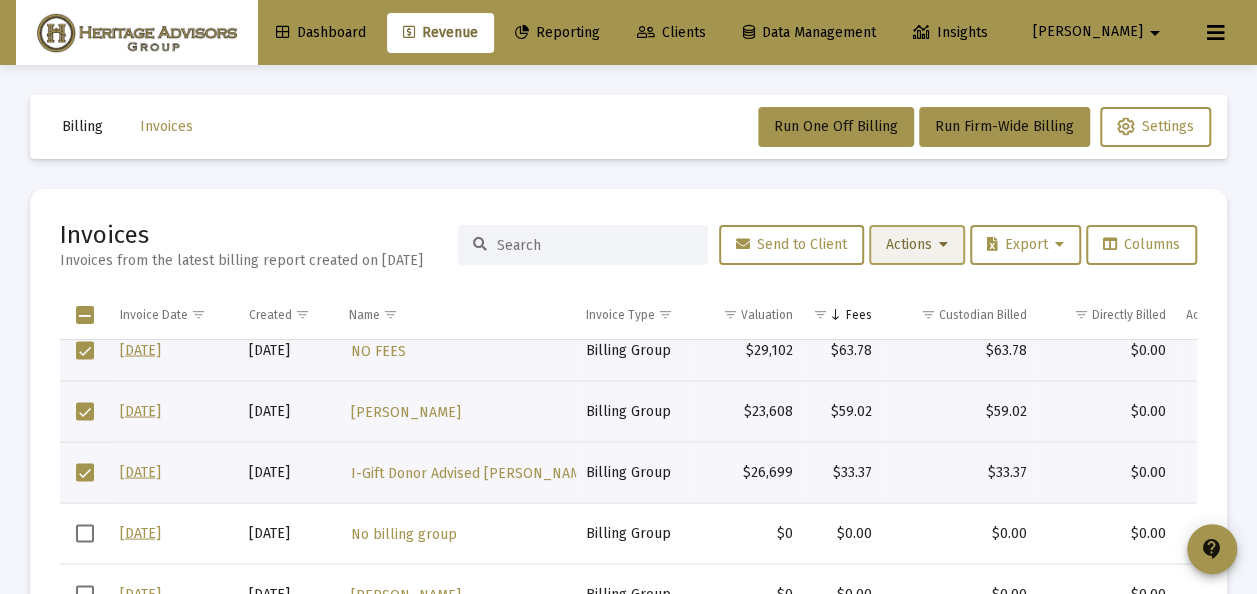 click on "Actions" 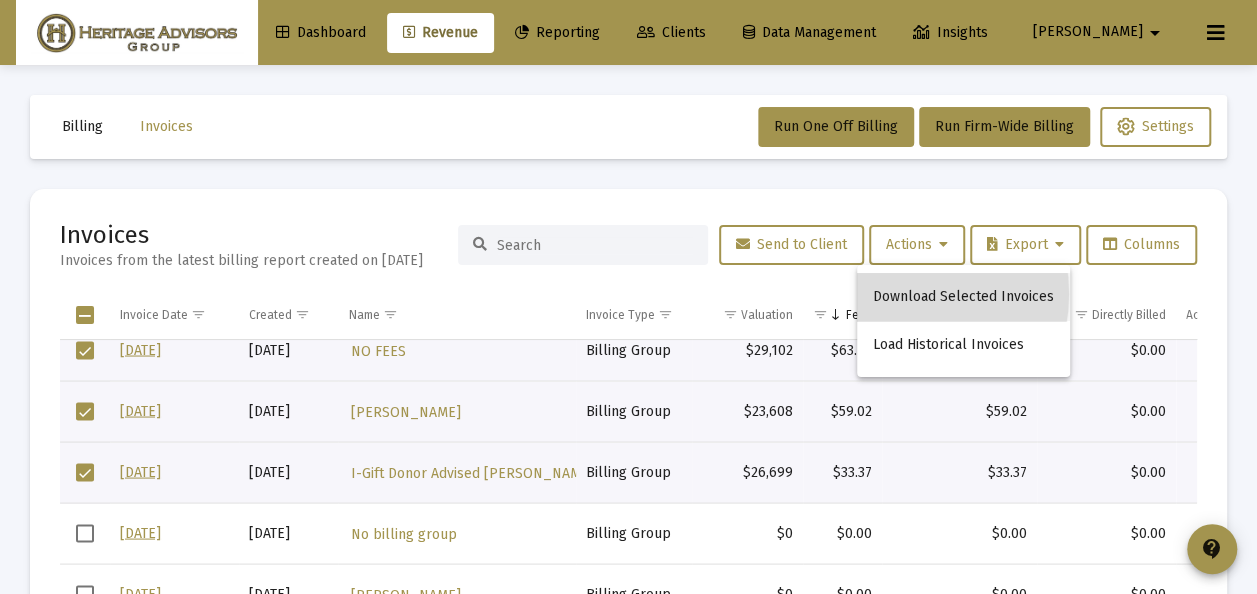 click on "Download Selected Invoices" at bounding box center [963, 297] 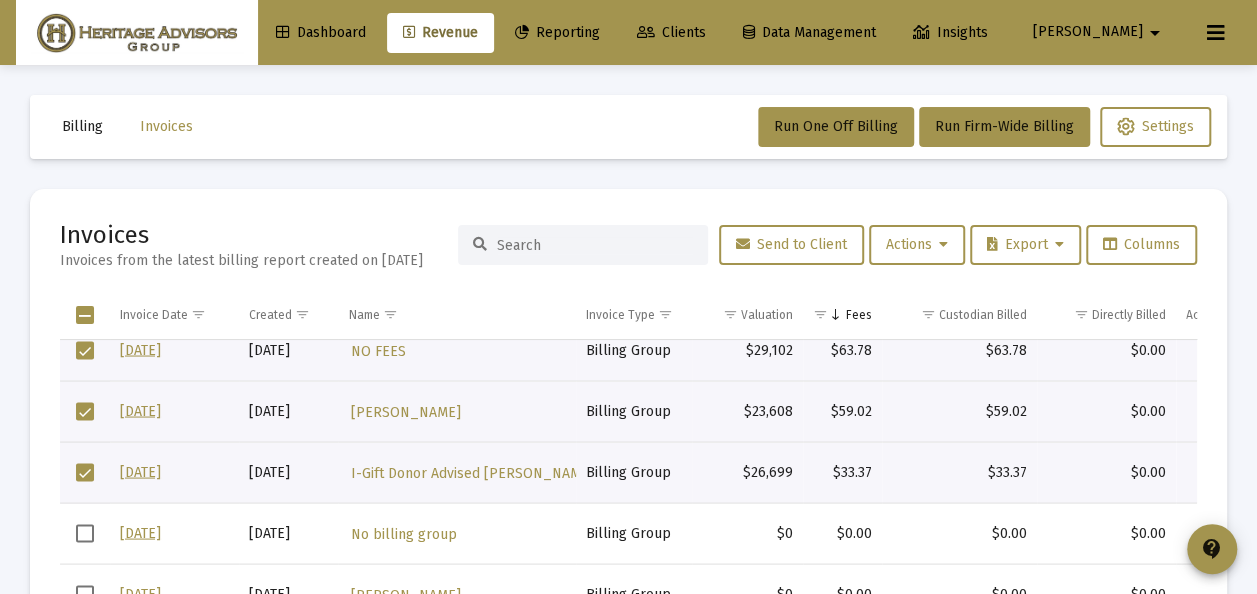 drag, startPoint x: 354, startPoint y: 204, endPoint x: 363, endPoint y: 196, distance: 12.0415945 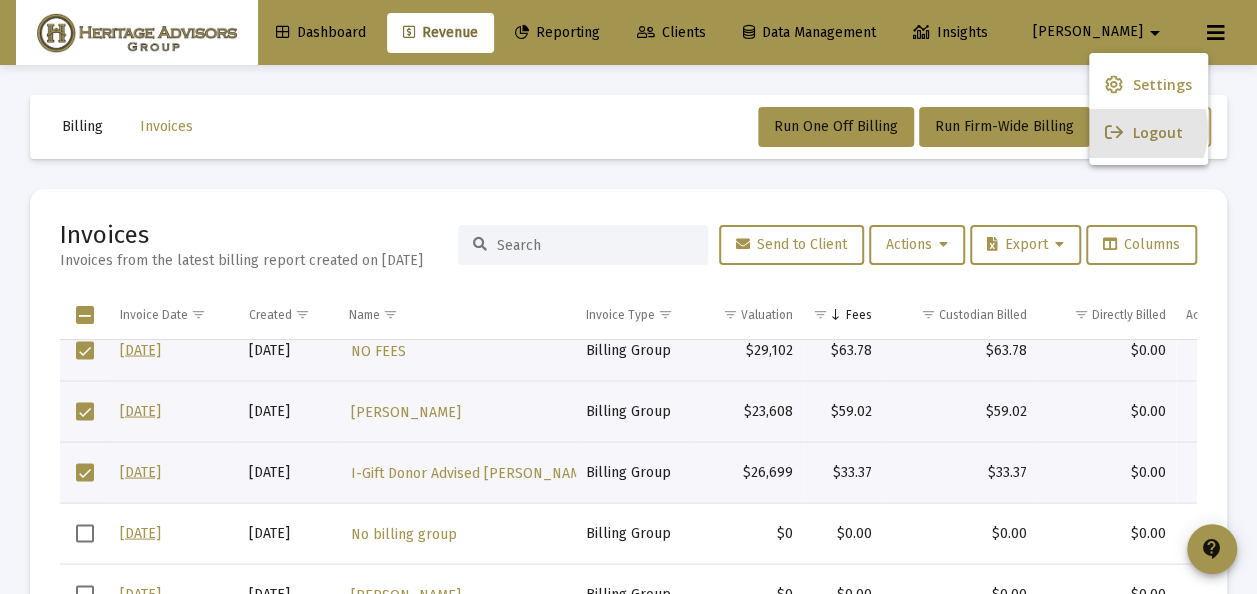click on "Logout" at bounding box center (1148, 133) 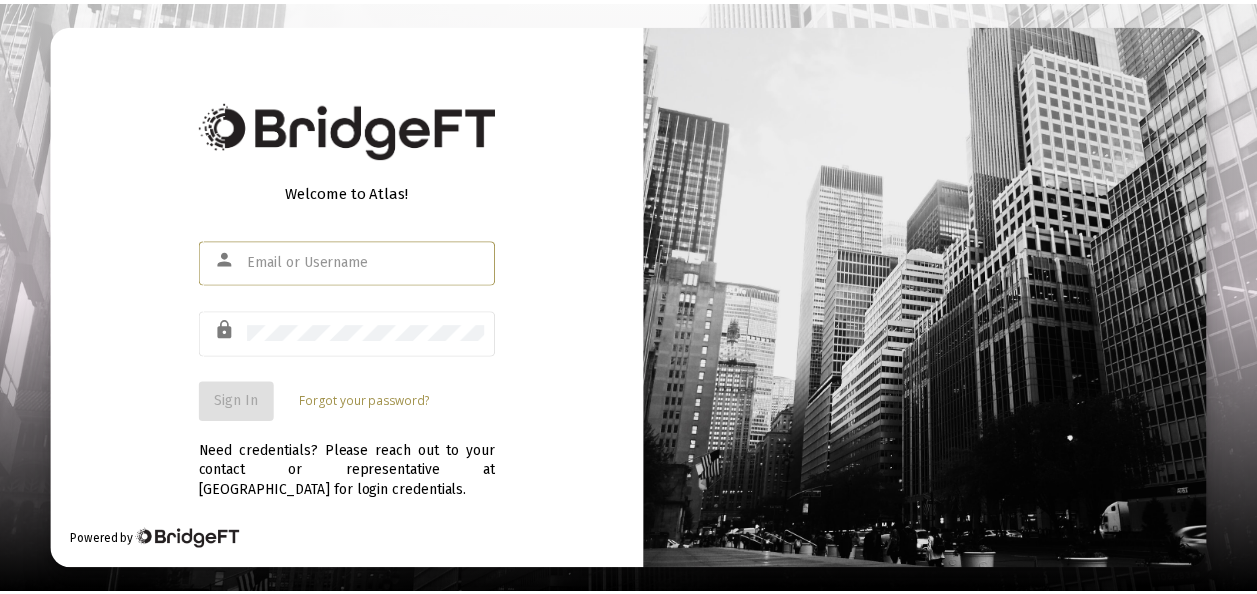 scroll, scrollTop: 0, scrollLeft: 0, axis: both 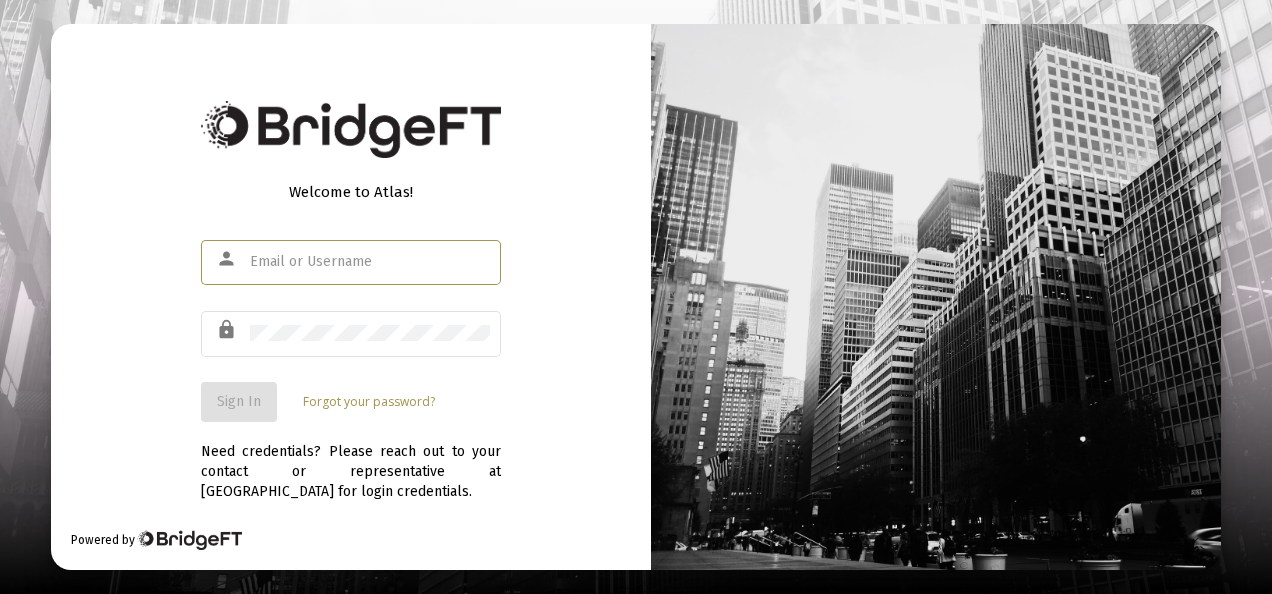 click at bounding box center [370, 262] 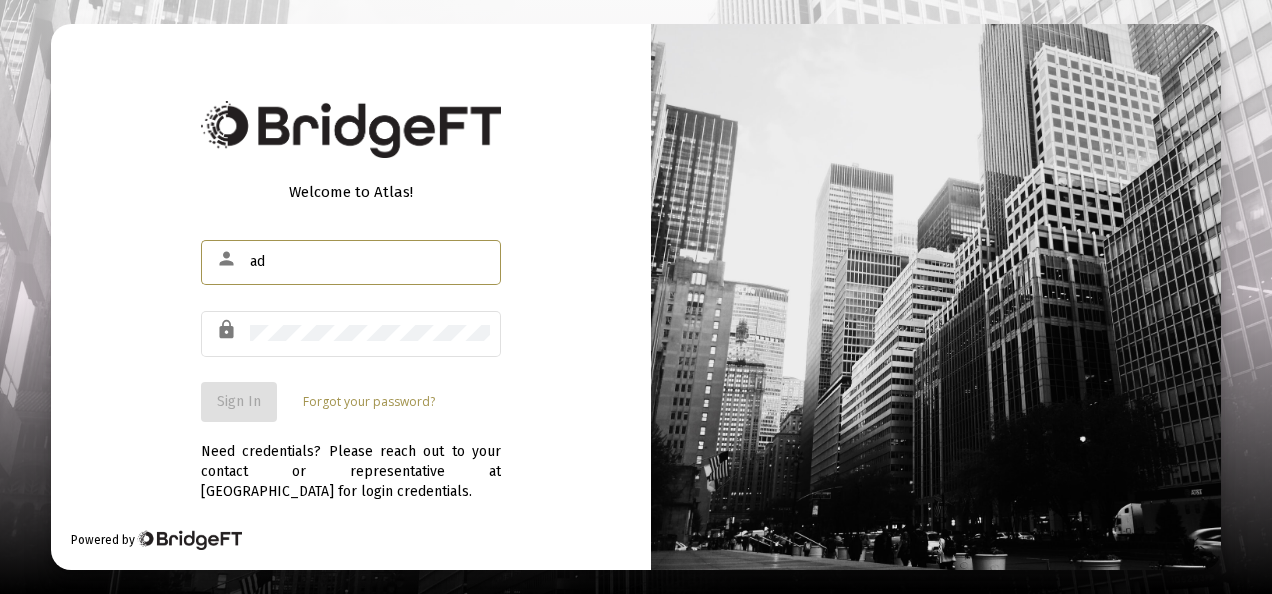 type on "[EMAIL_ADDRESS][DOMAIN_NAME]" 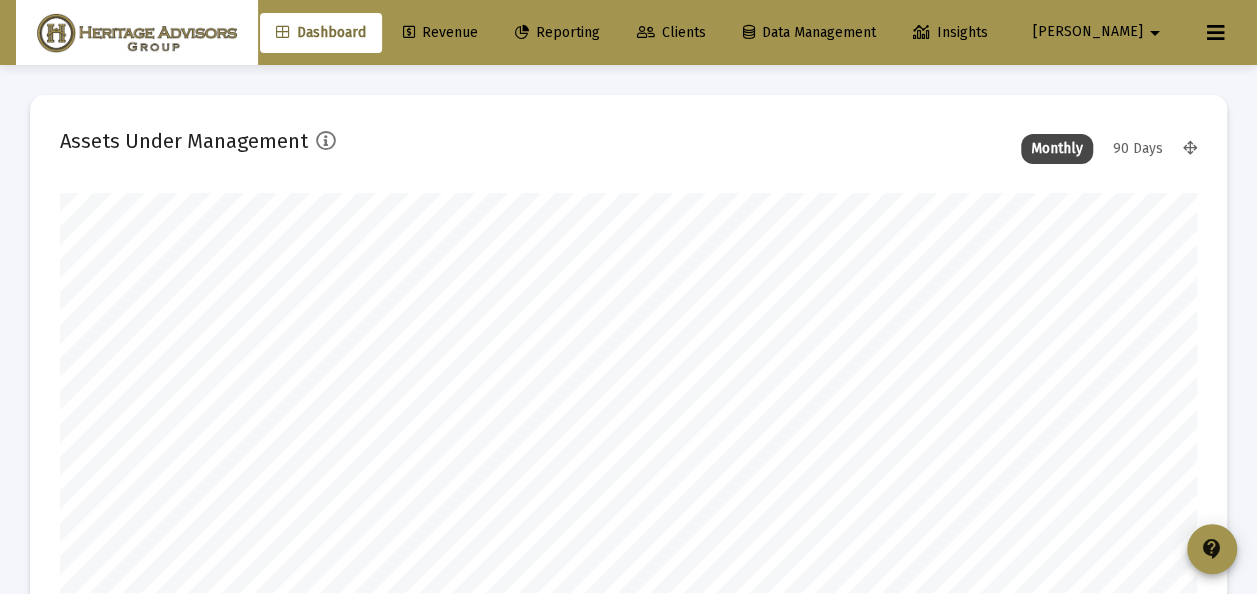 scroll, scrollTop: 999600, scrollLeft: 998863, axis: both 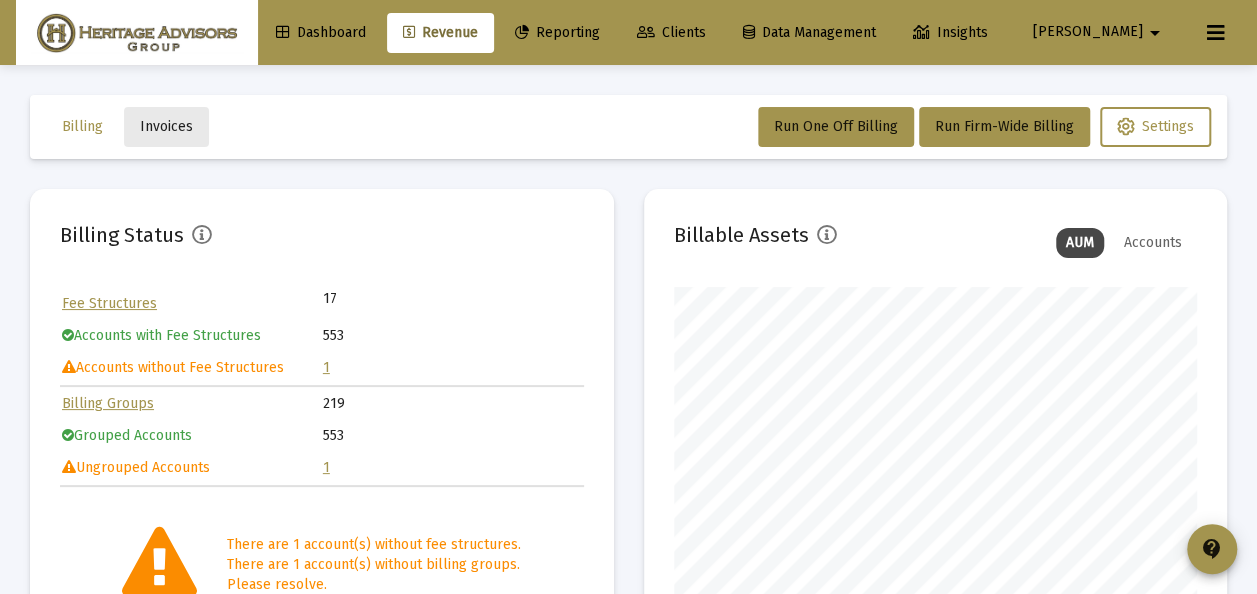 click on "Invoices" 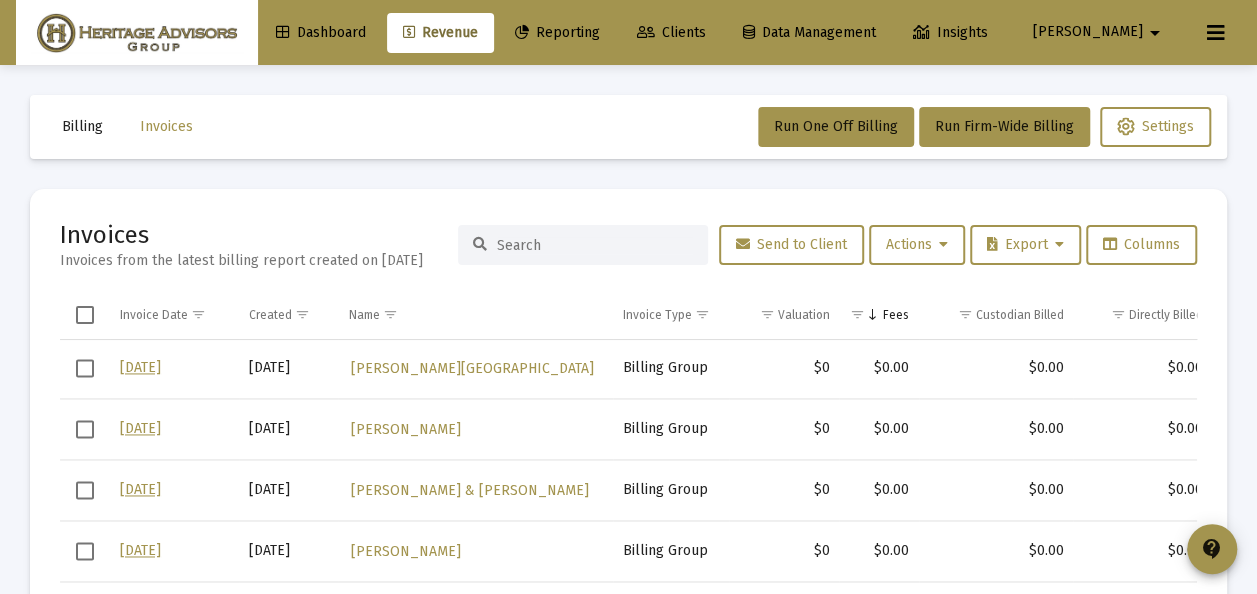 scroll, scrollTop: 8494, scrollLeft: 0, axis: vertical 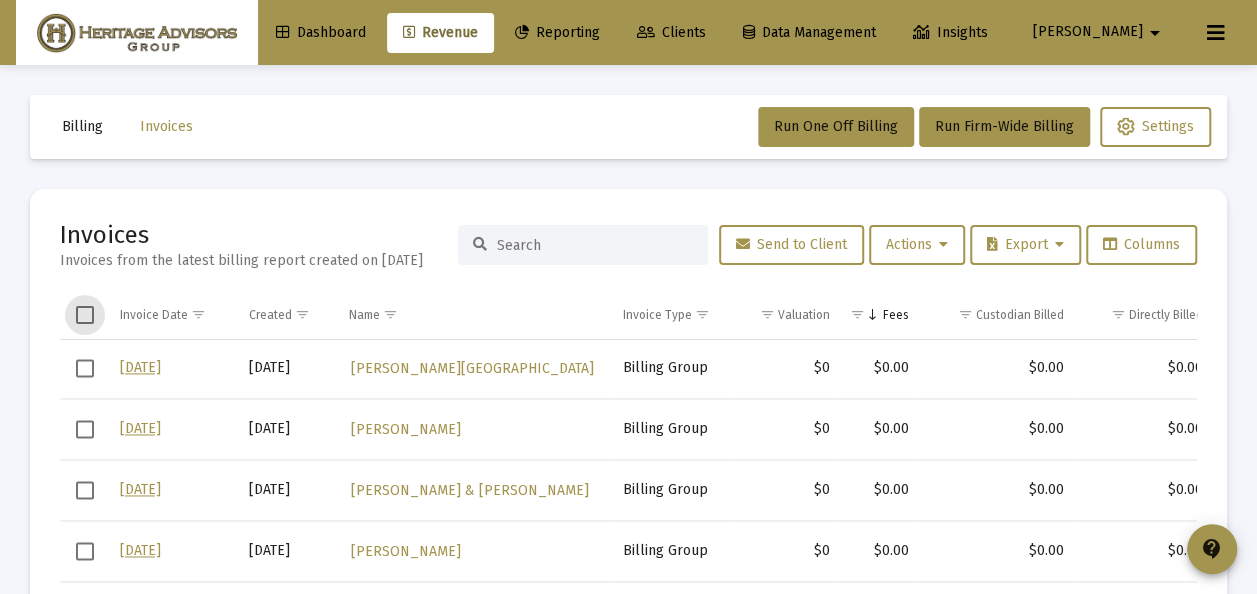 click at bounding box center [85, 315] 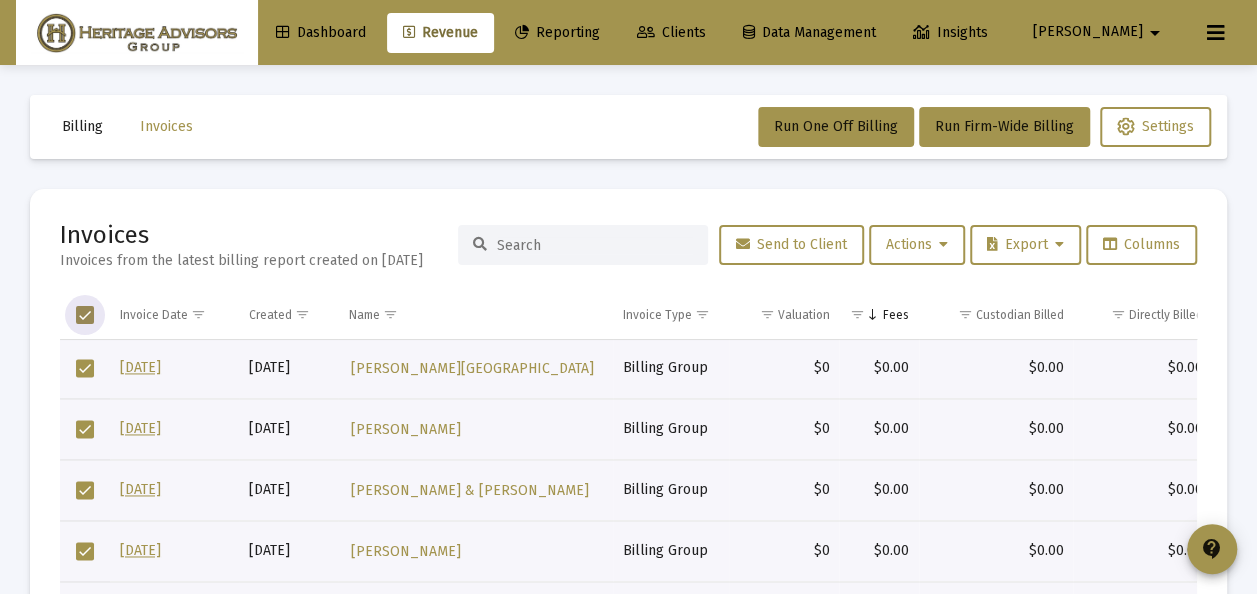 scroll, scrollTop: 8163, scrollLeft: 0, axis: vertical 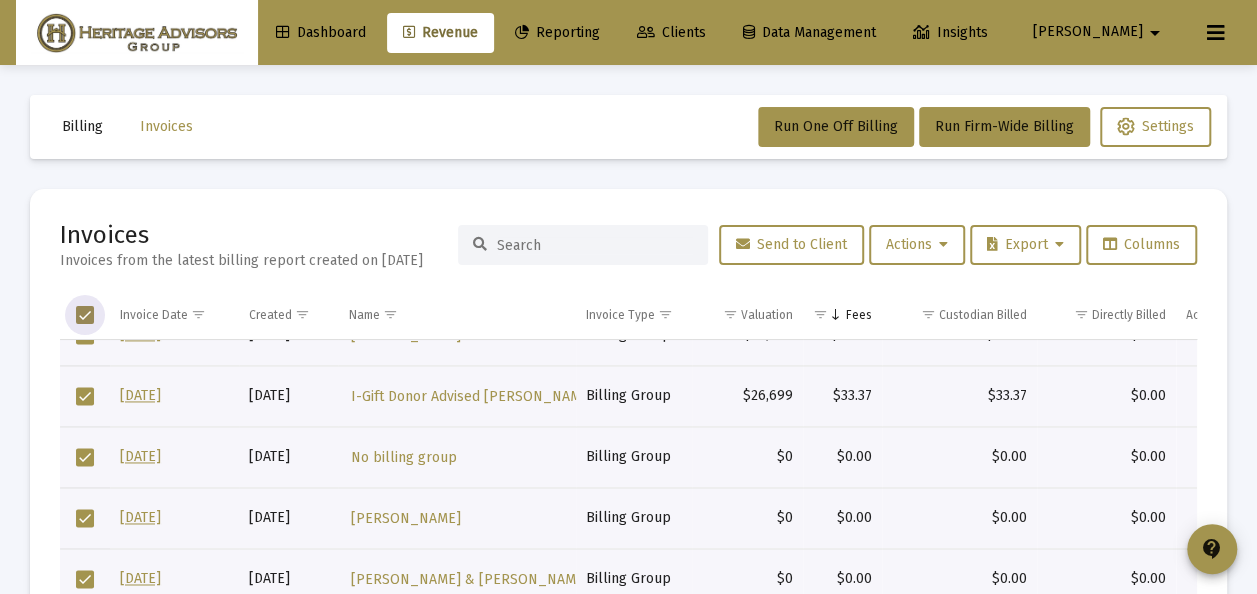 click at bounding box center [85, 396] 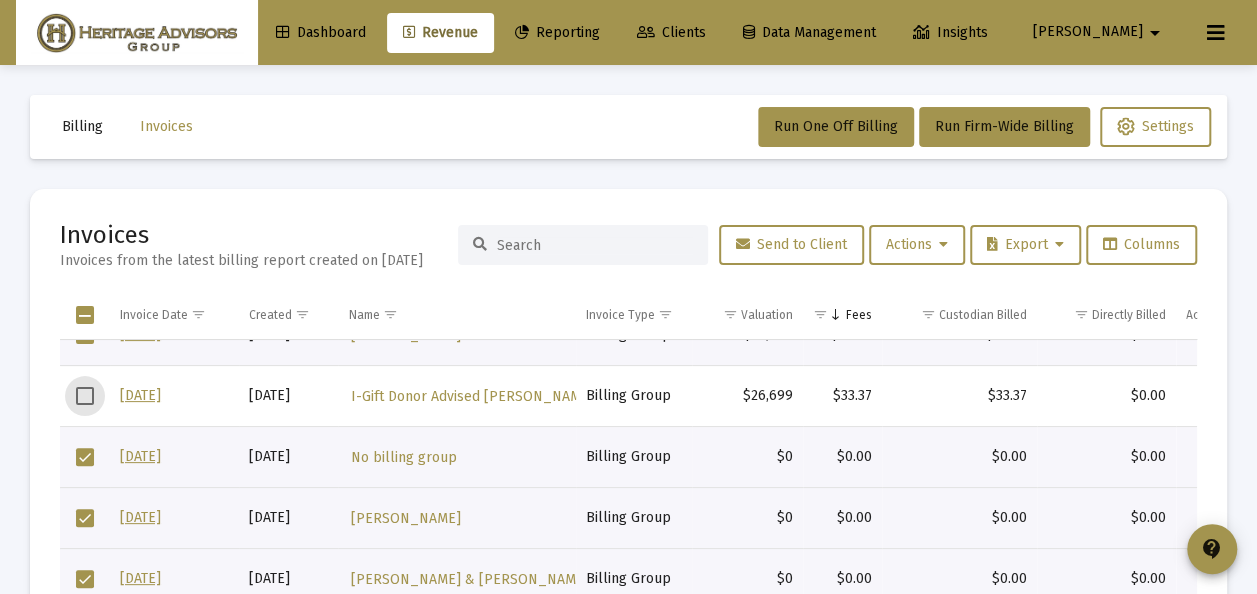 scroll, scrollTop: 8164, scrollLeft: 0, axis: vertical 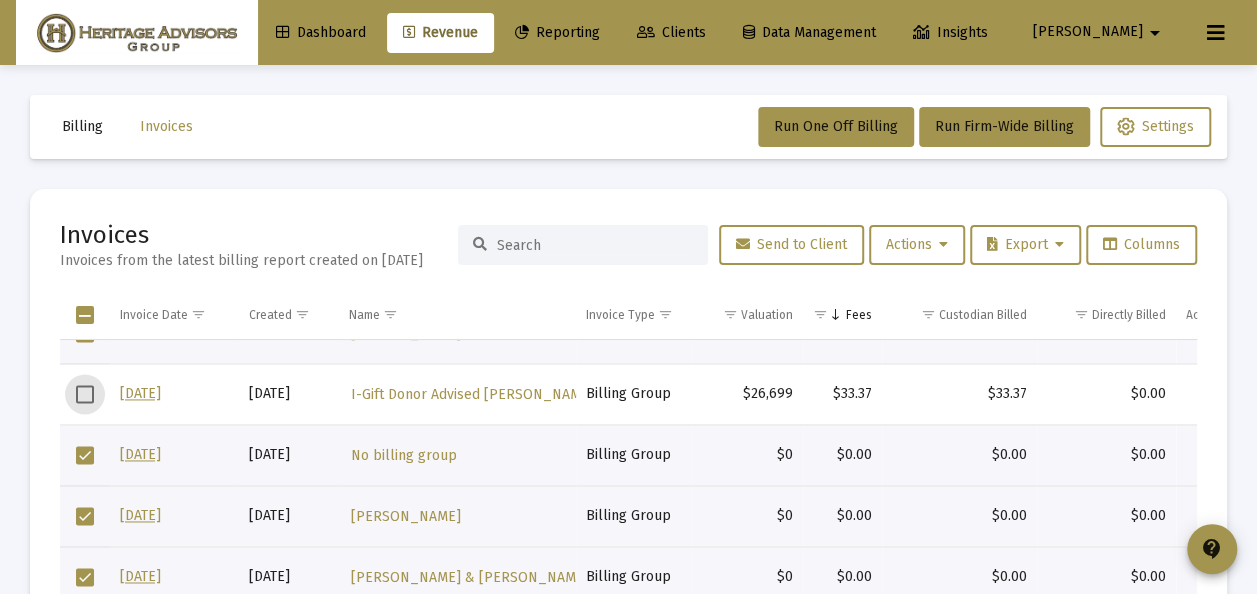 click at bounding box center (85, 394) 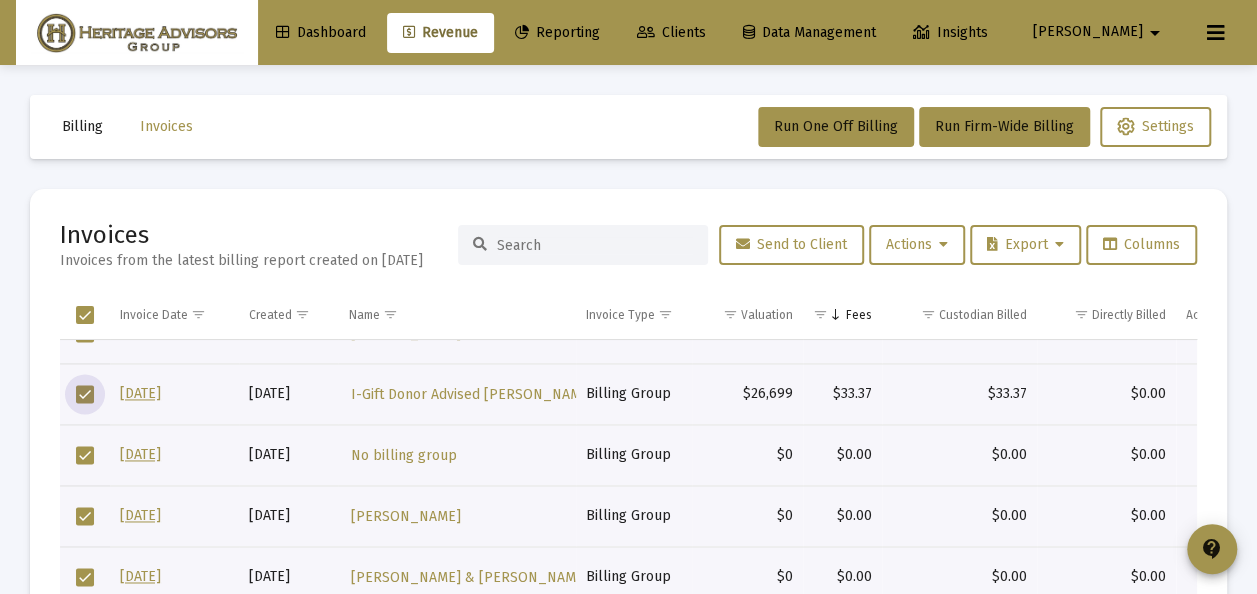 click at bounding box center (85, 455) 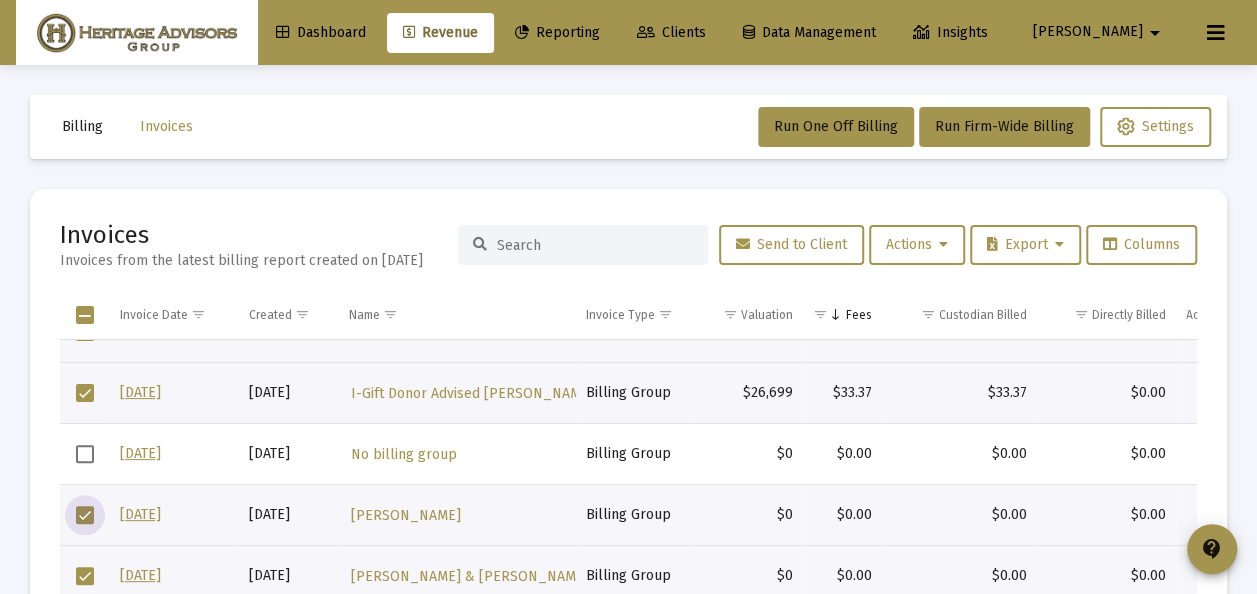 click at bounding box center [85, 515] 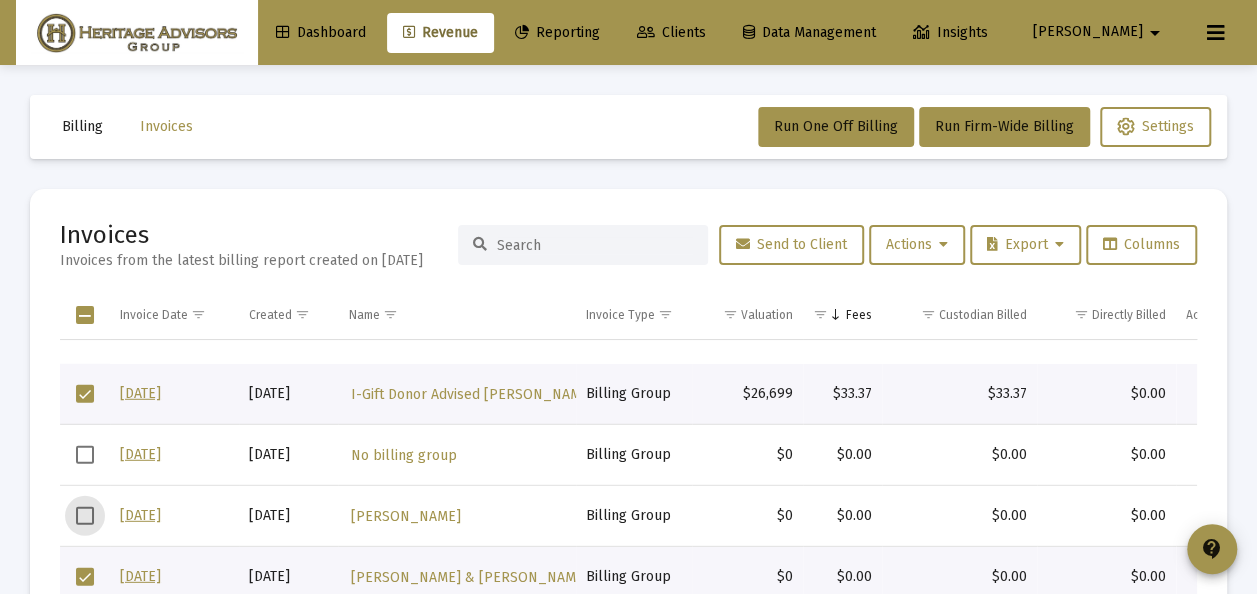 scroll, scrollTop: 8101, scrollLeft: 0, axis: vertical 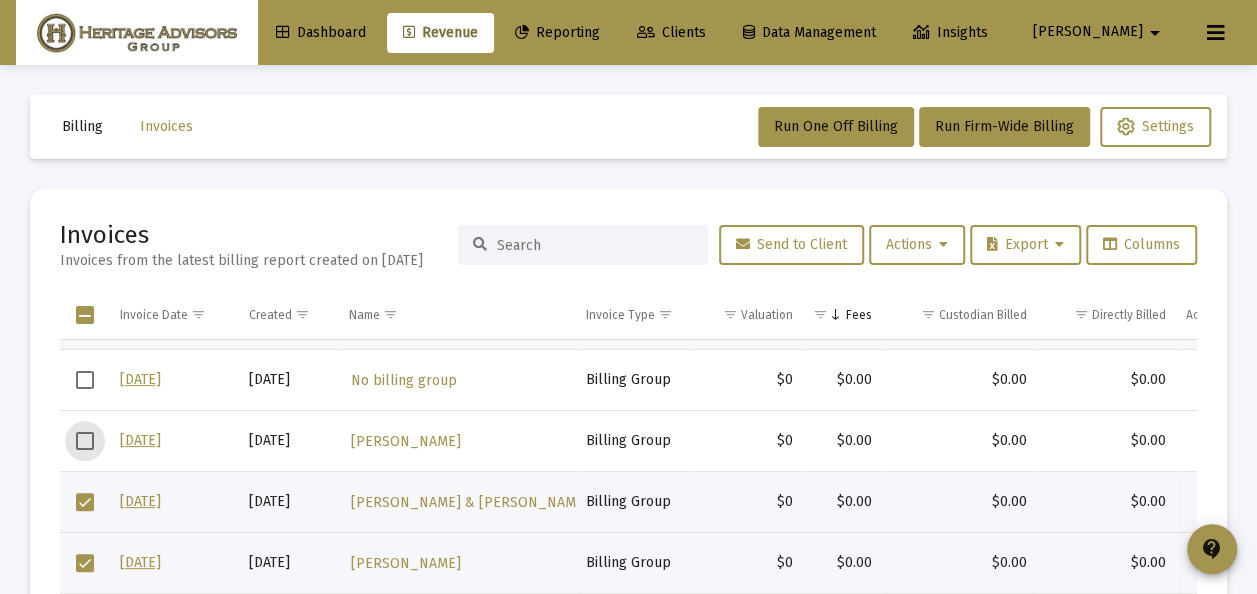 drag, startPoint x: 87, startPoint y: 497, endPoint x: 85, endPoint y: 514, distance: 17.117243 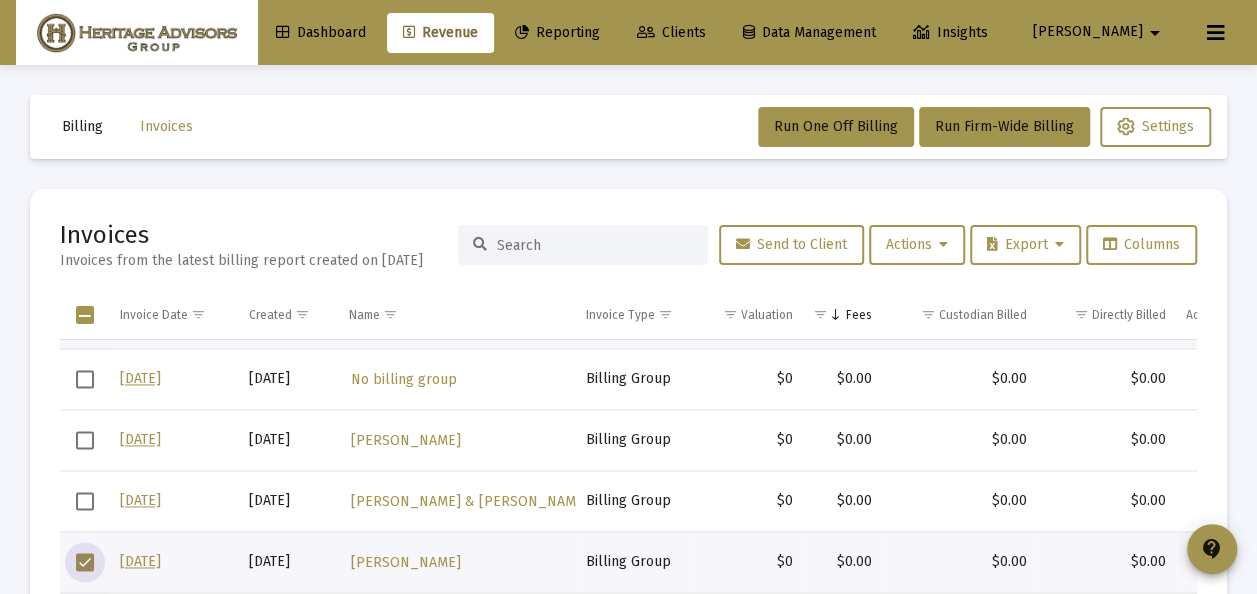 click at bounding box center [85, 562] 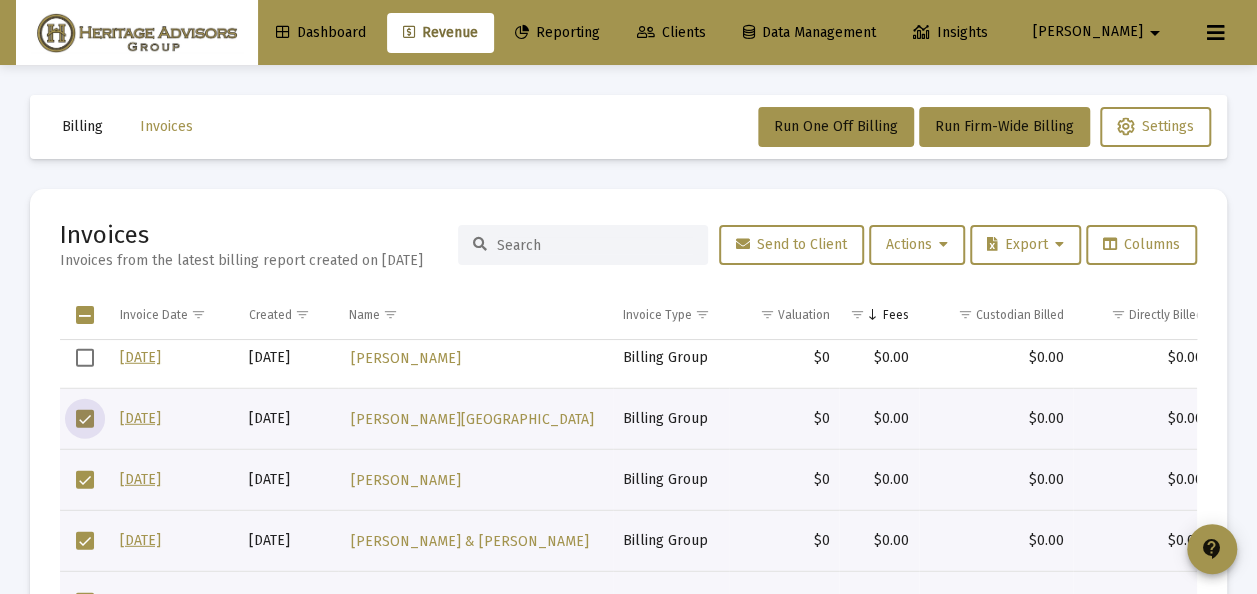 drag, startPoint x: 82, startPoint y: 418, endPoint x: 87, endPoint y: 456, distance: 38.327538 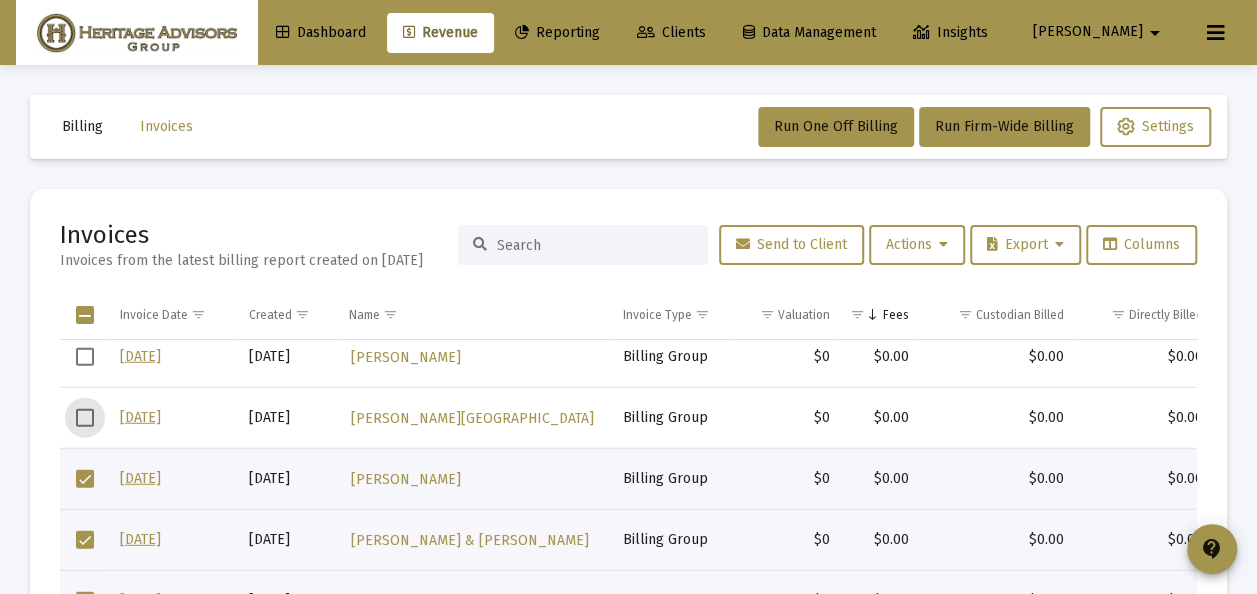 drag, startPoint x: 87, startPoint y: 475, endPoint x: 86, endPoint y: 513, distance: 38.013157 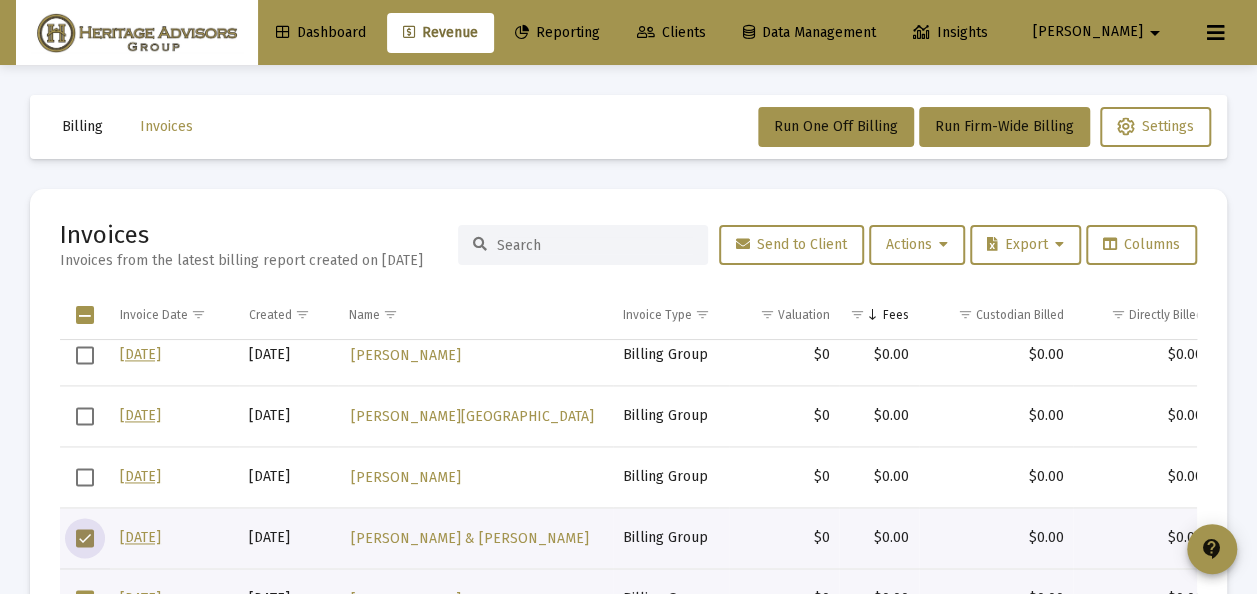 click at bounding box center [85, 538] 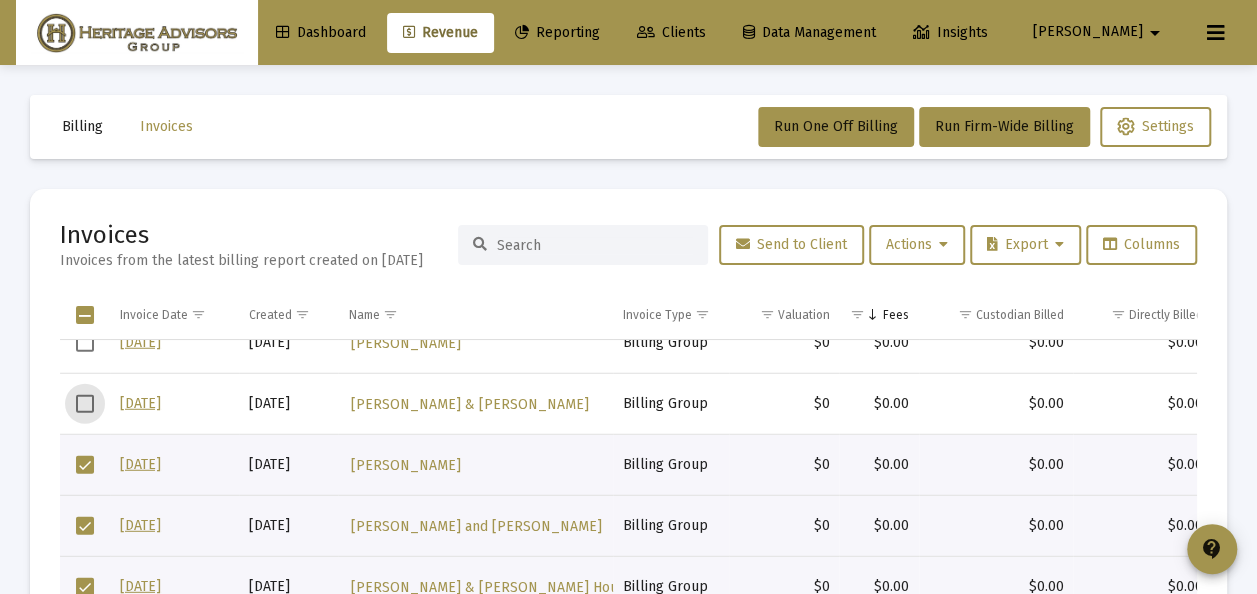 click at bounding box center (85, 465) 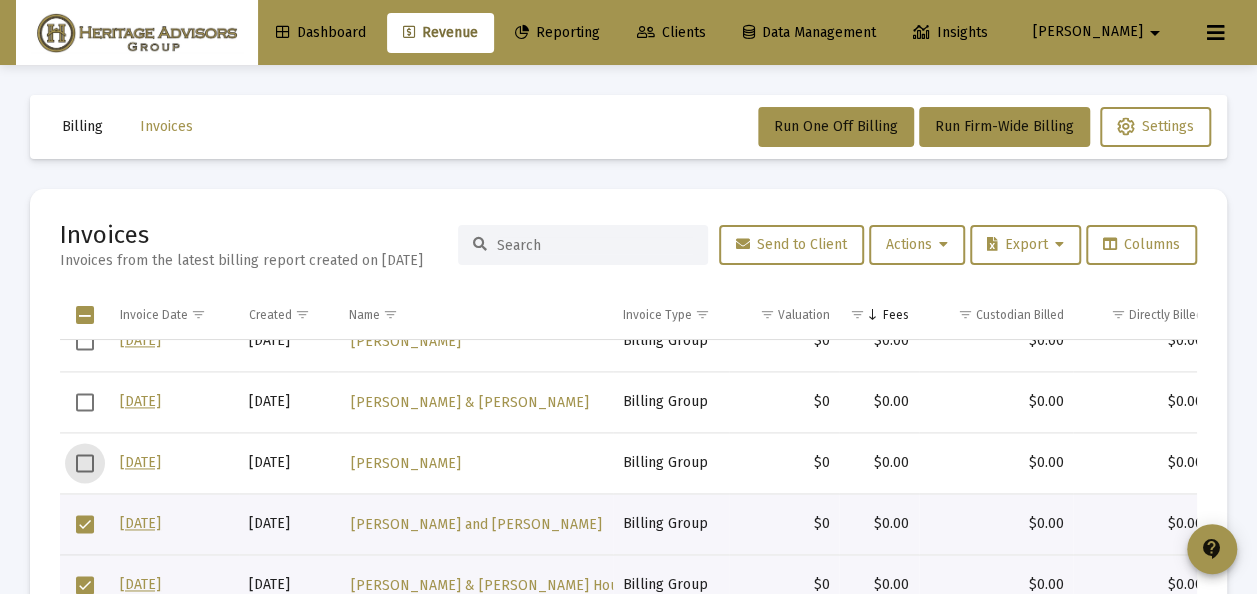 click at bounding box center (85, 524) 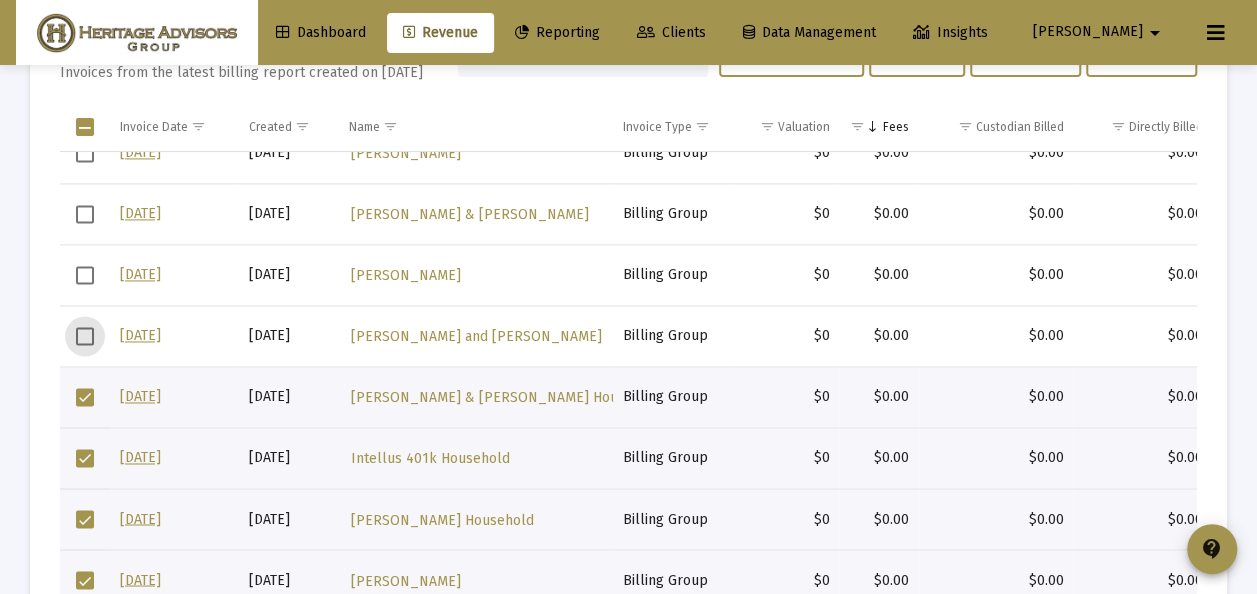 scroll, scrollTop: 188, scrollLeft: 0, axis: vertical 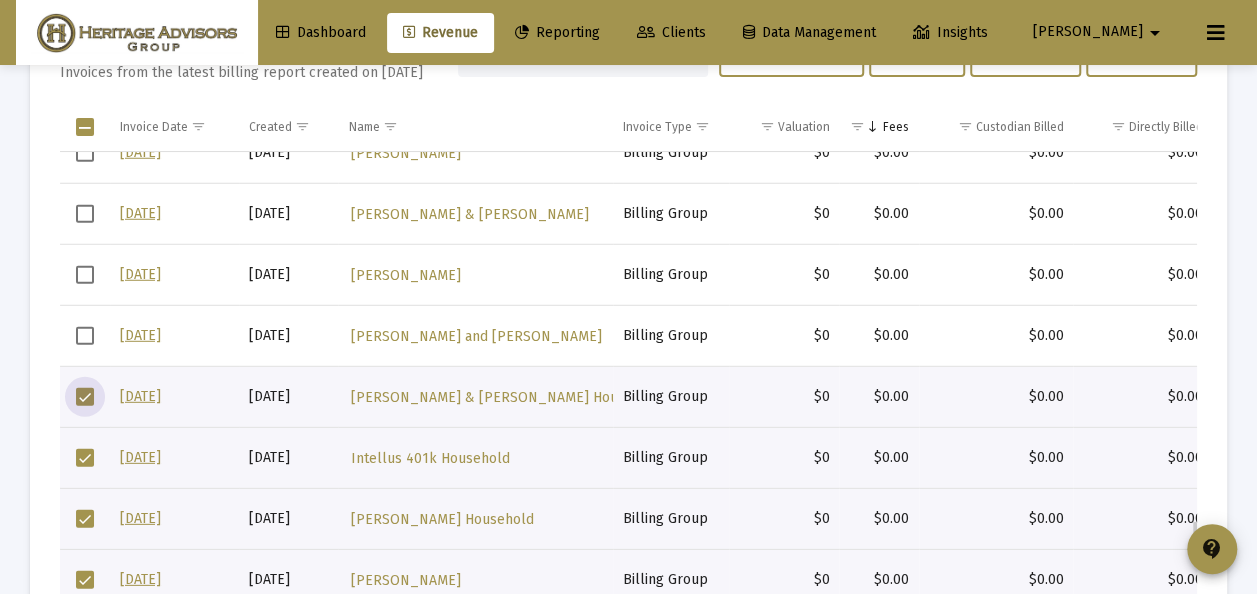 drag, startPoint x: 88, startPoint y: 391, endPoint x: 84, endPoint y: 422, distance: 31.257 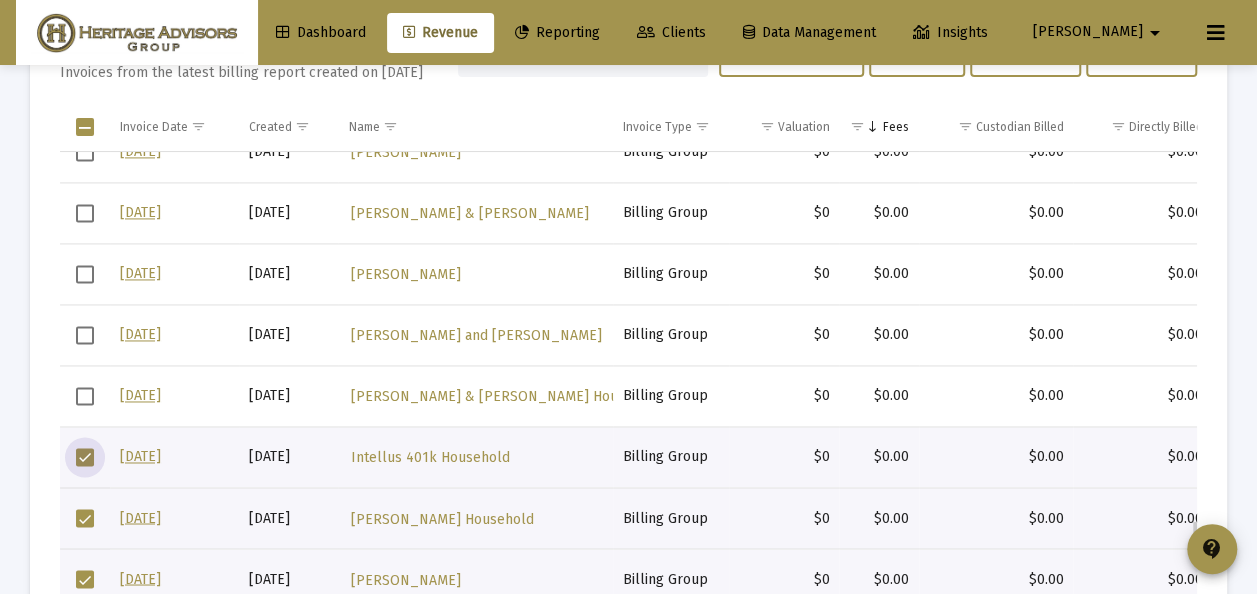drag, startPoint x: 82, startPoint y: 455, endPoint x: 84, endPoint y: 480, distance: 25.079872 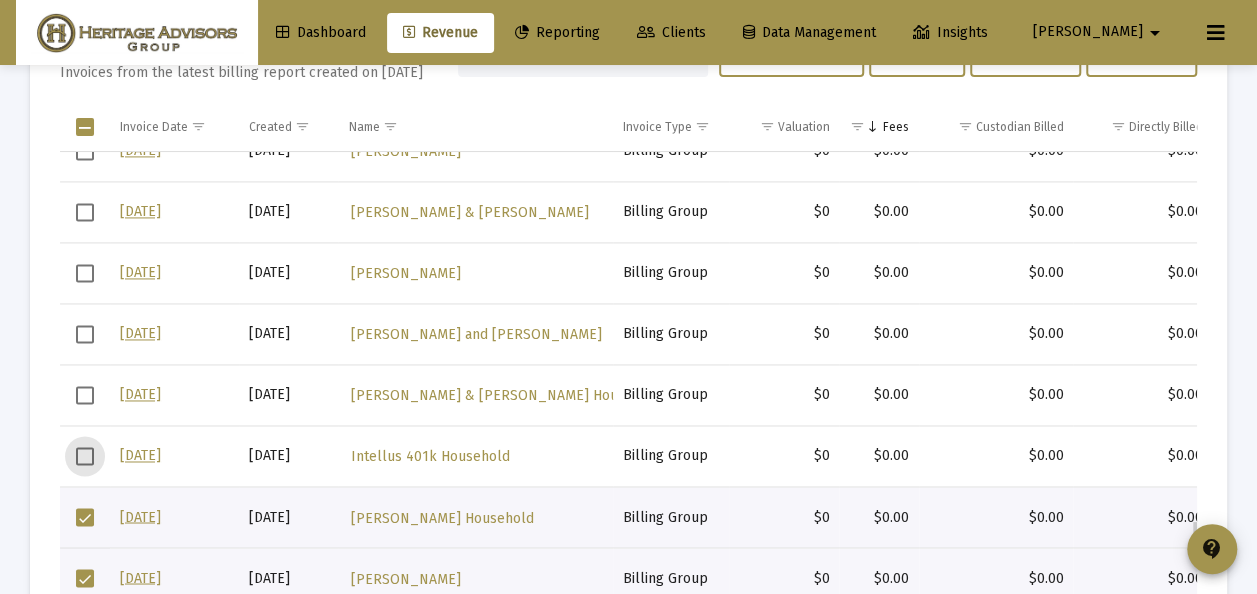 click at bounding box center [85, 517] 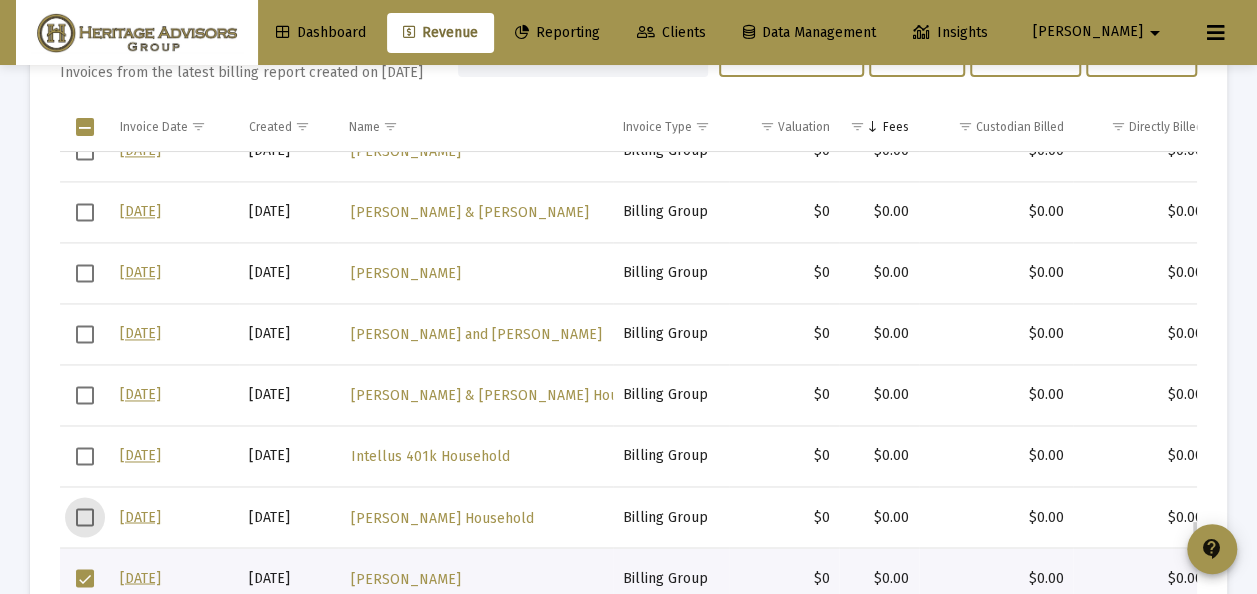 scroll, scrollTop: 8786, scrollLeft: 0, axis: vertical 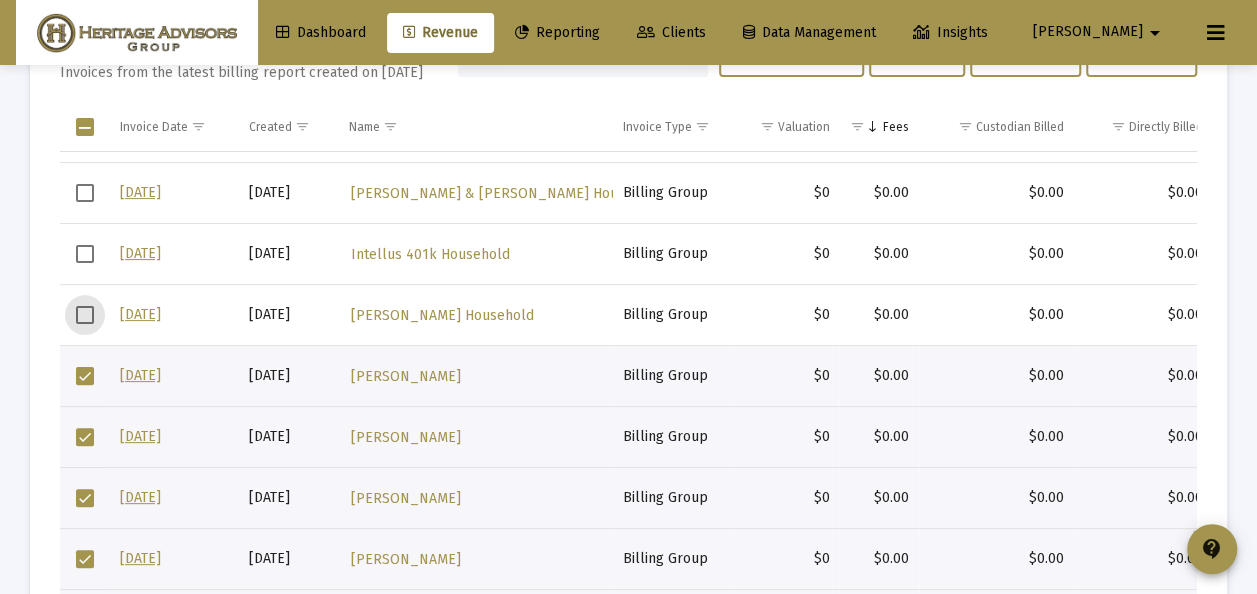 drag, startPoint x: 86, startPoint y: 368, endPoint x: 84, endPoint y: 426, distance: 58.034473 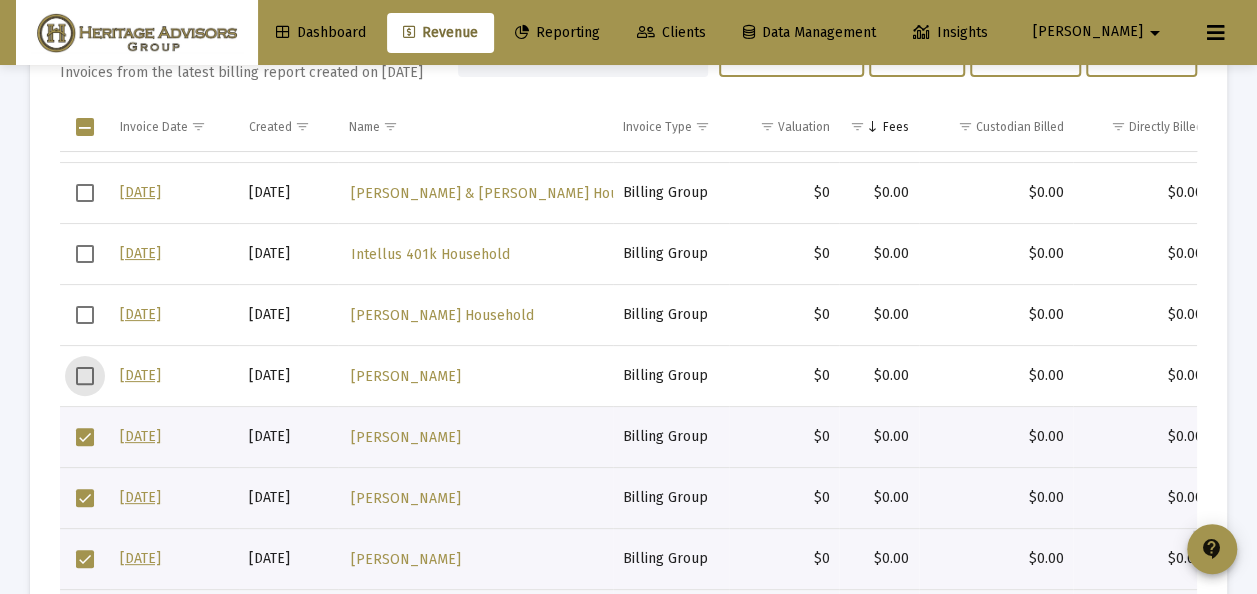 click at bounding box center (85, 437) 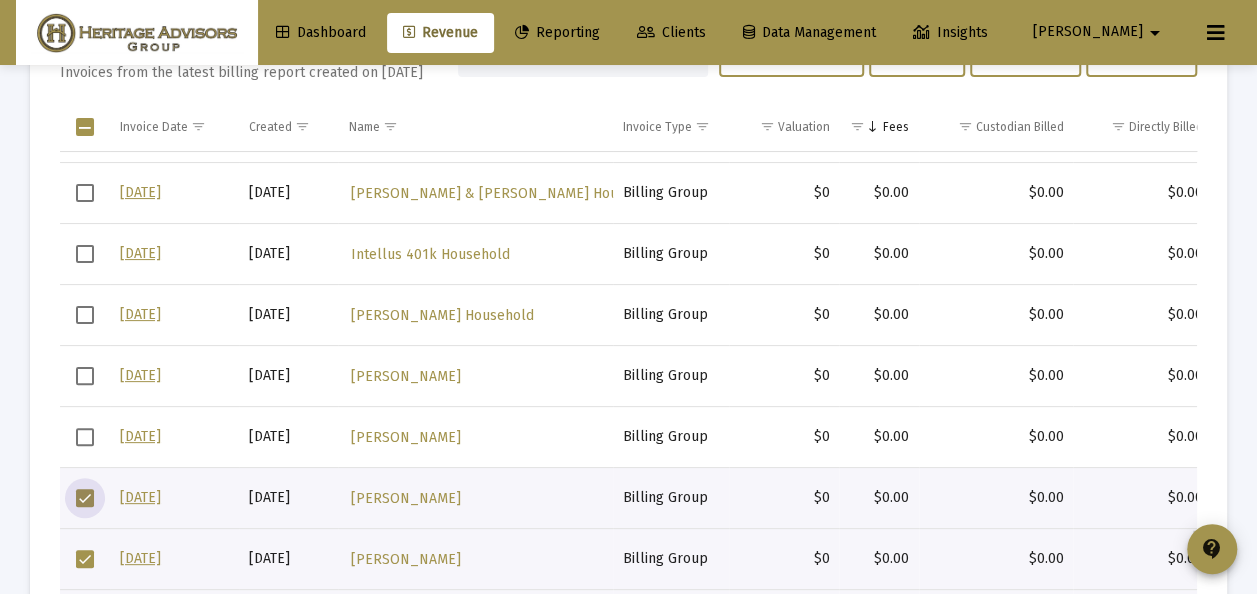 click at bounding box center (85, 498) 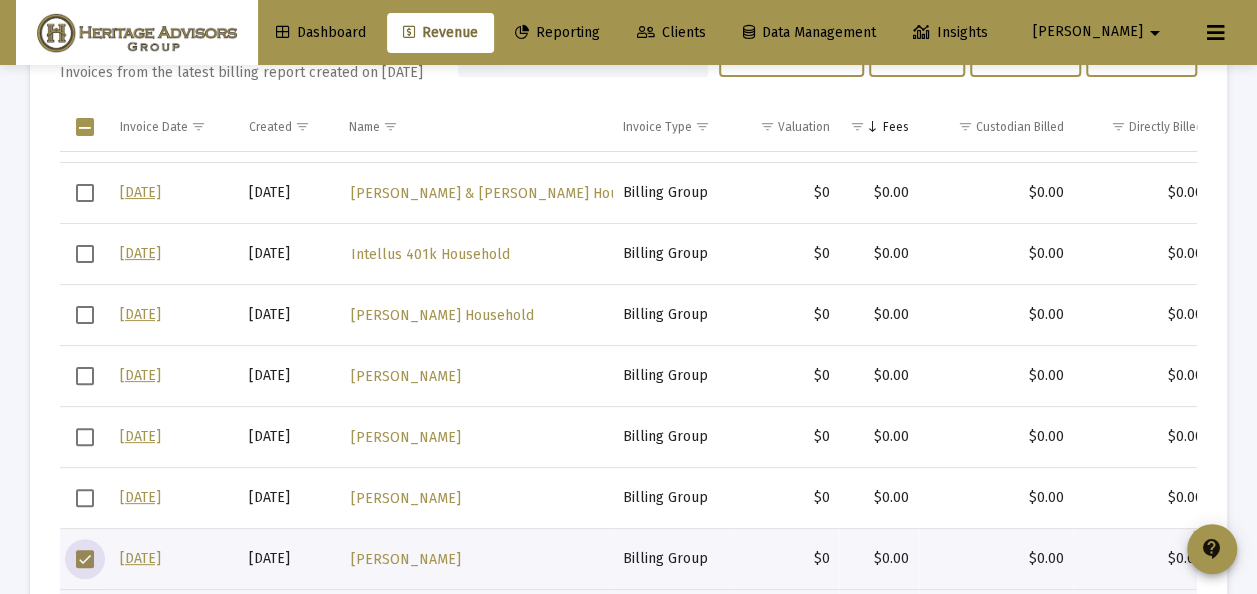 click at bounding box center (85, 559) 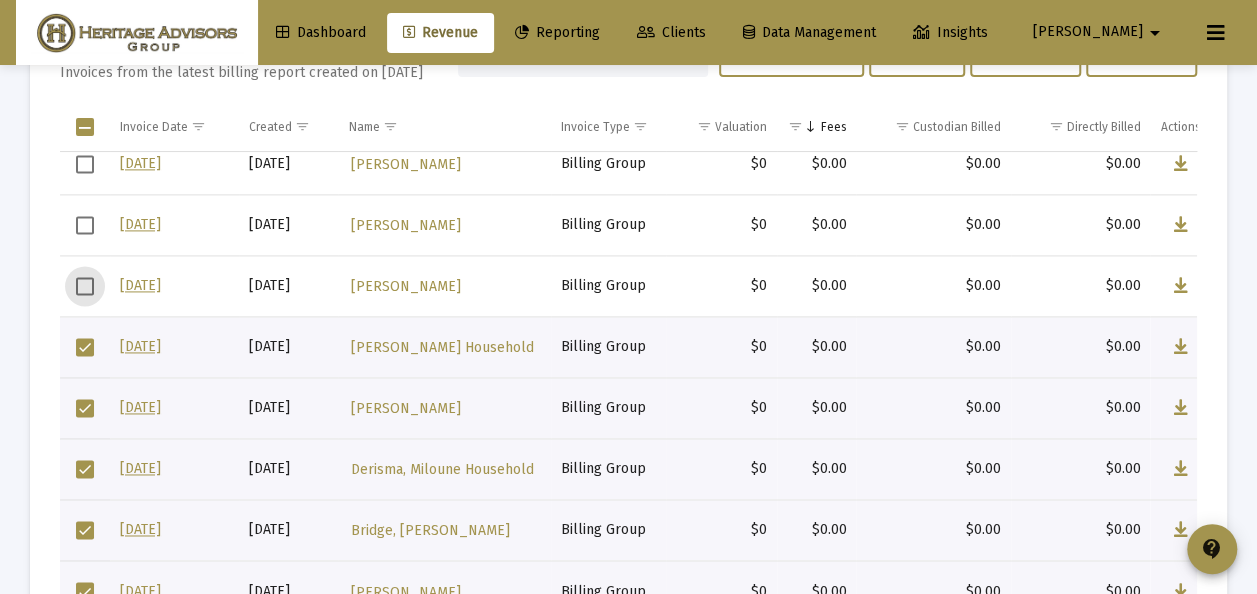 drag, startPoint x: 82, startPoint y: 340, endPoint x: 82, endPoint y: 400, distance: 60 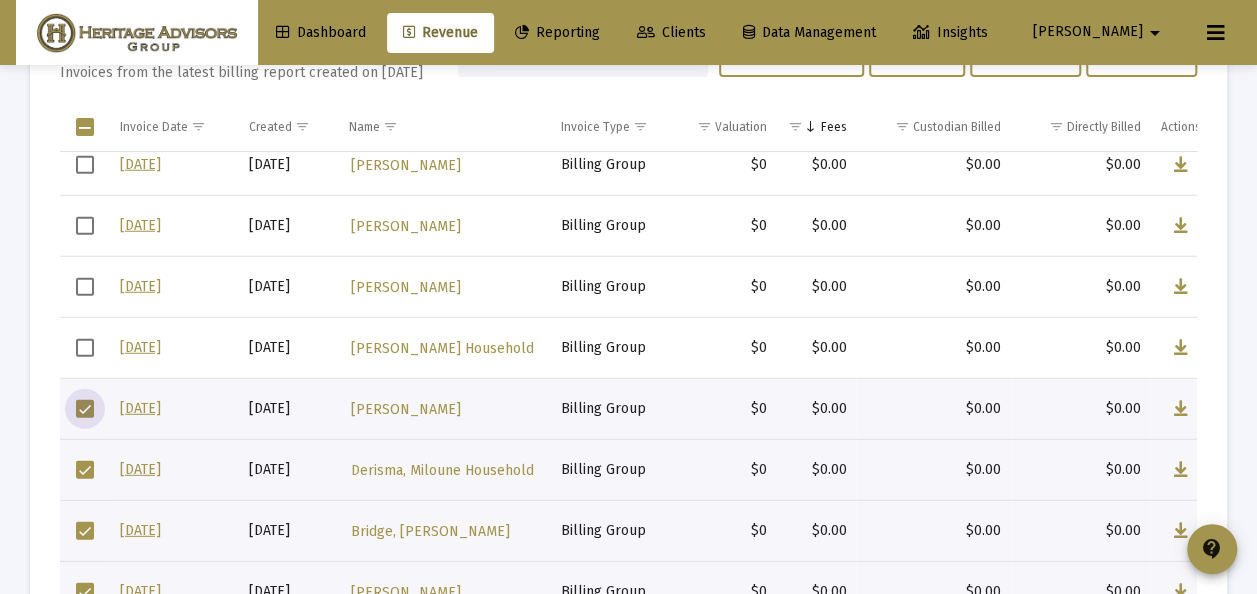 drag, startPoint x: 84, startPoint y: 403, endPoint x: 92, endPoint y: 470, distance: 67.47592 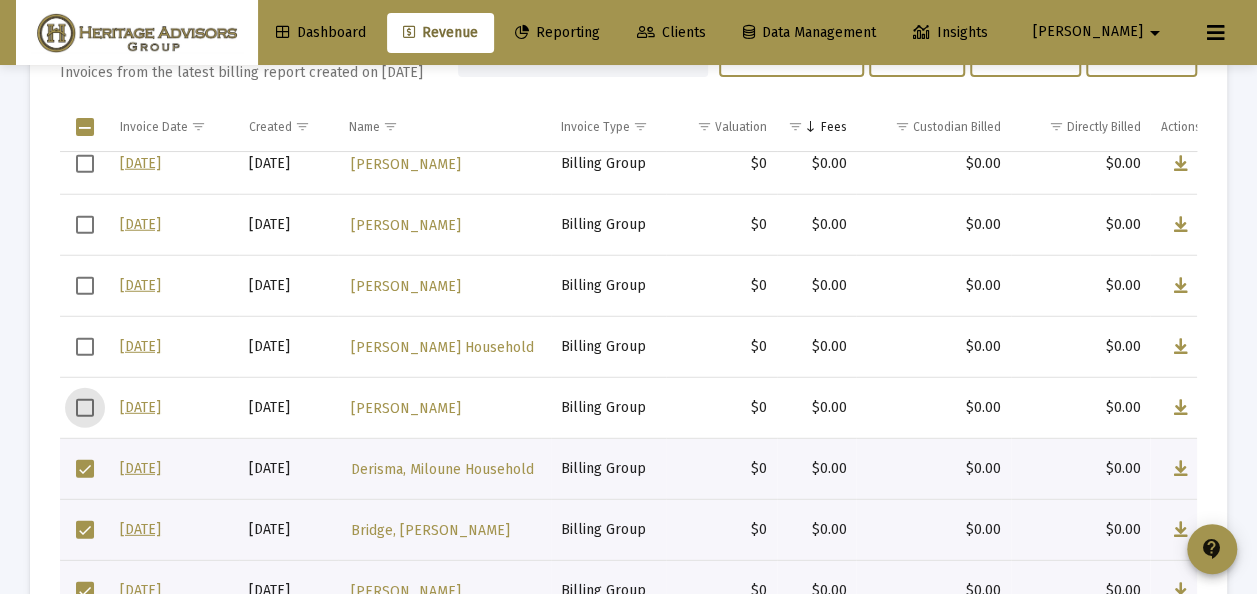 drag, startPoint x: 82, startPoint y: 462, endPoint x: 84, endPoint y: 480, distance: 18.110771 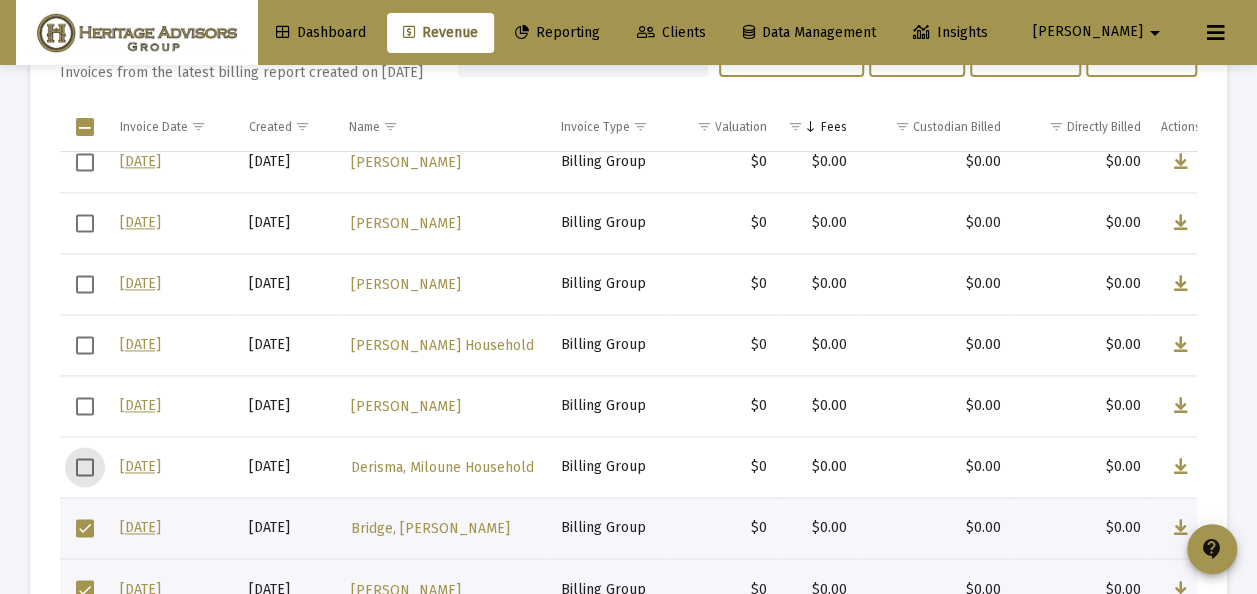 click at bounding box center [85, 528] 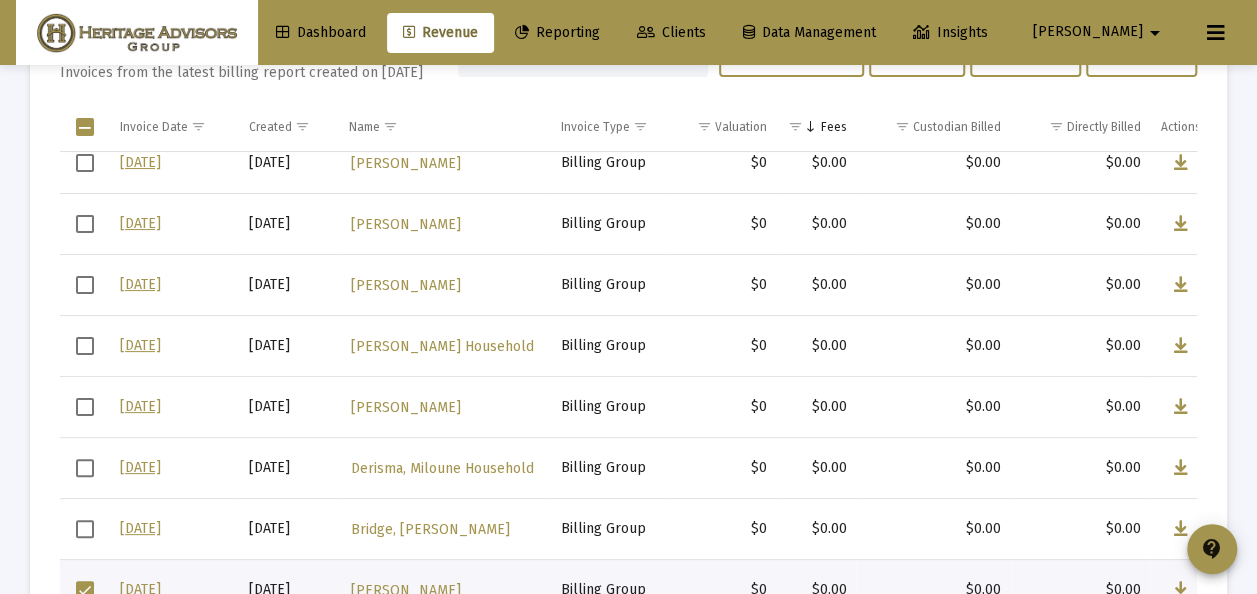 scroll, scrollTop: 197, scrollLeft: 0, axis: vertical 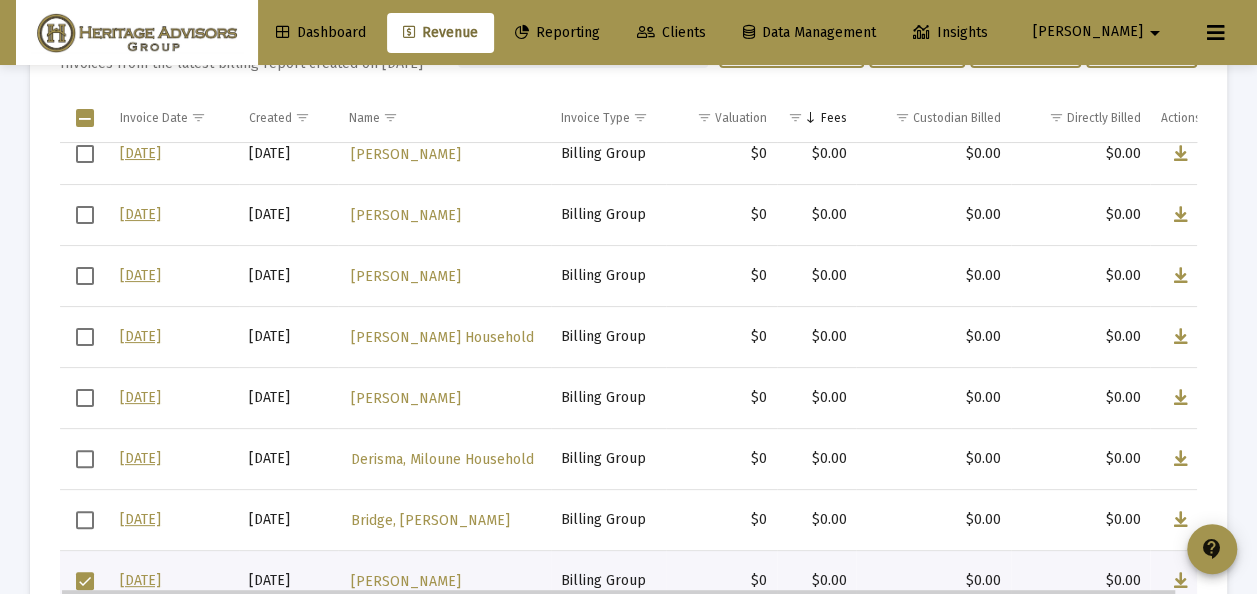 click at bounding box center [85, 580] 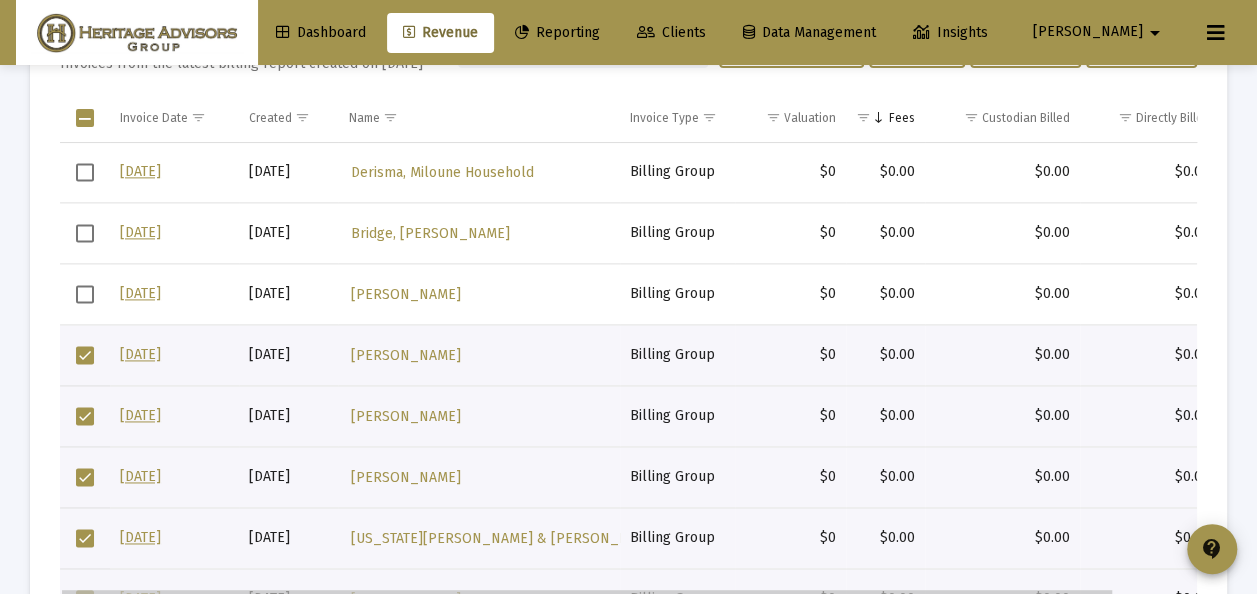 drag, startPoint x: 90, startPoint y: 346, endPoint x: 89, endPoint y: 404, distance: 58.00862 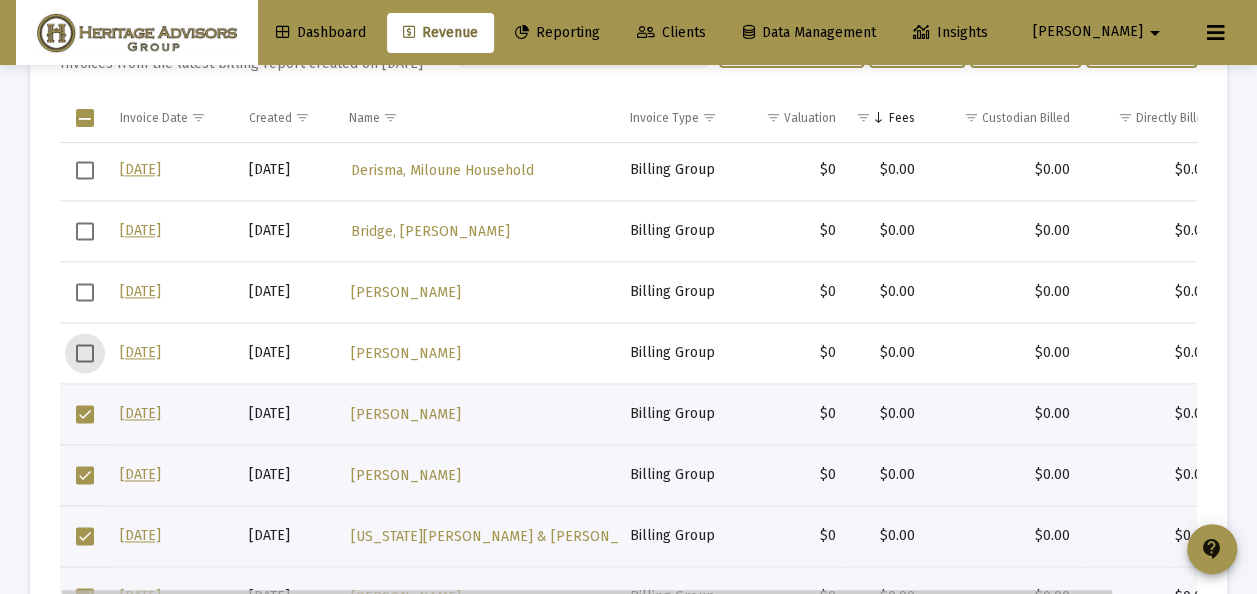 drag, startPoint x: 87, startPoint y: 408, endPoint x: 79, endPoint y: 468, distance: 60.530983 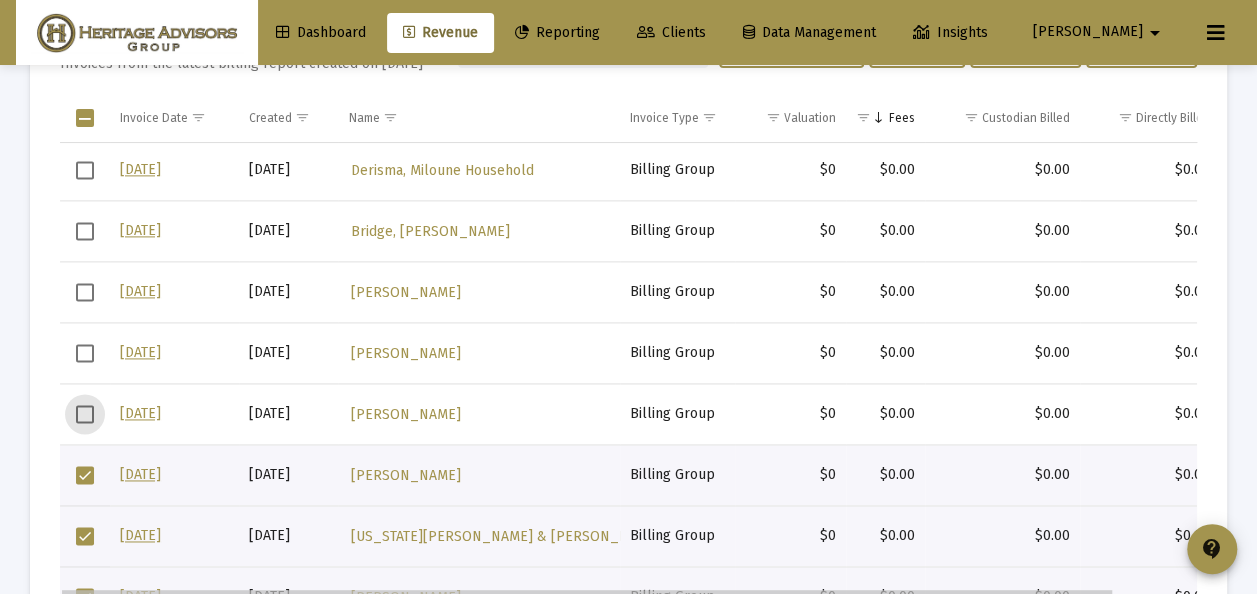 click at bounding box center (85, 475) 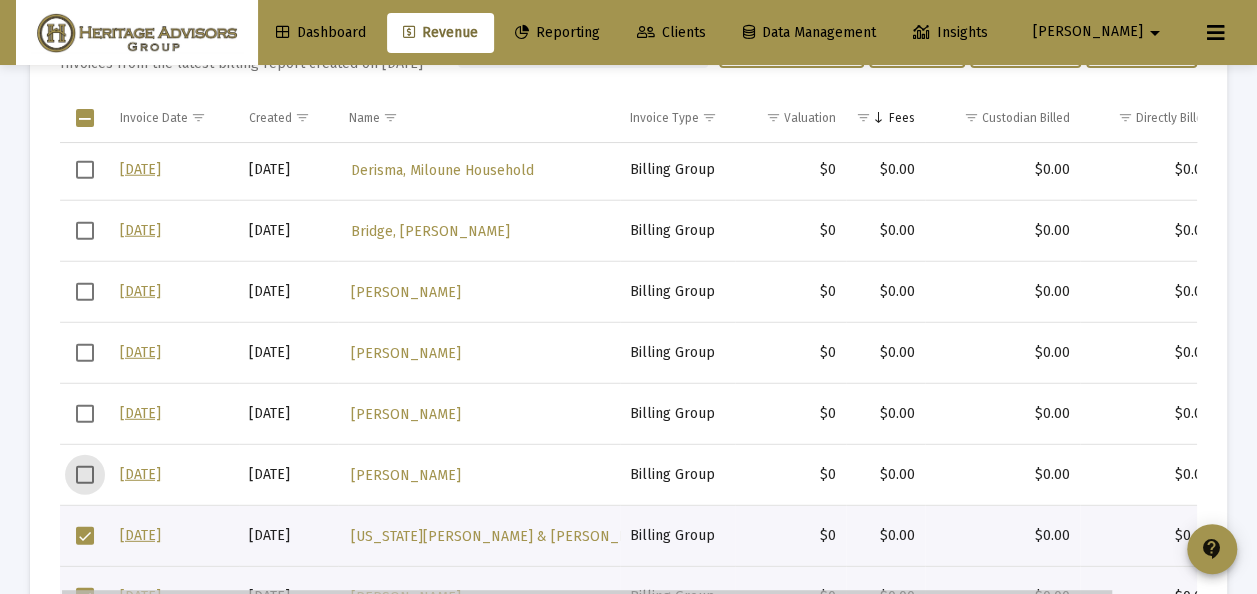 click at bounding box center [85, 536] 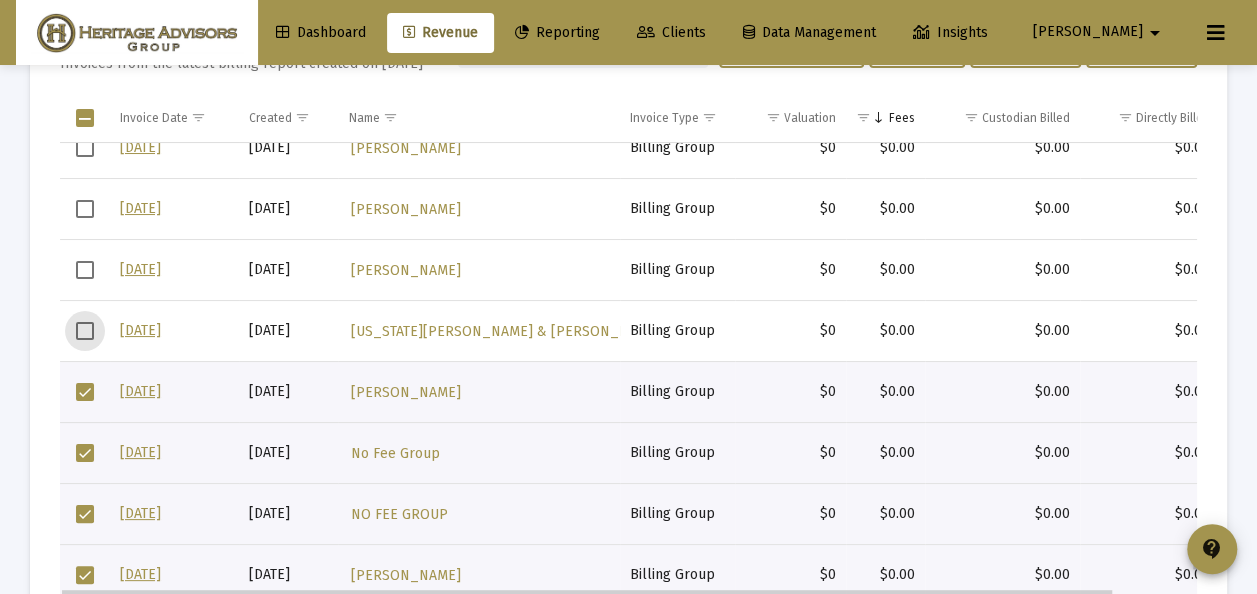 drag, startPoint x: 77, startPoint y: 386, endPoint x: 84, endPoint y: 417, distance: 31.780497 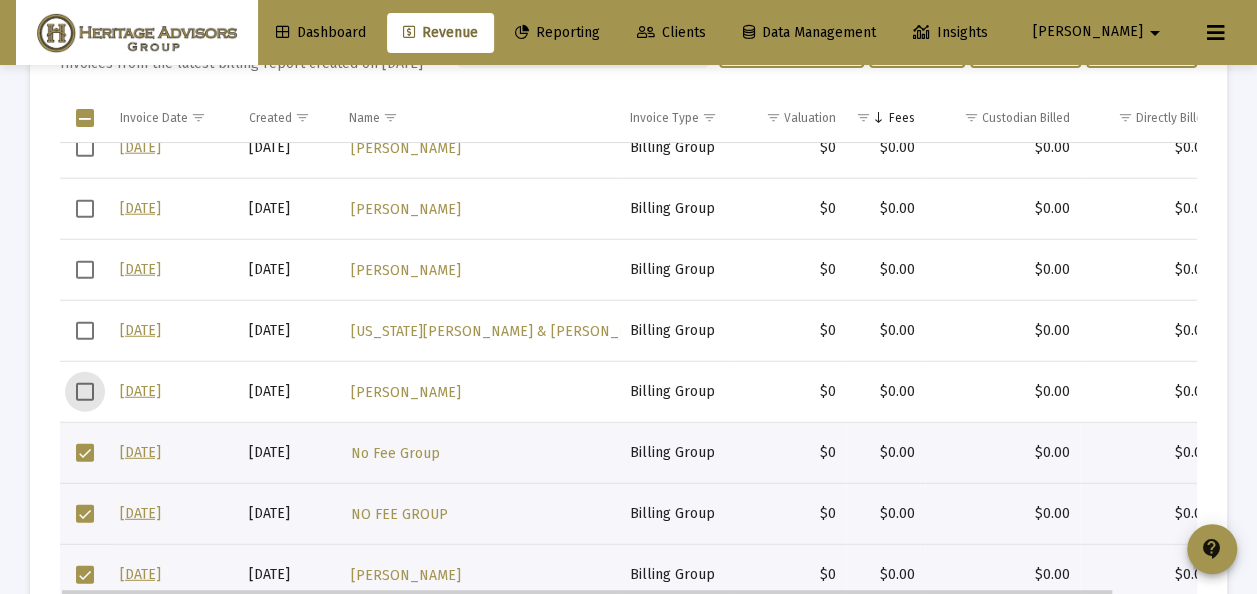 click at bounding box center (85, 453) 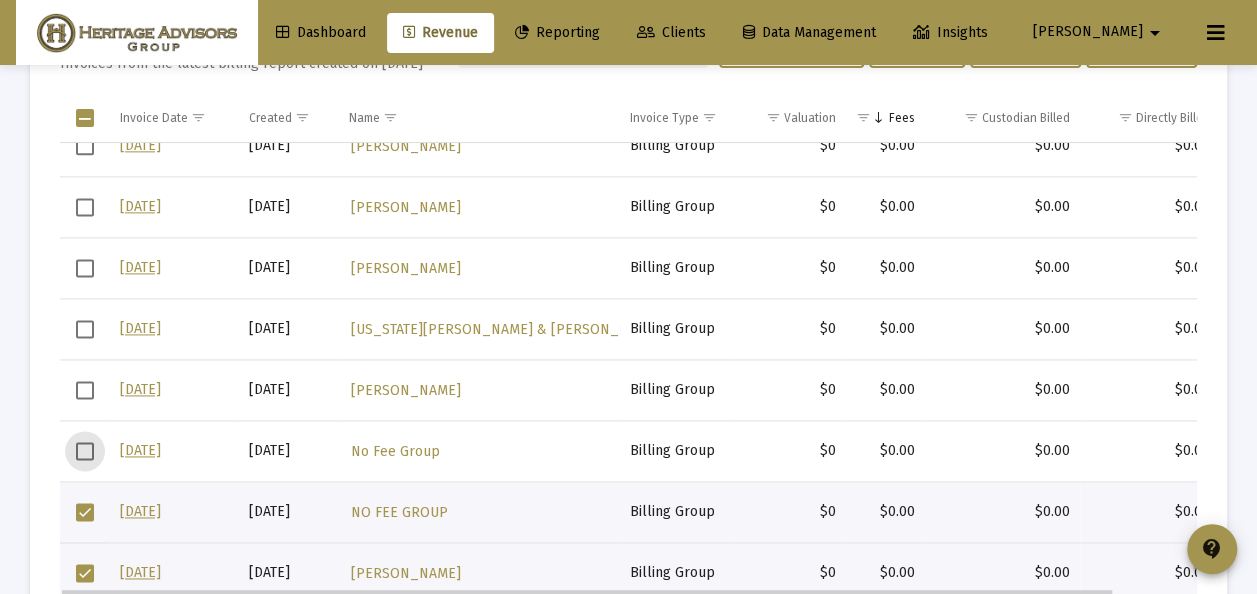 click at bounding box center [85, 512] 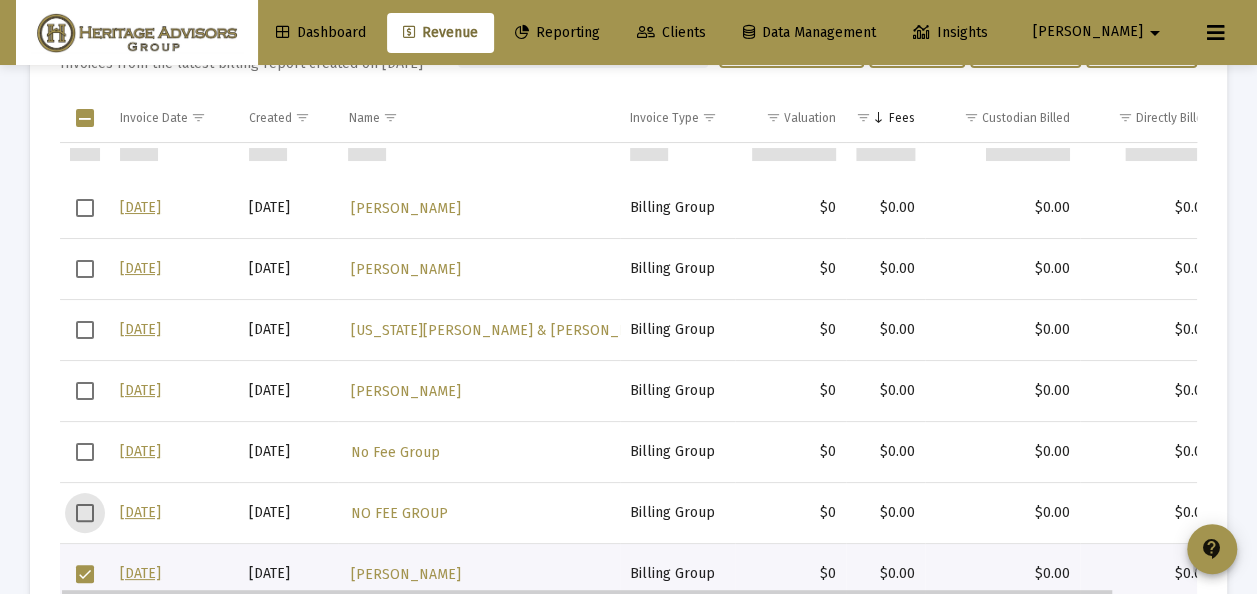 scroll, scrollTop: 9752, scrollLeft: 0, axis: vertical 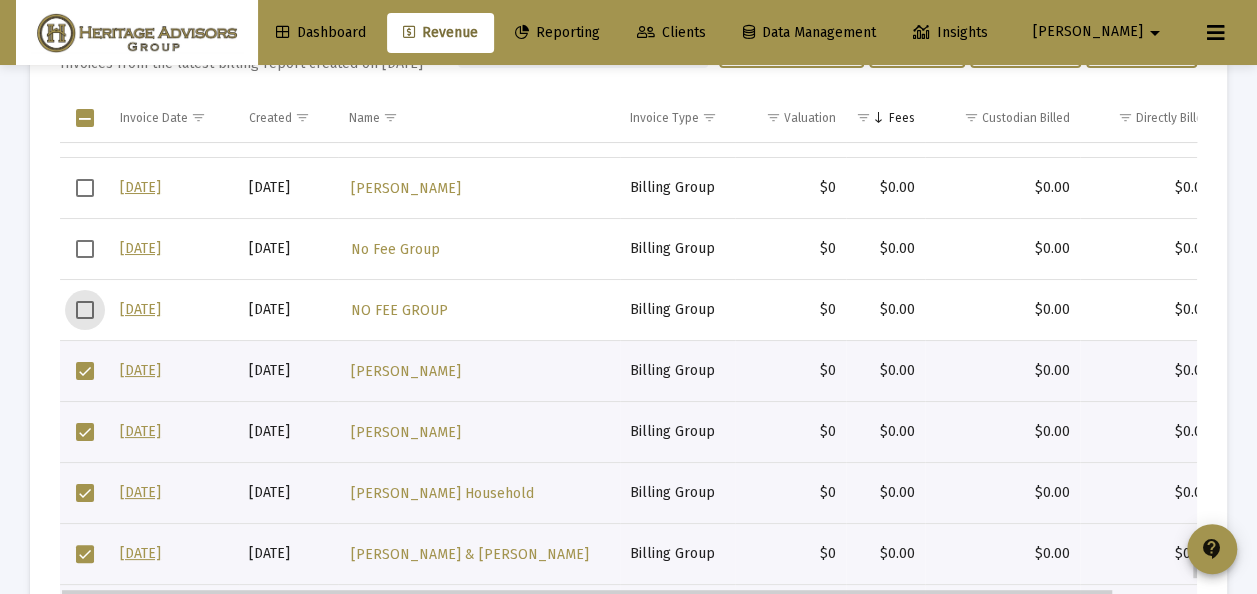 drag, startPoint x: 82, startPoint y: 367, endPoint x: 83, endPoint y: 398, distance: 31.016125 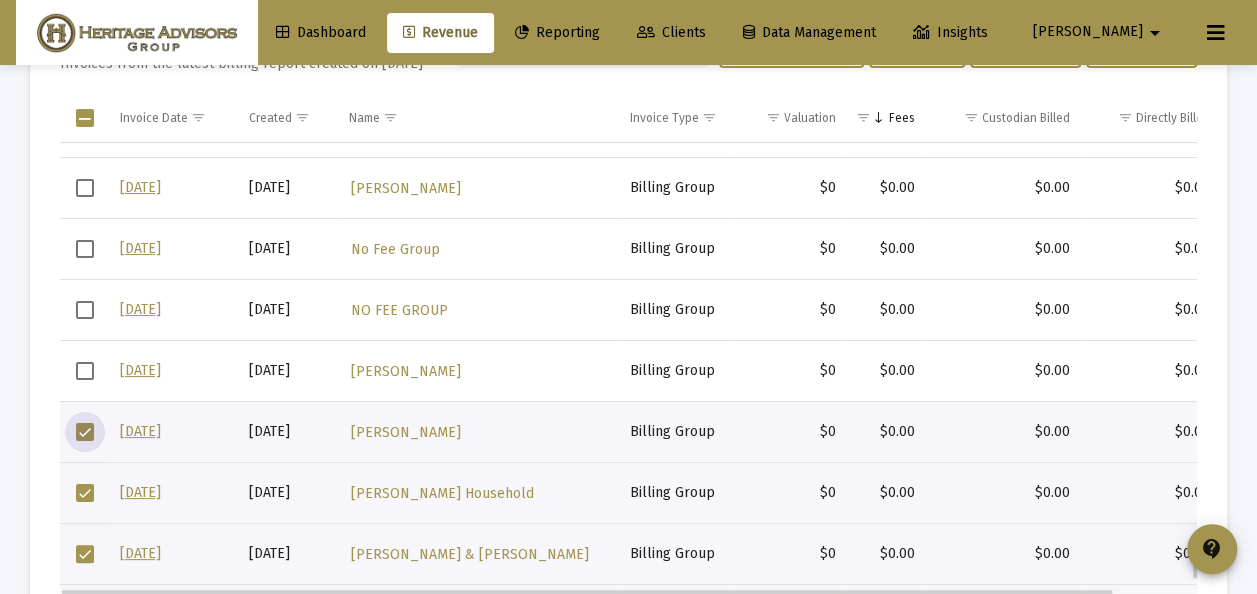 drag, startPoint x: 86, startPoint y: 427, endPoint x: 86, endPoint y: 466, distance: 39 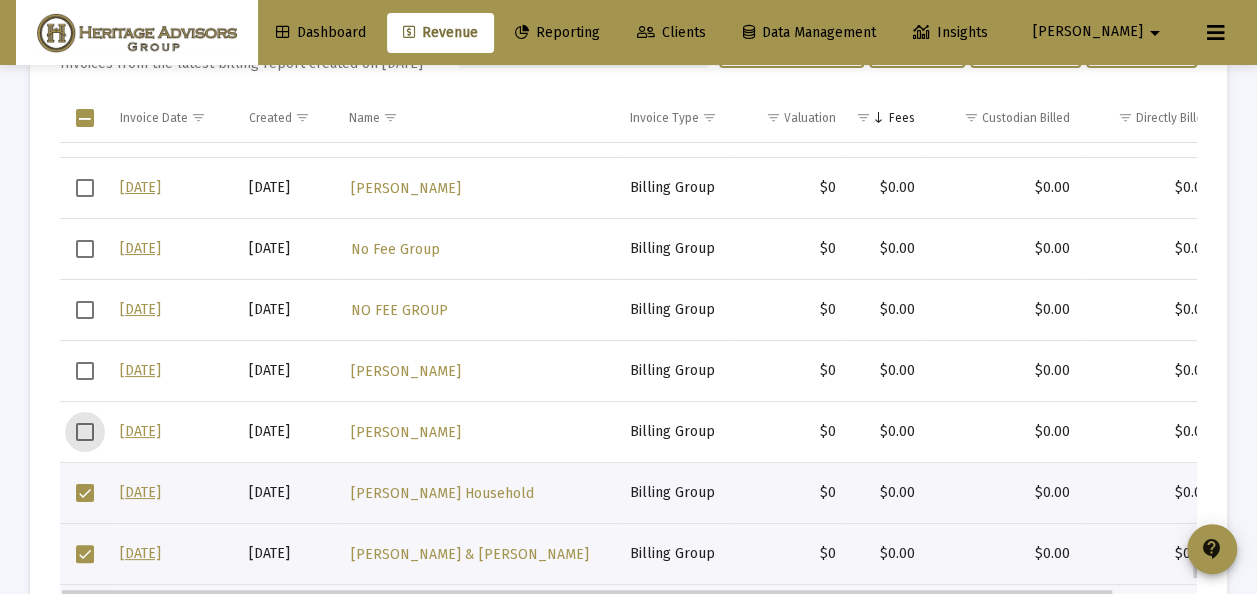click at bounding box center (85, 493) 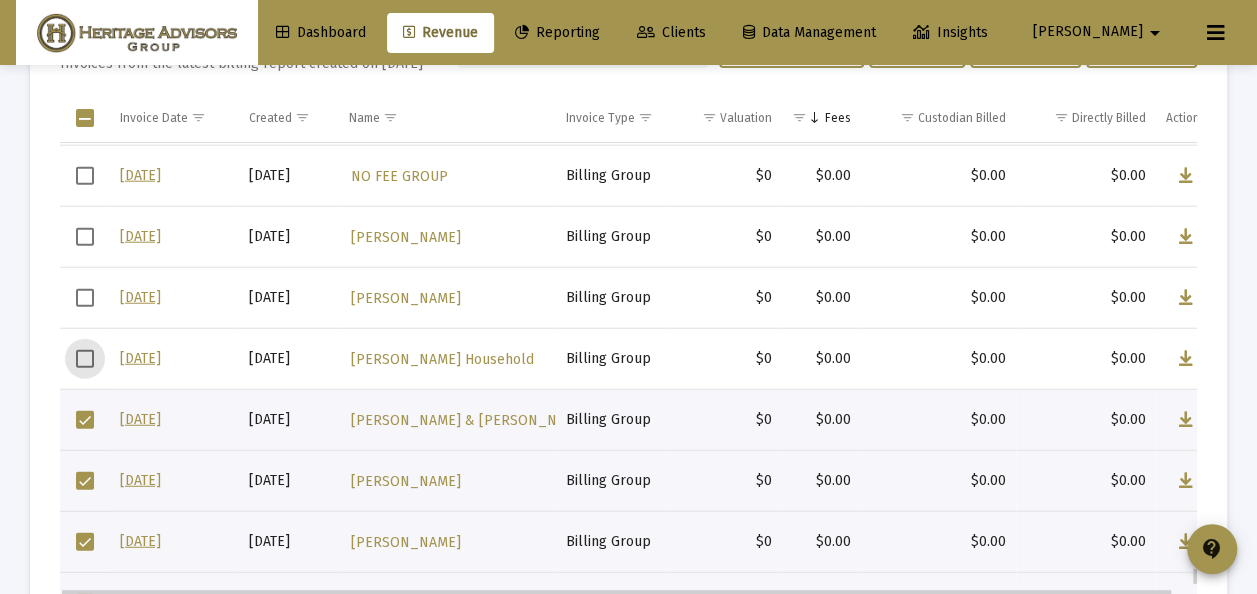 scroll, scrollTop: 9887, scrollLeft: 0, axis: vertical 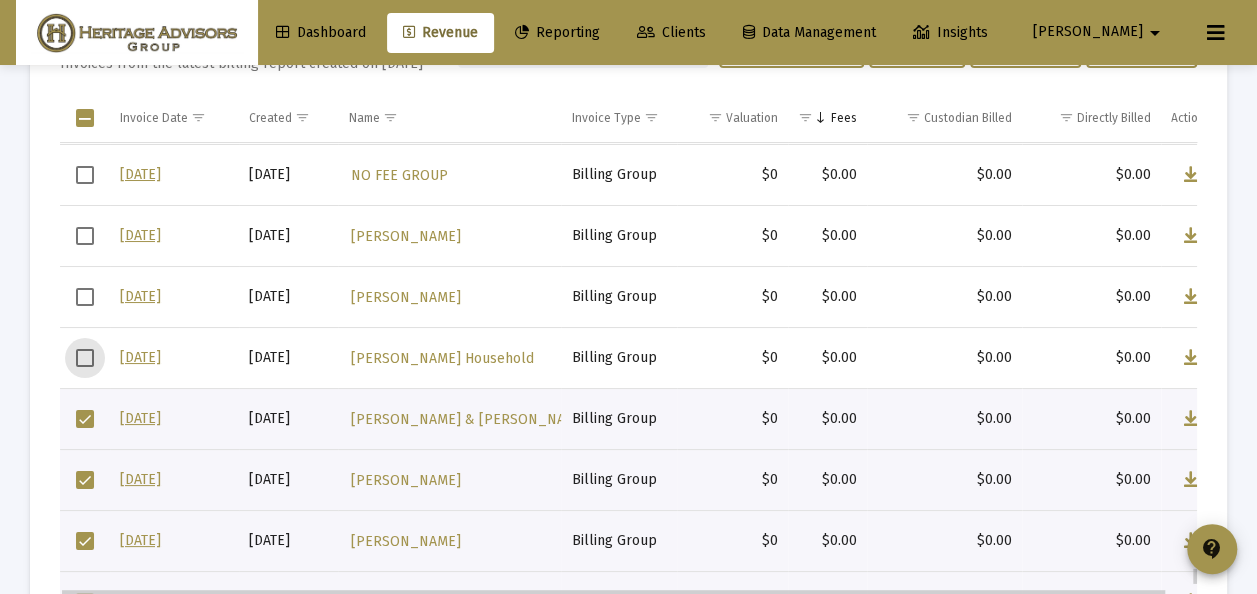 click at bounding box center (85, 419) 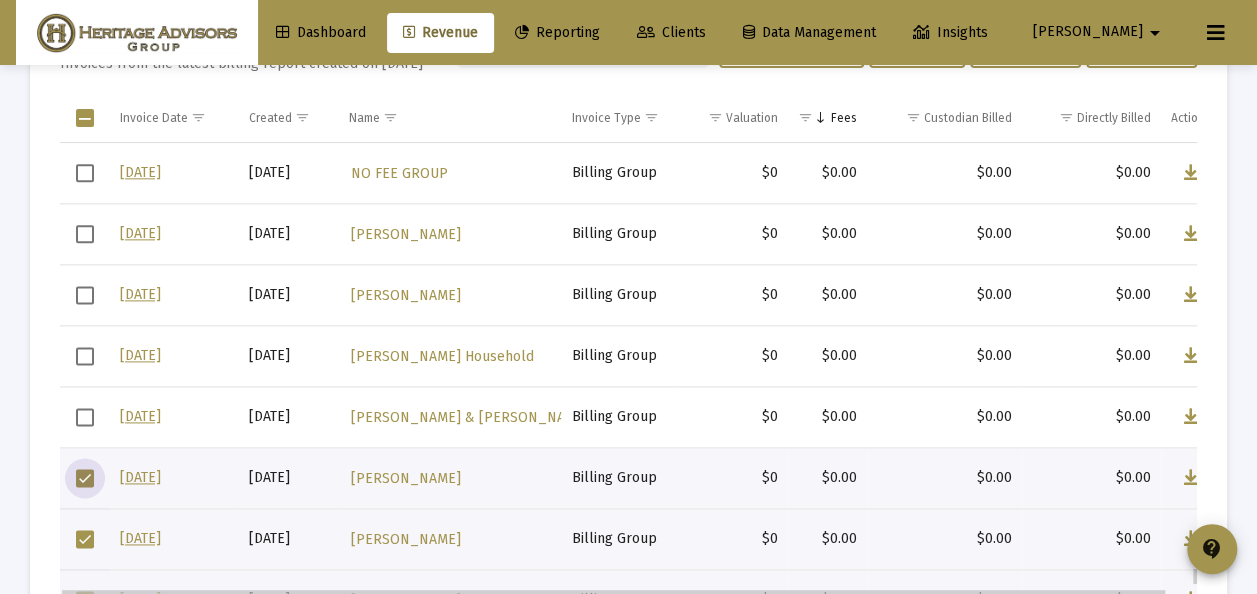 click at bounding box center [85, 478] 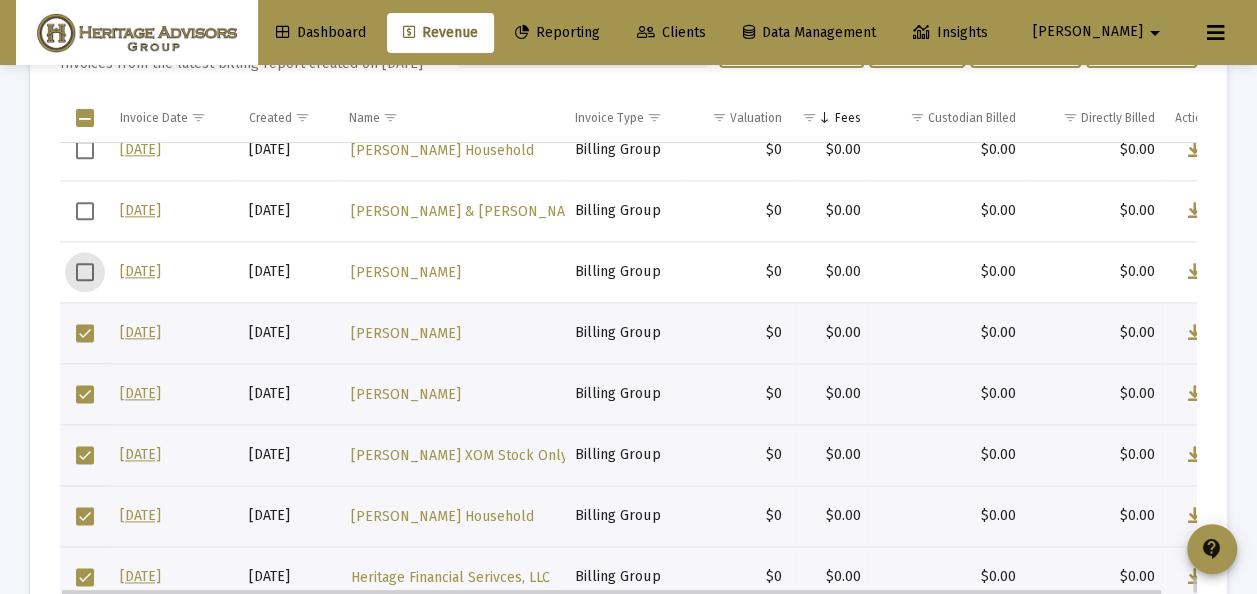 drag, startPoint x: 86, startPoint y: 323, endPoint x: 81, endPoint y: 364, distance: 41.303753 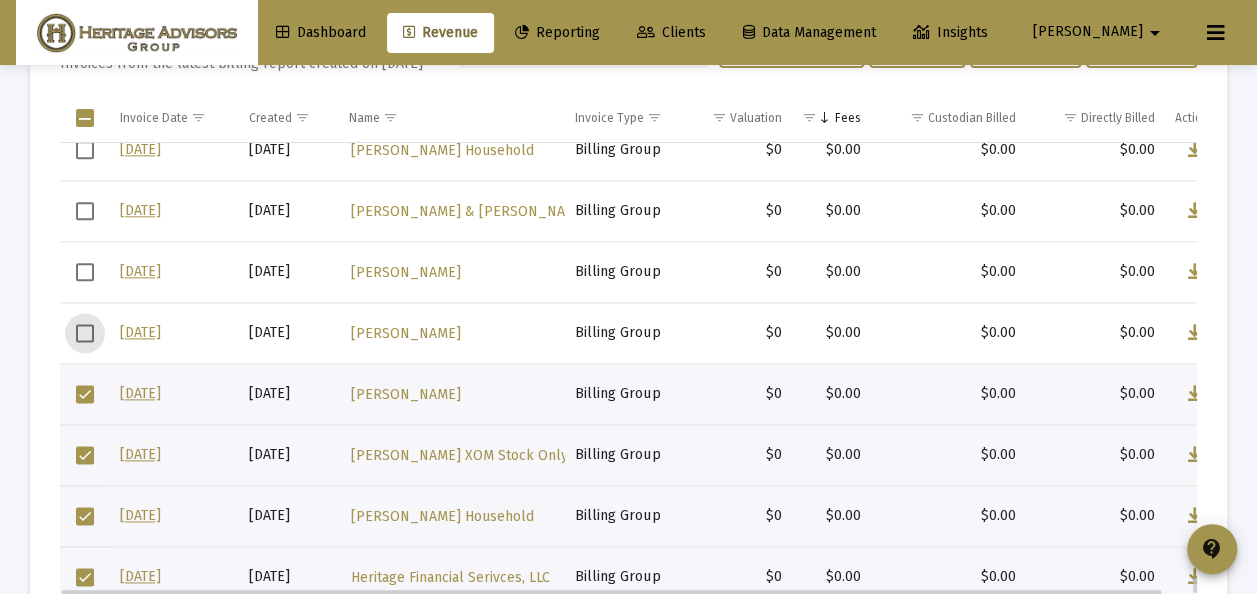 drag, startPoint x: 83, startPoint y: 393, endPoint x: 82, endPoint y: 422, distance: 29.017237 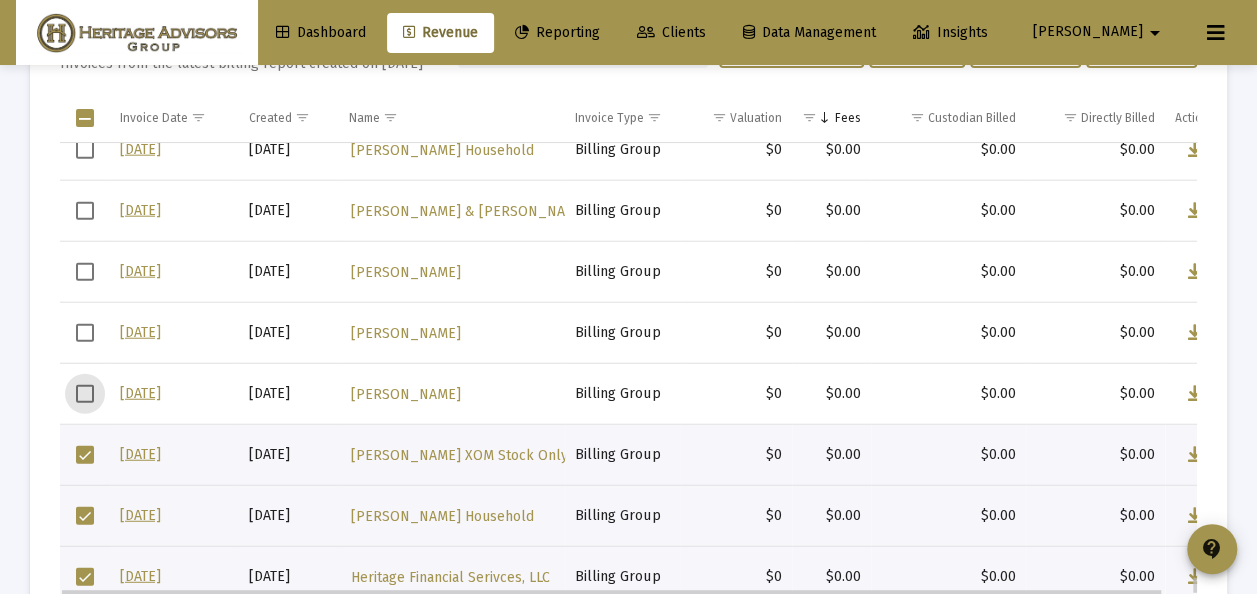drag, startPoint x: 82, startPoint y: 447, endPoint x: 86, endPoint y: 466, distance: 19.416489 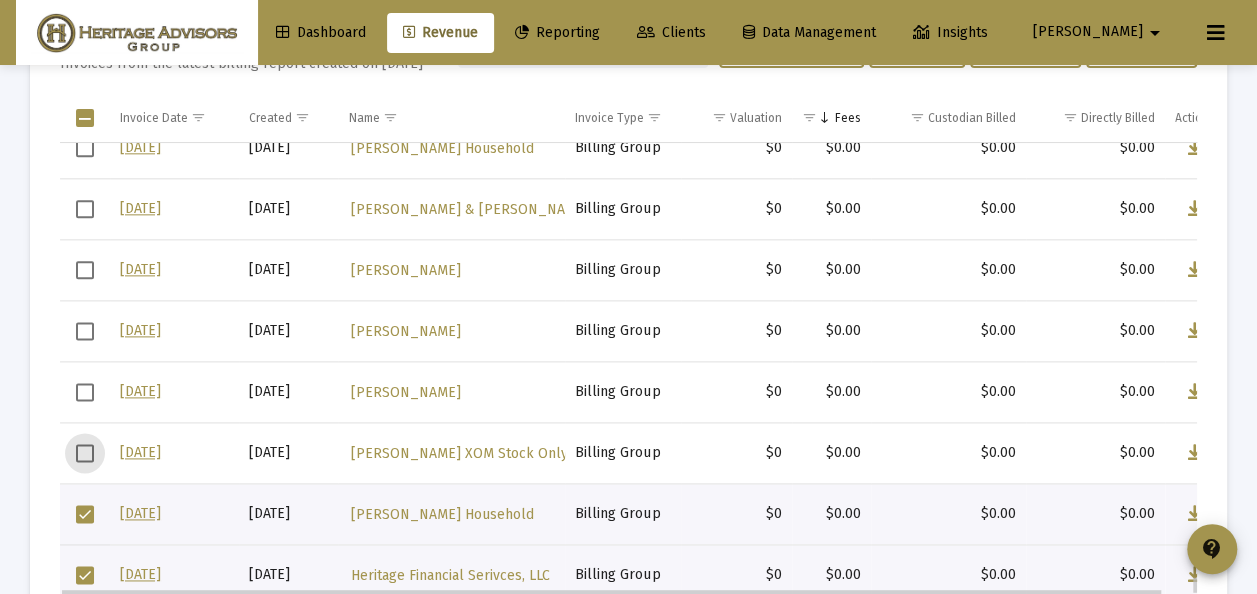 click at bounding box center (85, 514) 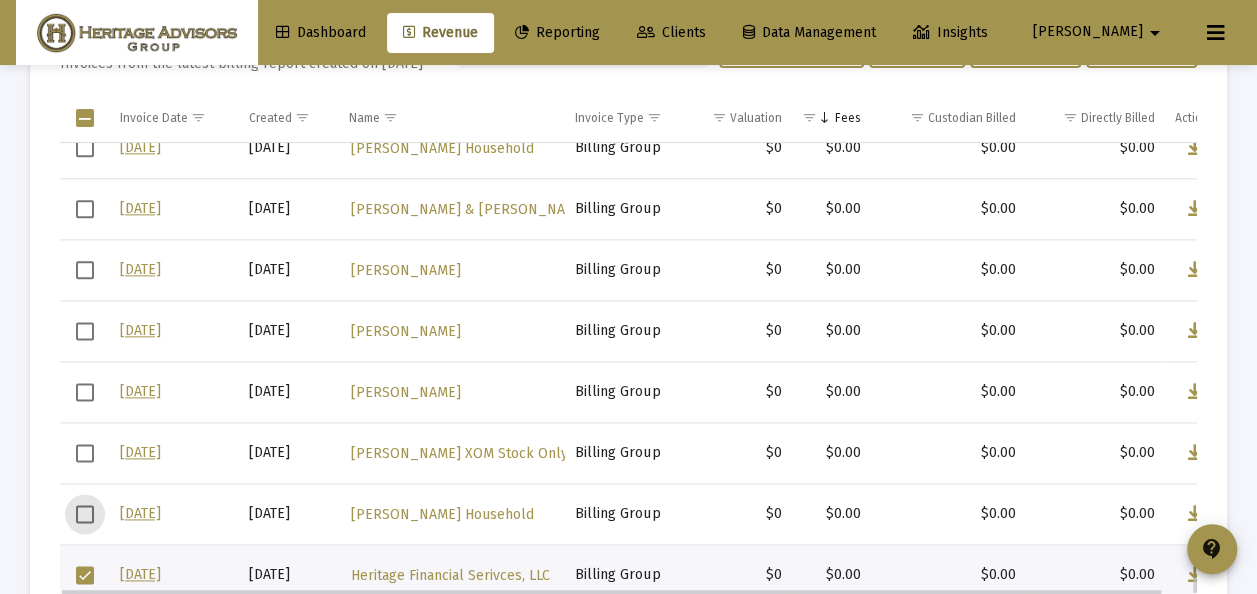 scroll, scrollTop: 10104, scrollLeft: 0, axis: vertical 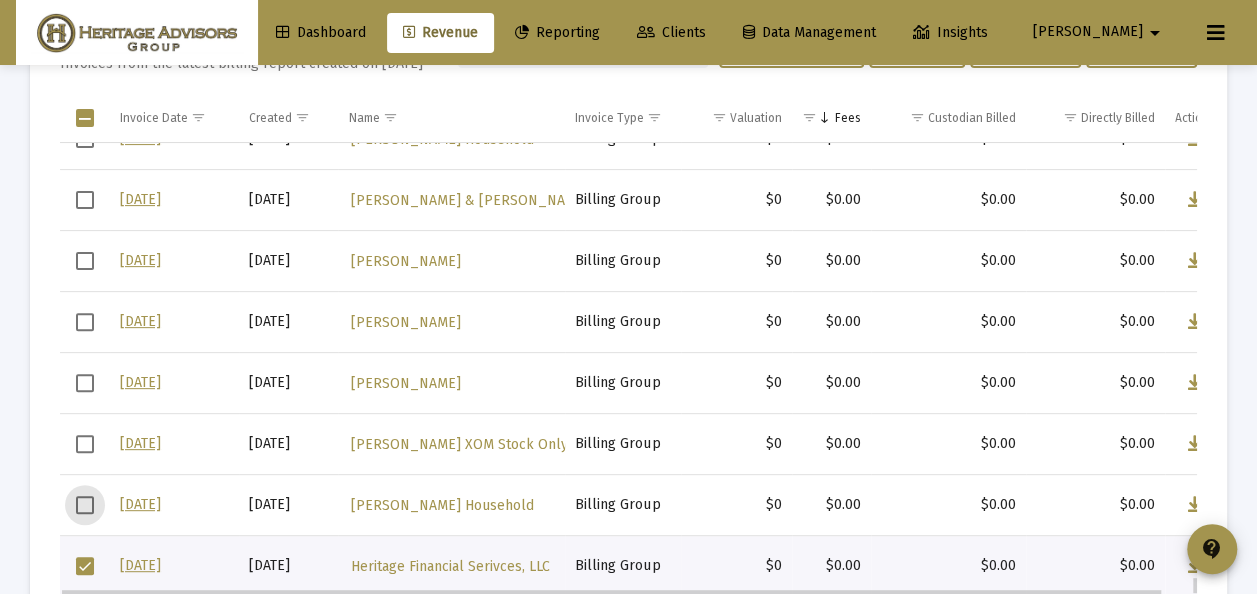 click at bounding box center (85, 566) 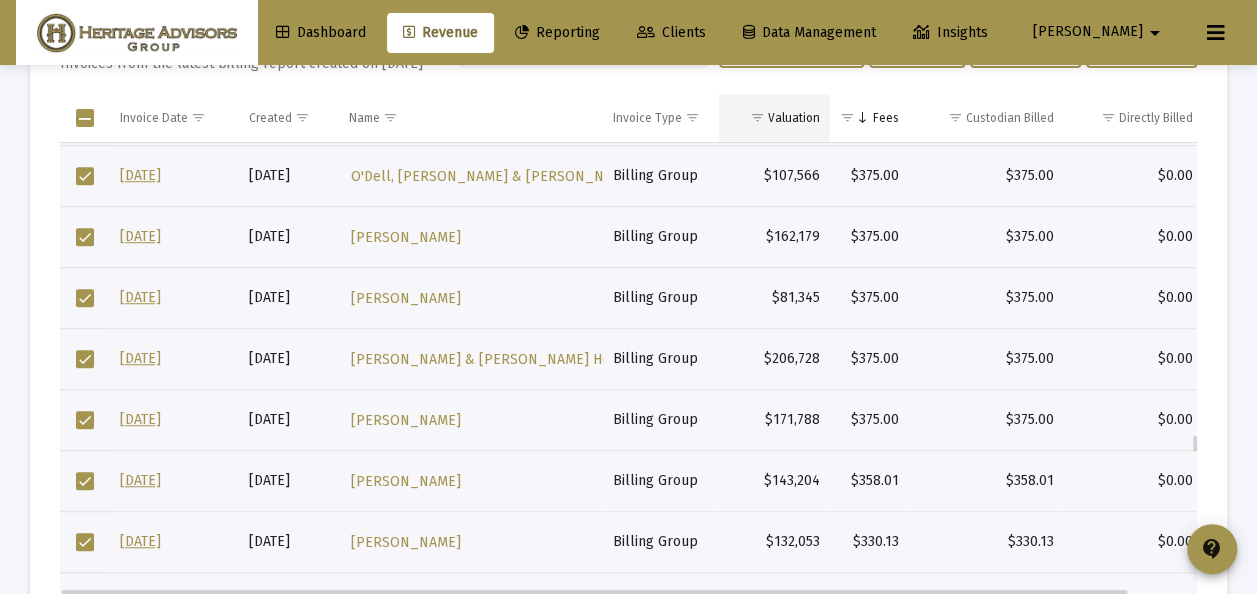 scroll, scrollTop: 6792, scrollLeft: 0, axis: vertical 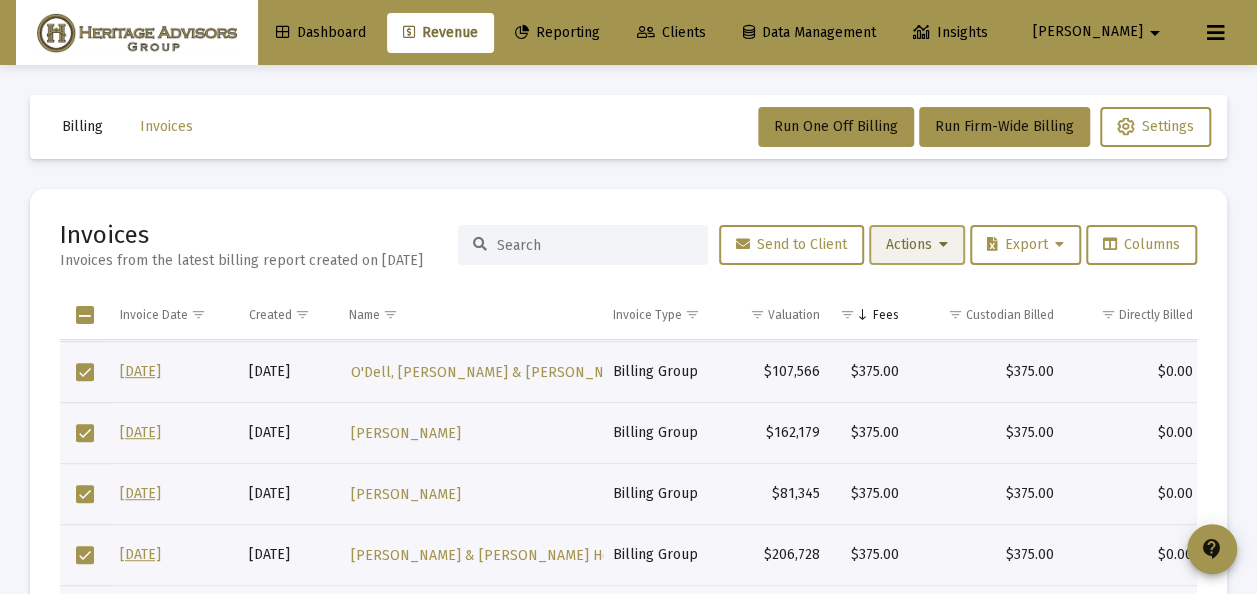 click on "Actions" 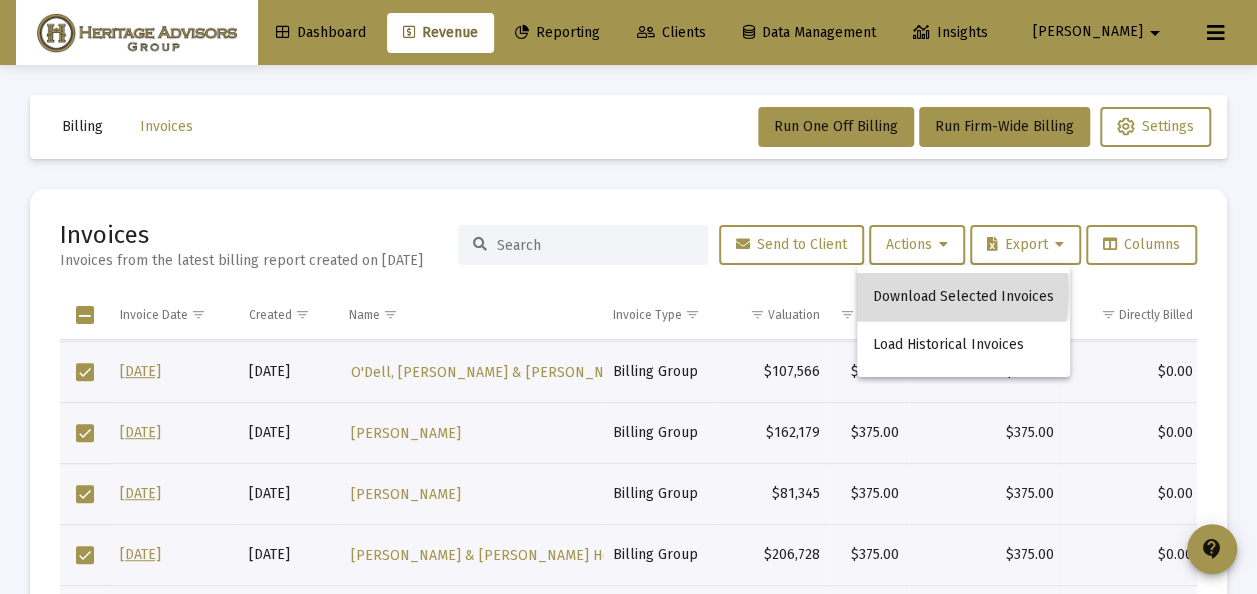 click on "Download Selected Invoices" at bounding box center (963, 297) 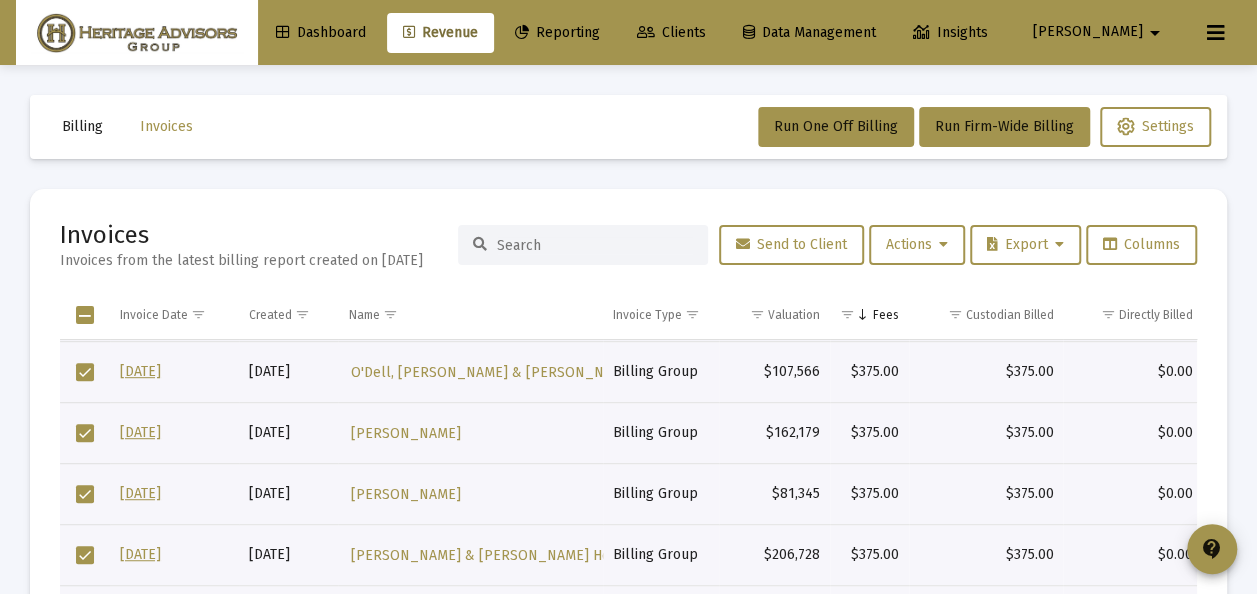 click on "Billing Invoices  Run One Off Billing   Run Firm-Wide Billing   Settings  Invoices Invoices from the latest billing report created on Jul 2, 2025  Send to Client   Actions   Export   Columns  Invoice Date Created Name Invoice Type Valuation Fees Custodian Billed Directly Billed Actions  6/30/25  7/2/2025 Bissada, Vivian Billing Group $163,254  $375.00   $375.00  $0.00  6/30/25  7/2/2025 O'Dell, Larry & Janet Household Billing Group $107,566  $375.00   $375.00  $0.00  6/30/25  7/2/2025 Ostergaard, Jessica Household Billing Group $162,179  $375.00   $375.00  $0.00  6/30/25  7/2/2025 Adamski, Jonathan Household Billing Group $81,345  $375.00   $375.00  $0.00  6/30/25  7/2/2025 Bourkney, Keith & Marsha Household Billing Group $206,728  $375.00   $375.00  $0.00  6/30/25  7/2/2025 Kastl, Dolores Household Billing Group $171,788  $375.00   $375.00  $0.00  6/30/25  7/2/2025 Macpherson, Denise Billing Group $143,204  $358.01   $358.01  $0.00  6/30/25  7/2/2025 Bohanon, Jennifer Household Billing Group $132,053 $0.00" 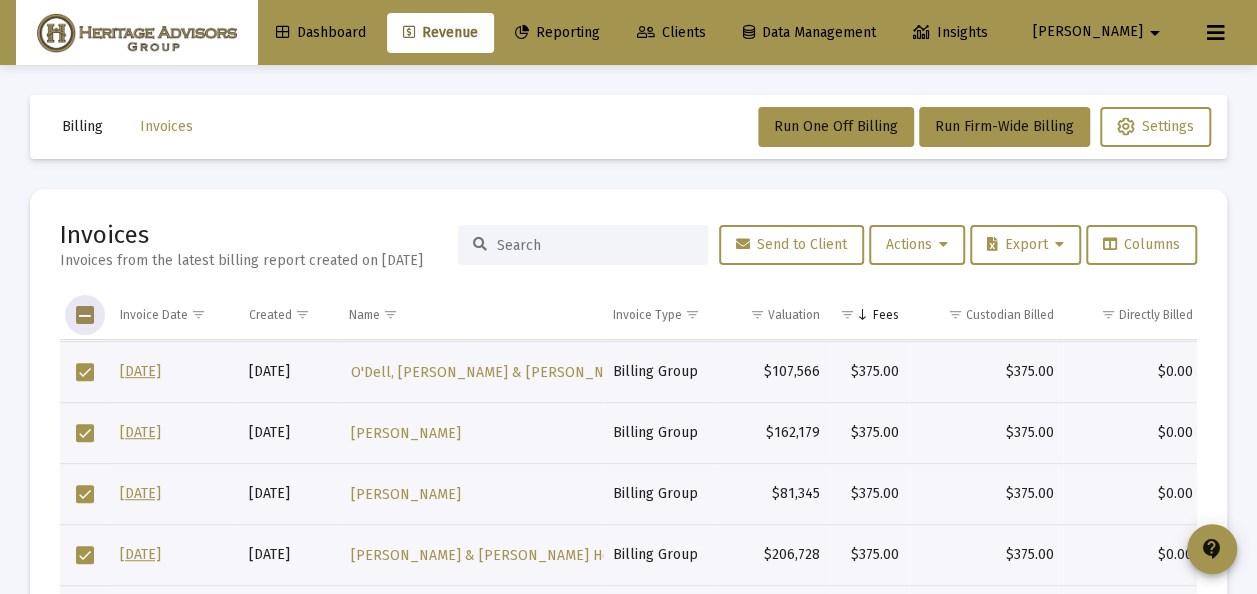 click at bounding box center [85, 315] 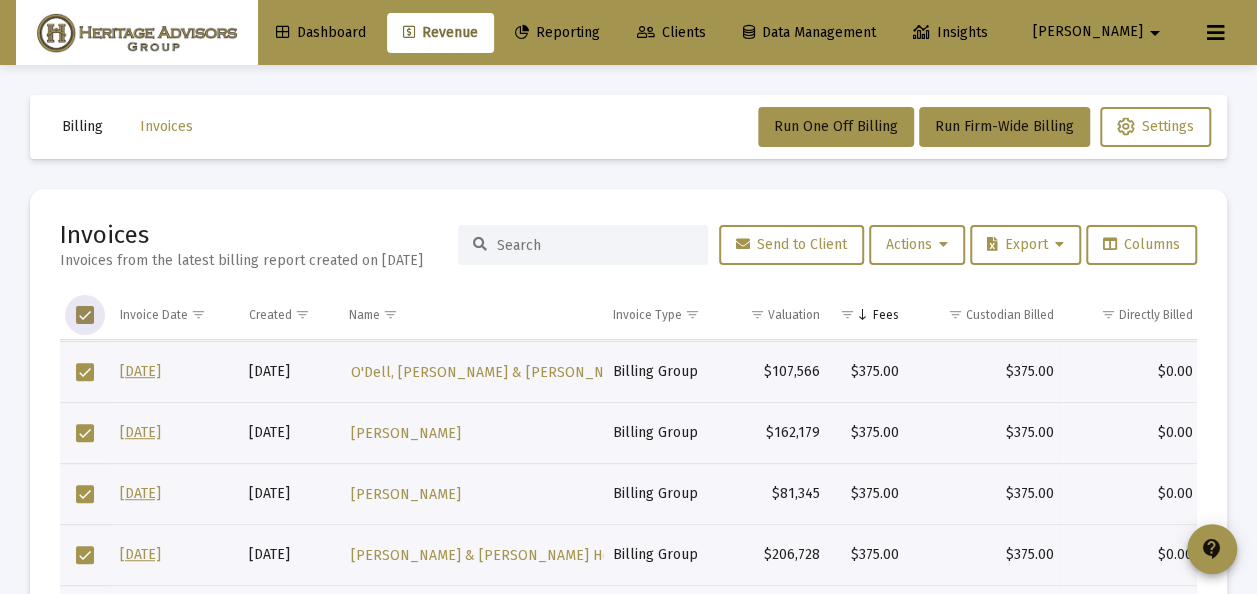 click at bounding box center [85, 315] 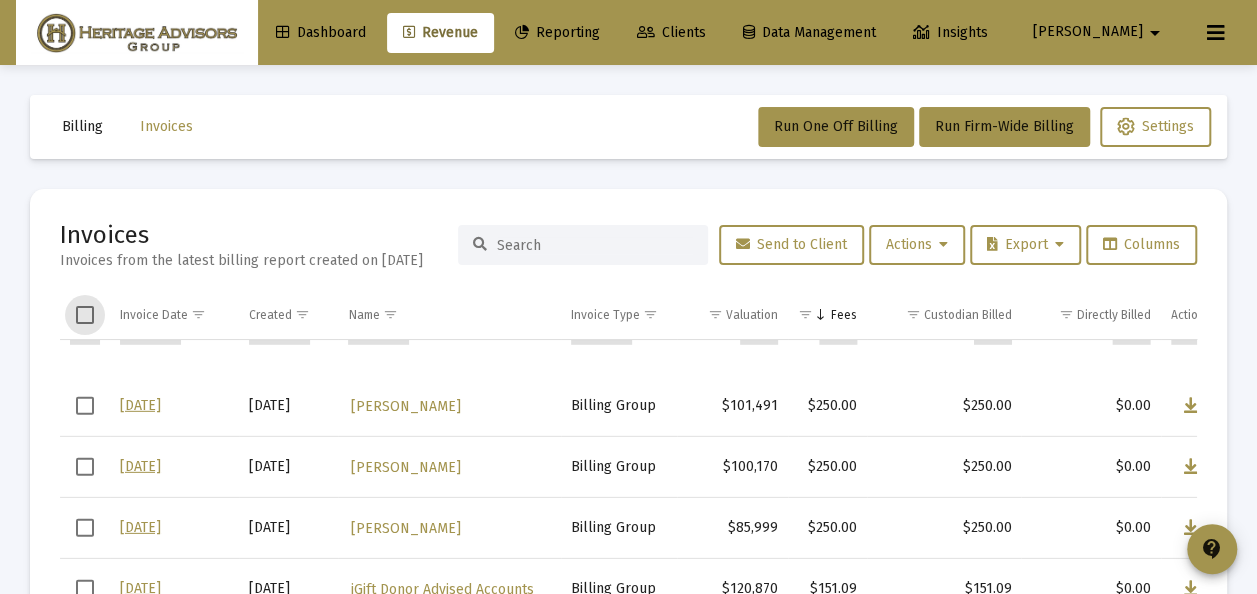 scroll, scrollTop: 7736, scrollLeft: 0, axis: vertical 